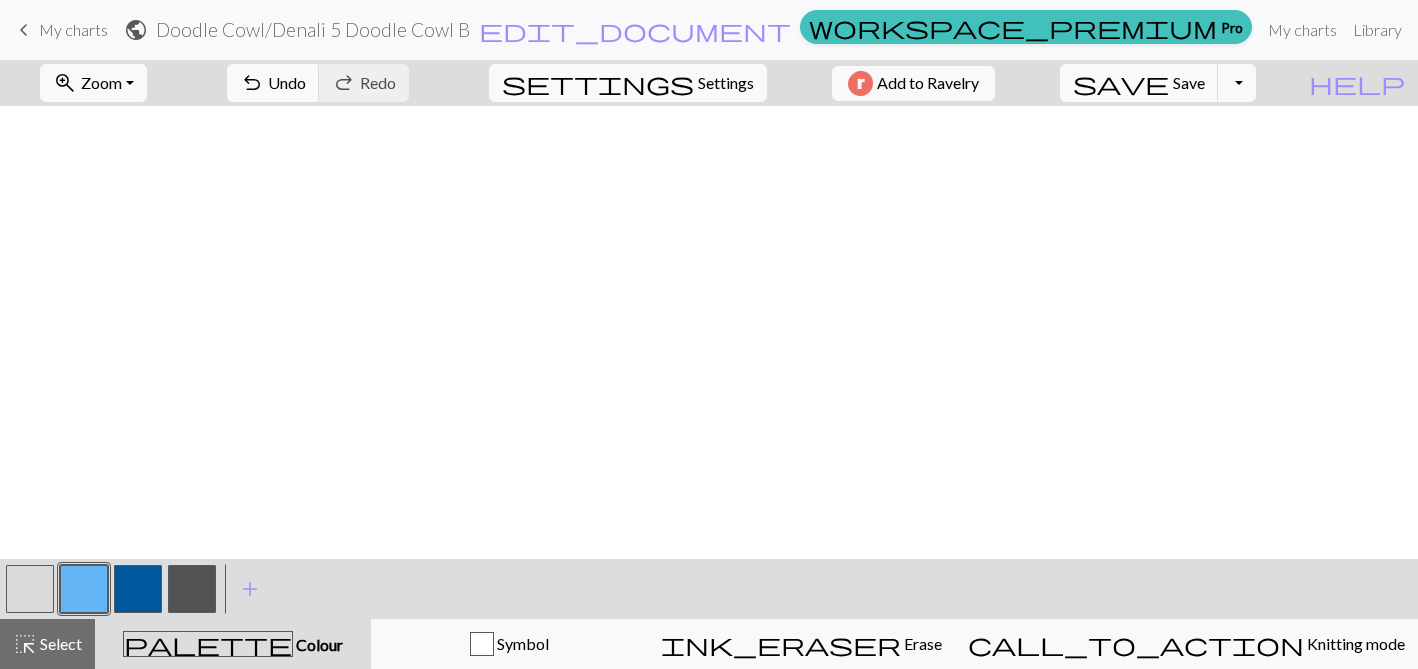 scroll, scrollTop: 0, scrollLeft: 0, axis: both 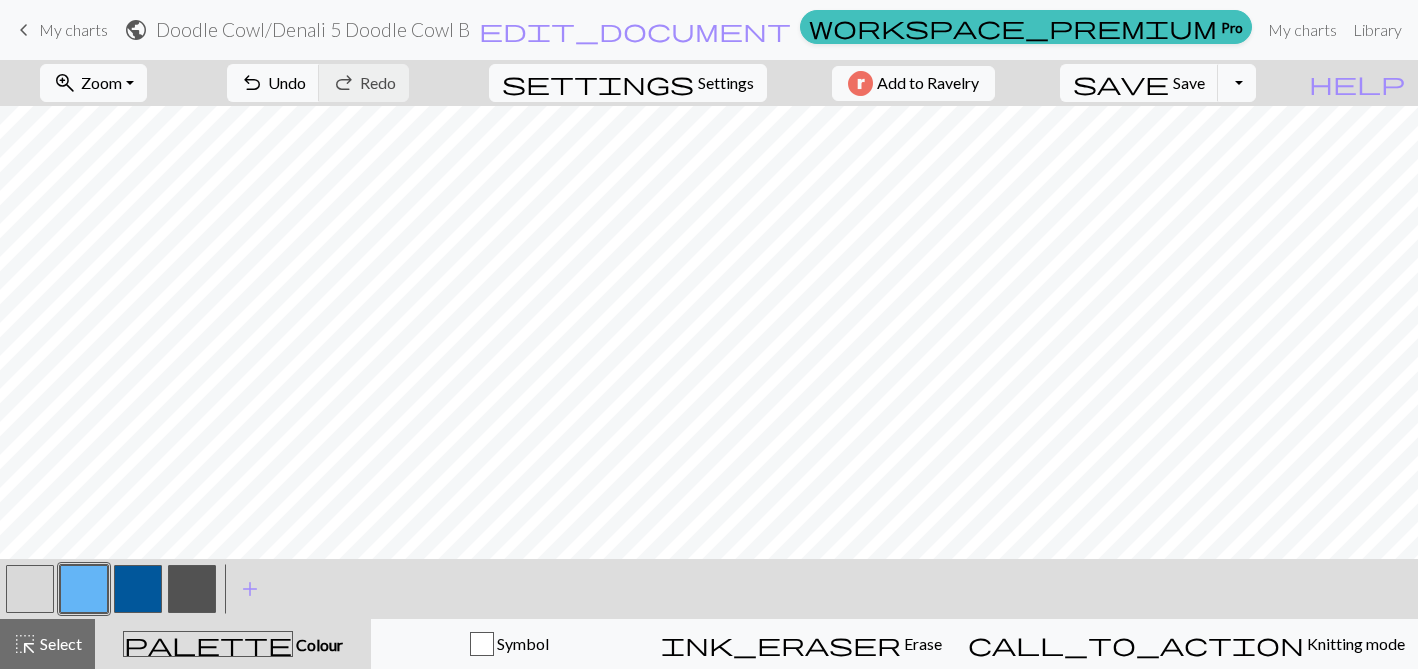 click at bounding box center [192, 589] 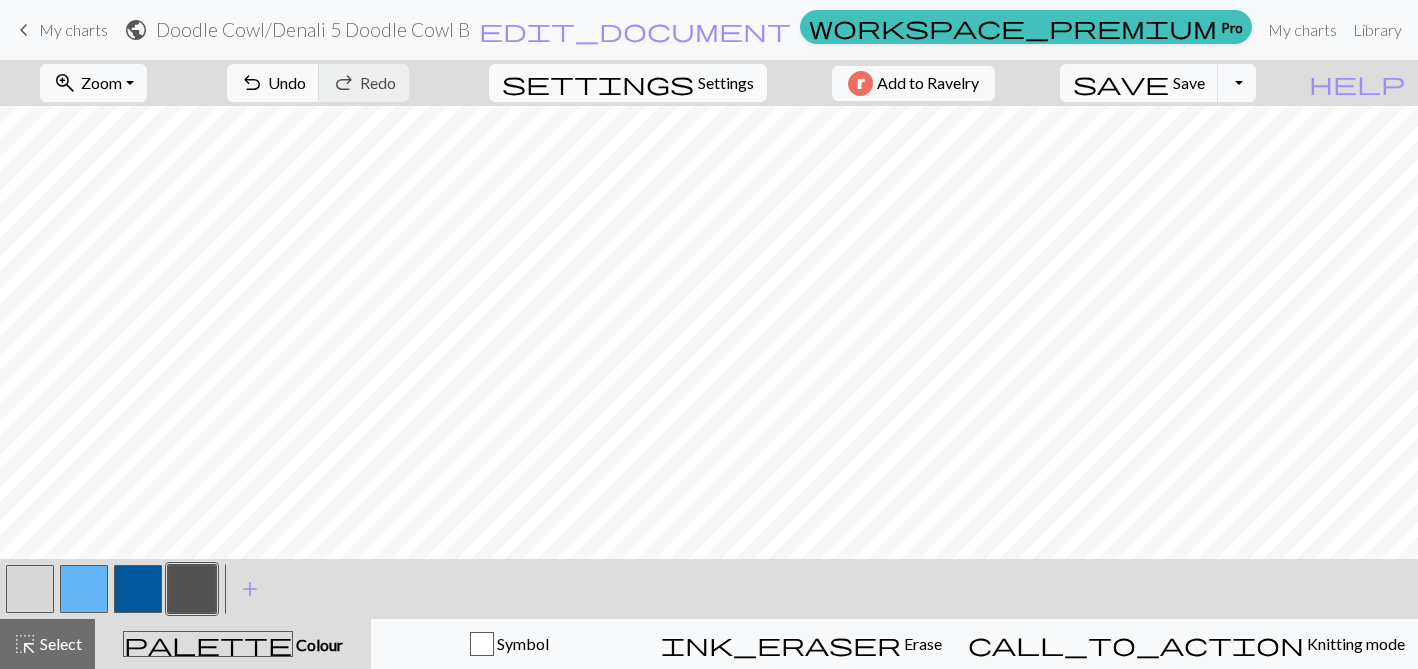click at bounding box center [138, 589] 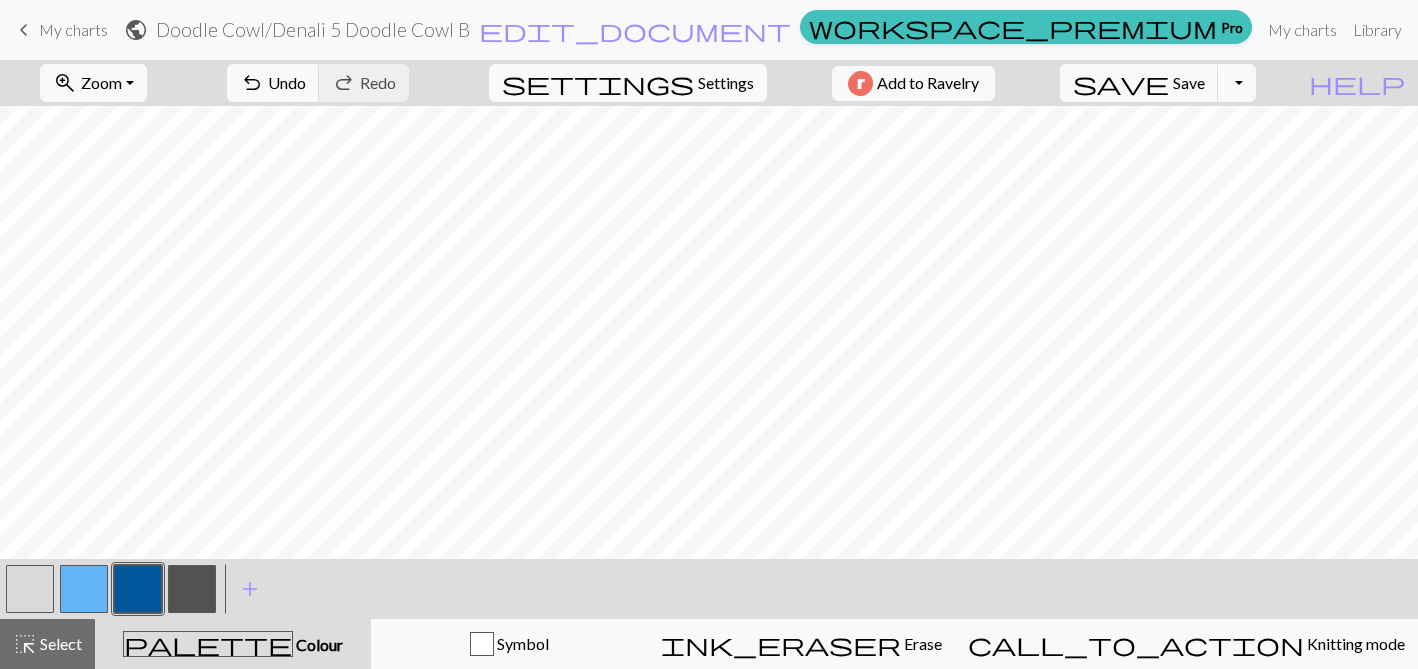 click at bounding box center (192, 589) 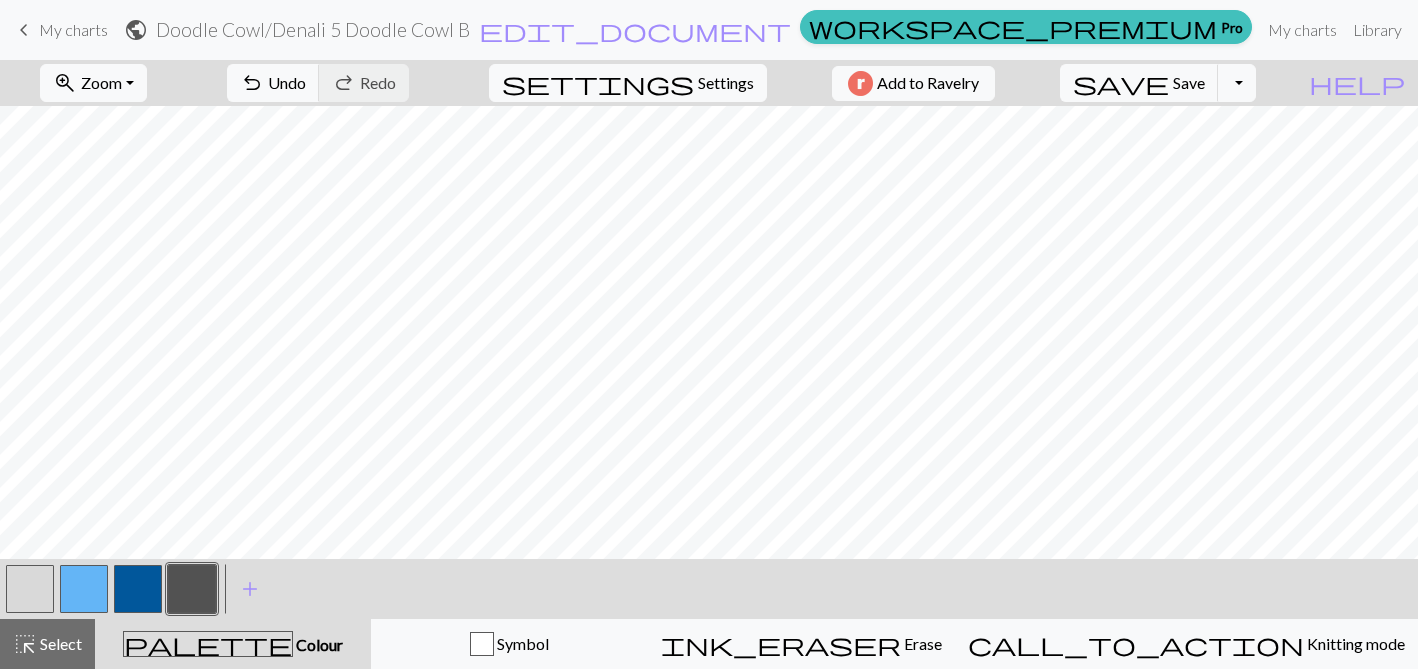 click at bounding box center (138, 589) 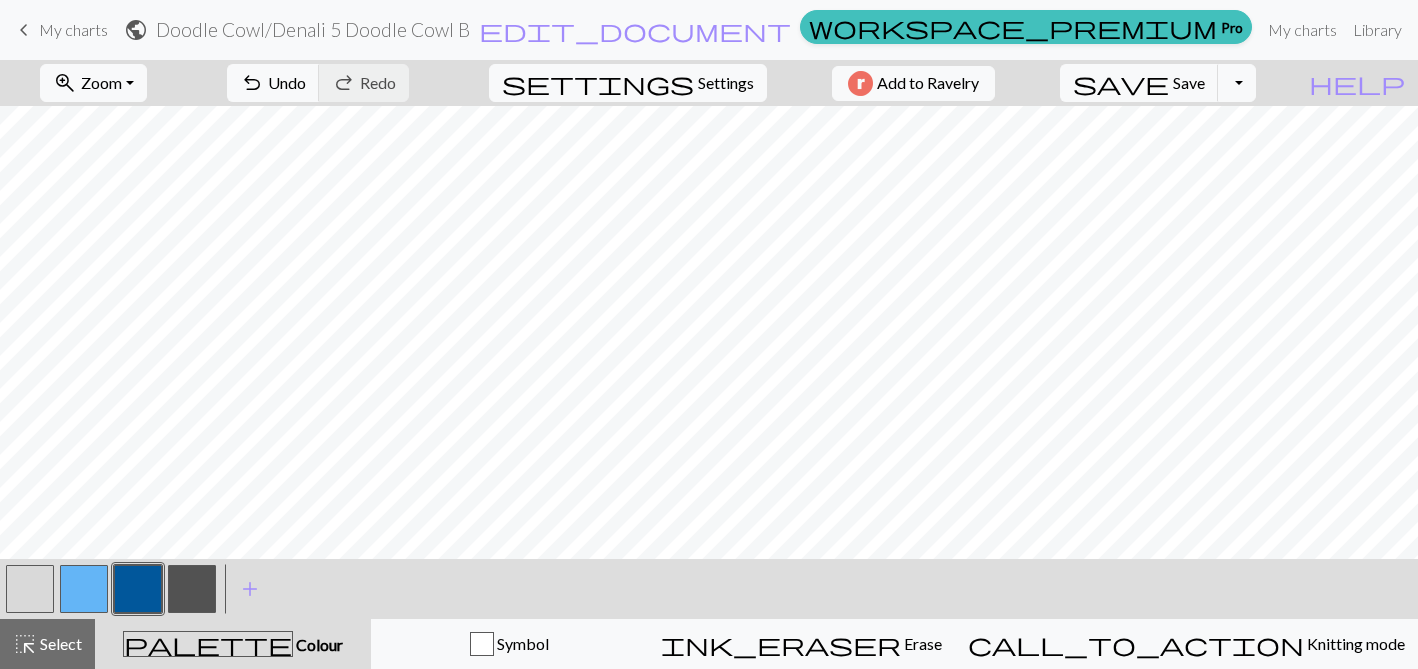 click at bounding box center [138, 589] 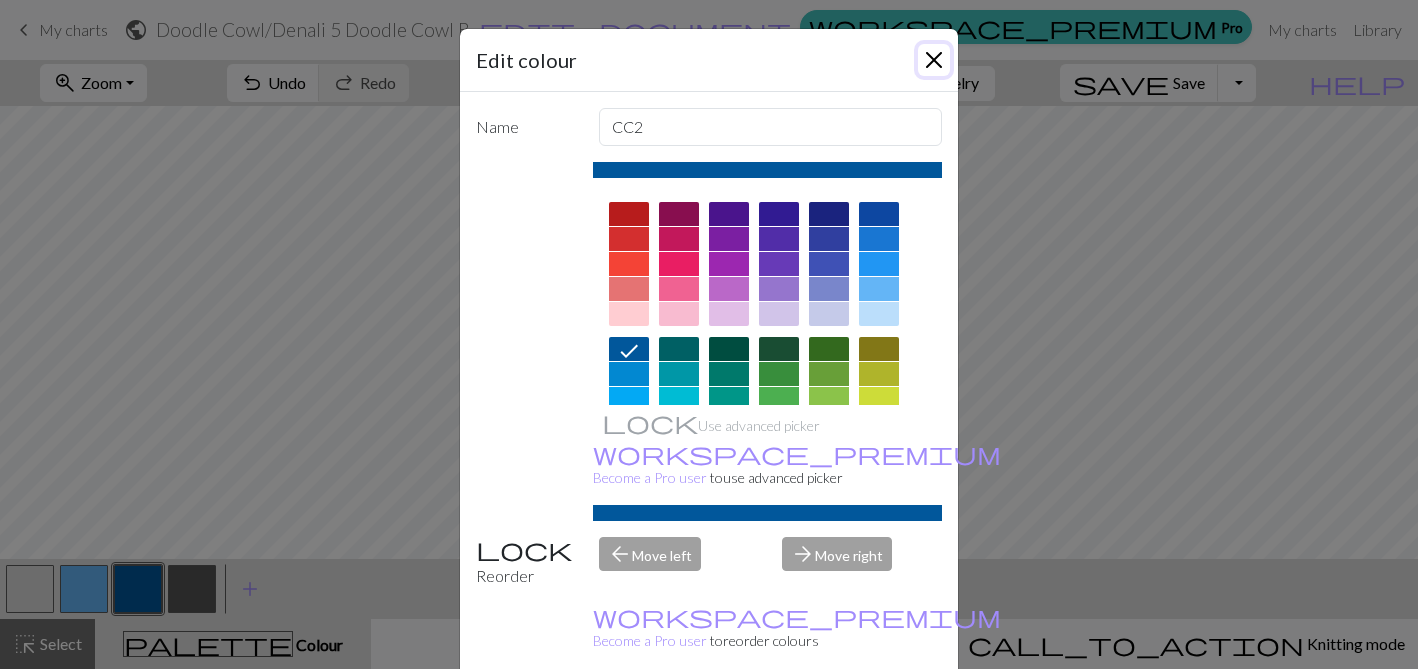 click at bounding box center [934, 60] 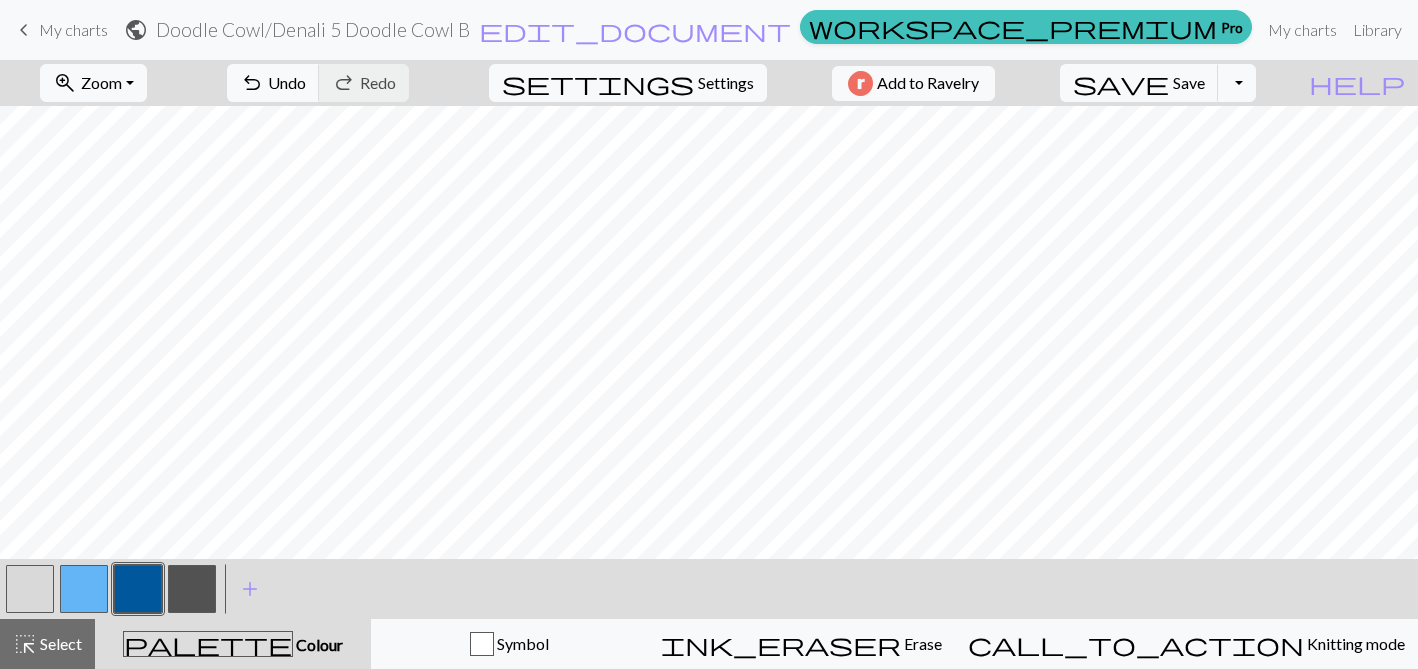 click at bounding box center [30, 589] 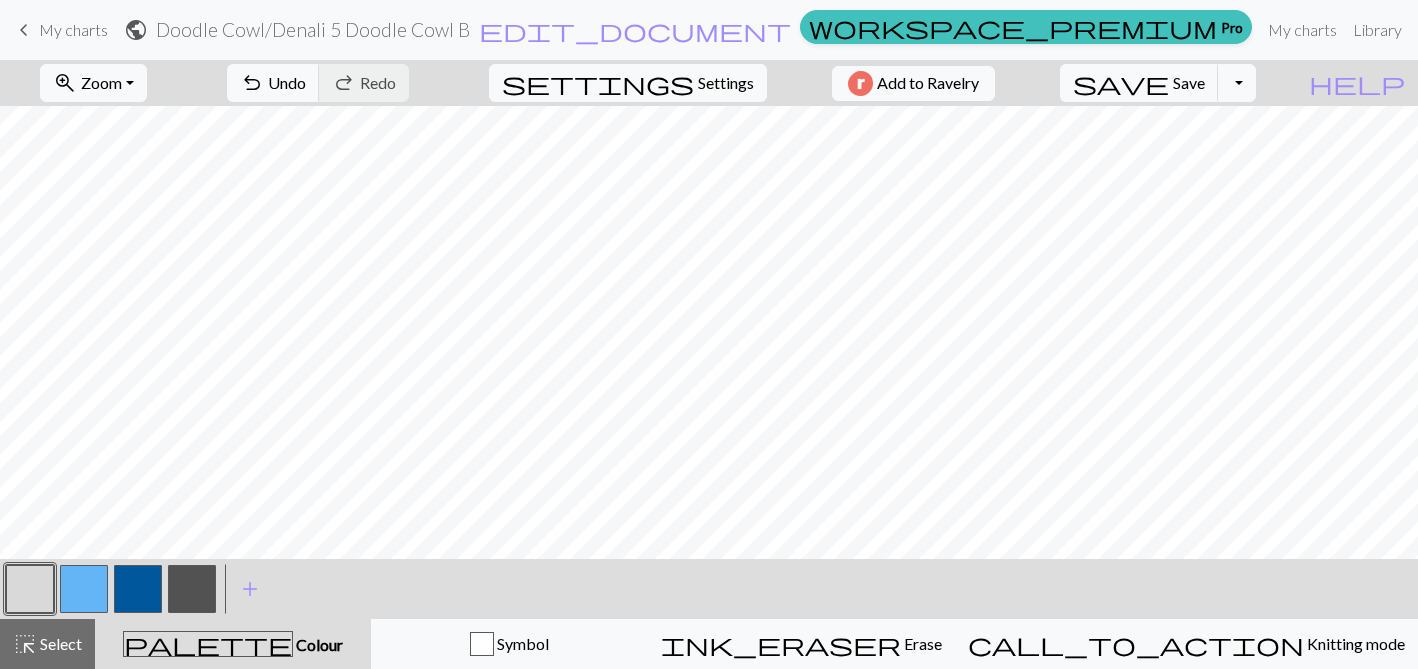 click at bounding box center (138, 589) 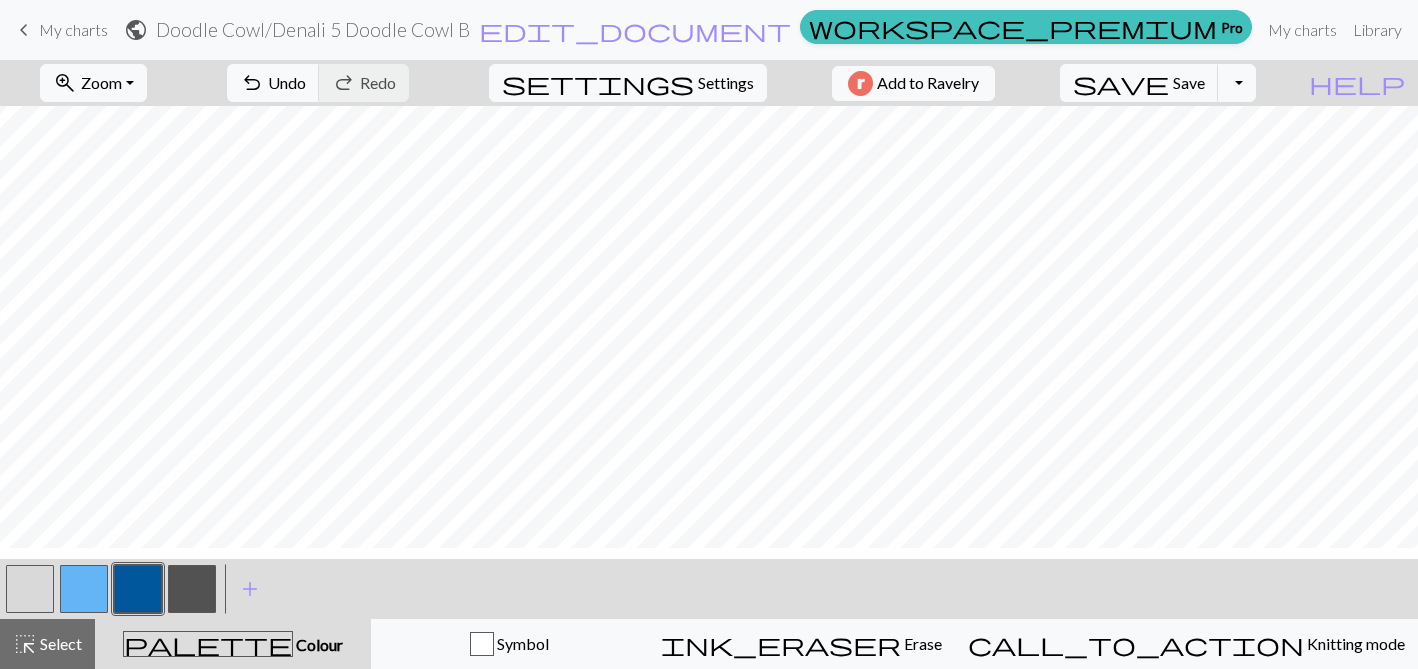 scroll, scrollTop: 753, scrollLeft: 0, axis: vertical 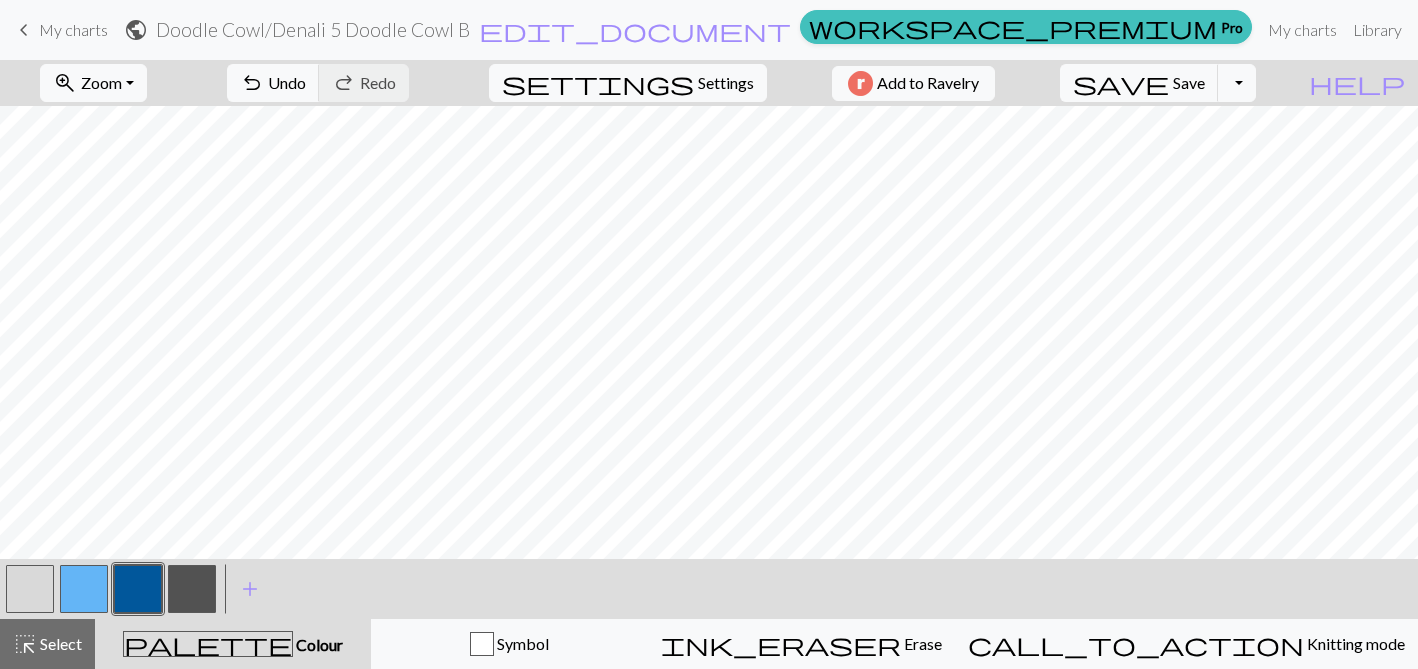 click at bounding box center [30, 589] 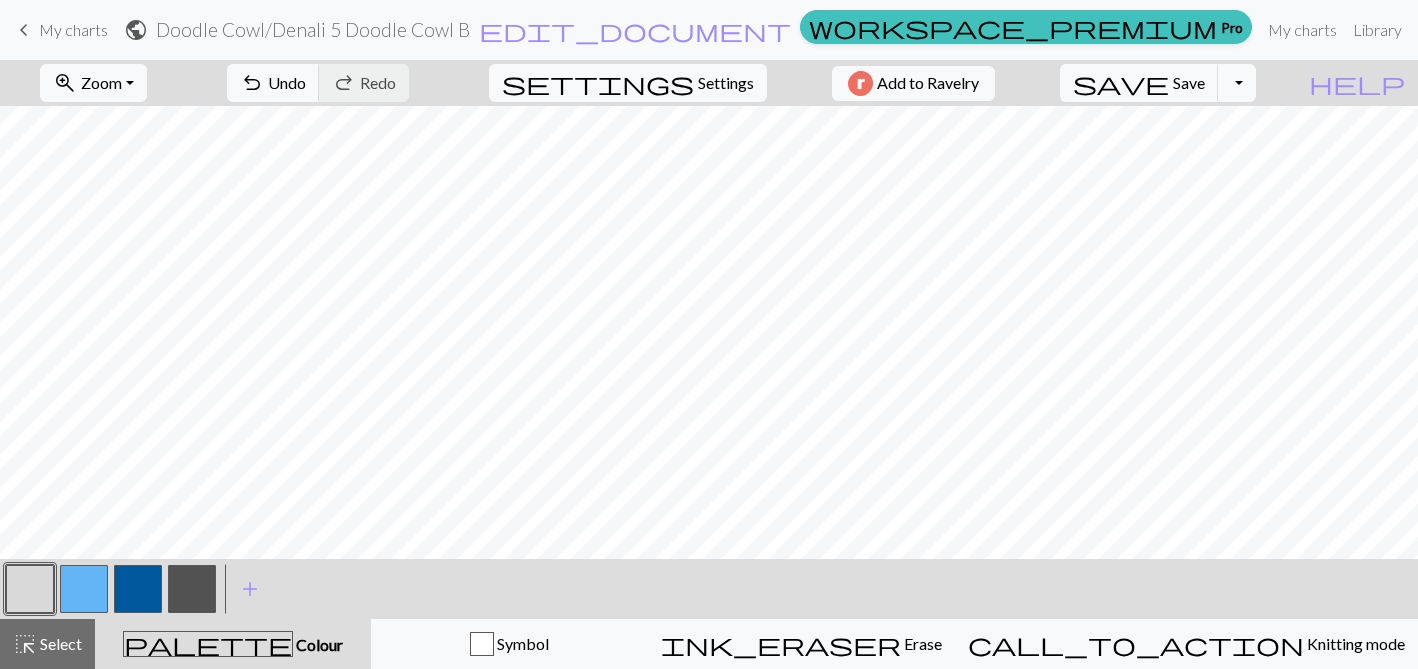 click at bounding box center [138, 589] 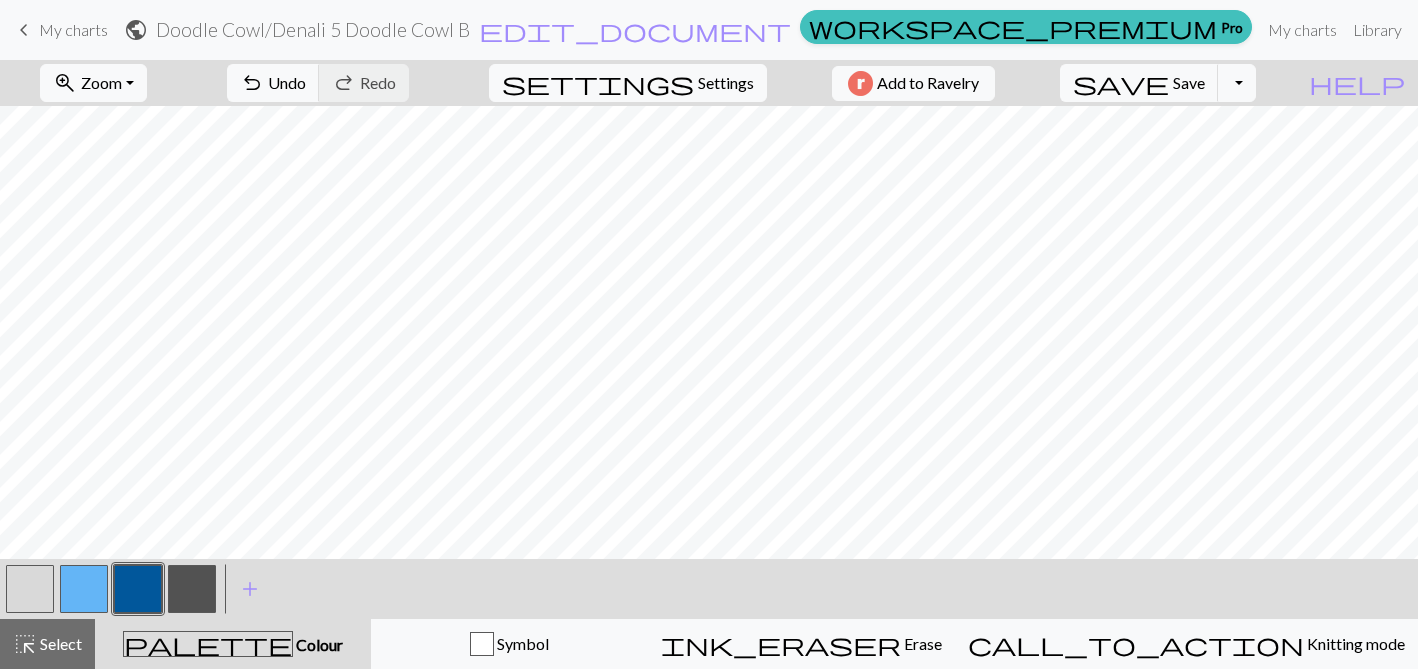 click at bounding box center (84, 589) 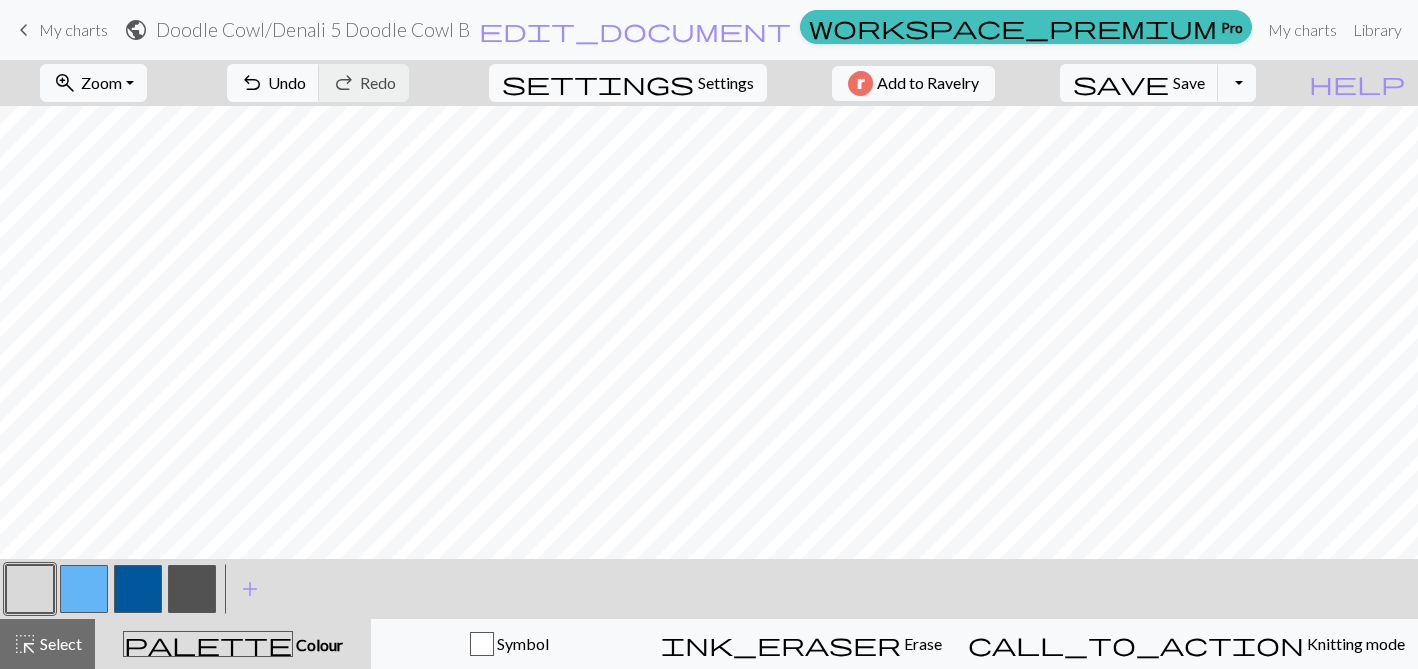 click at bounding box center [138, 589] 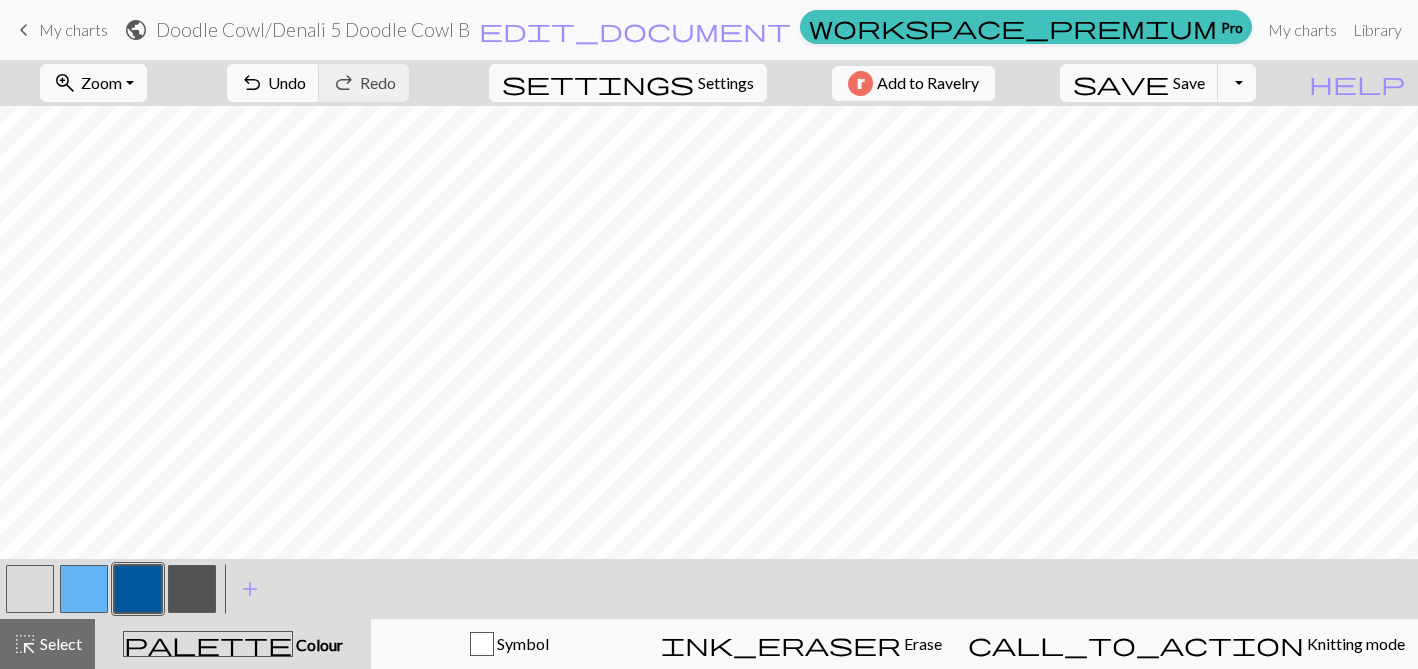 click at bounding box center [30, 589] 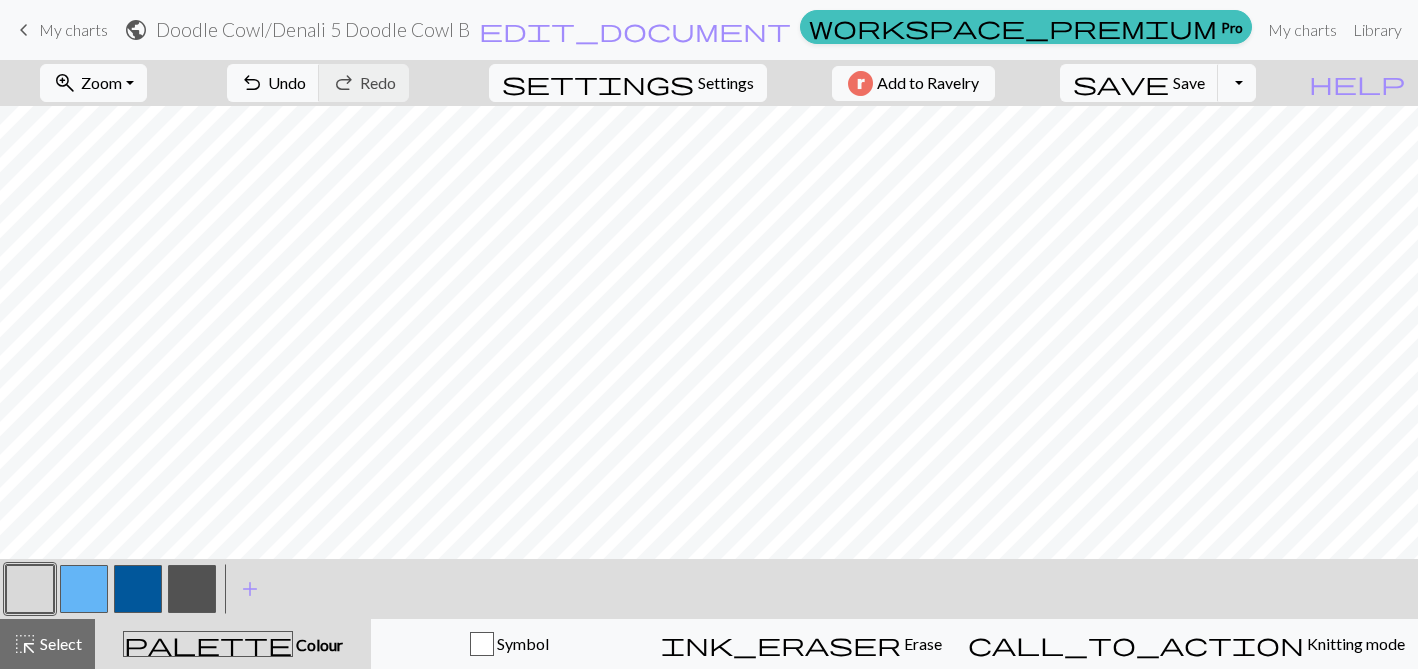 click at bounding box center (138, 589) 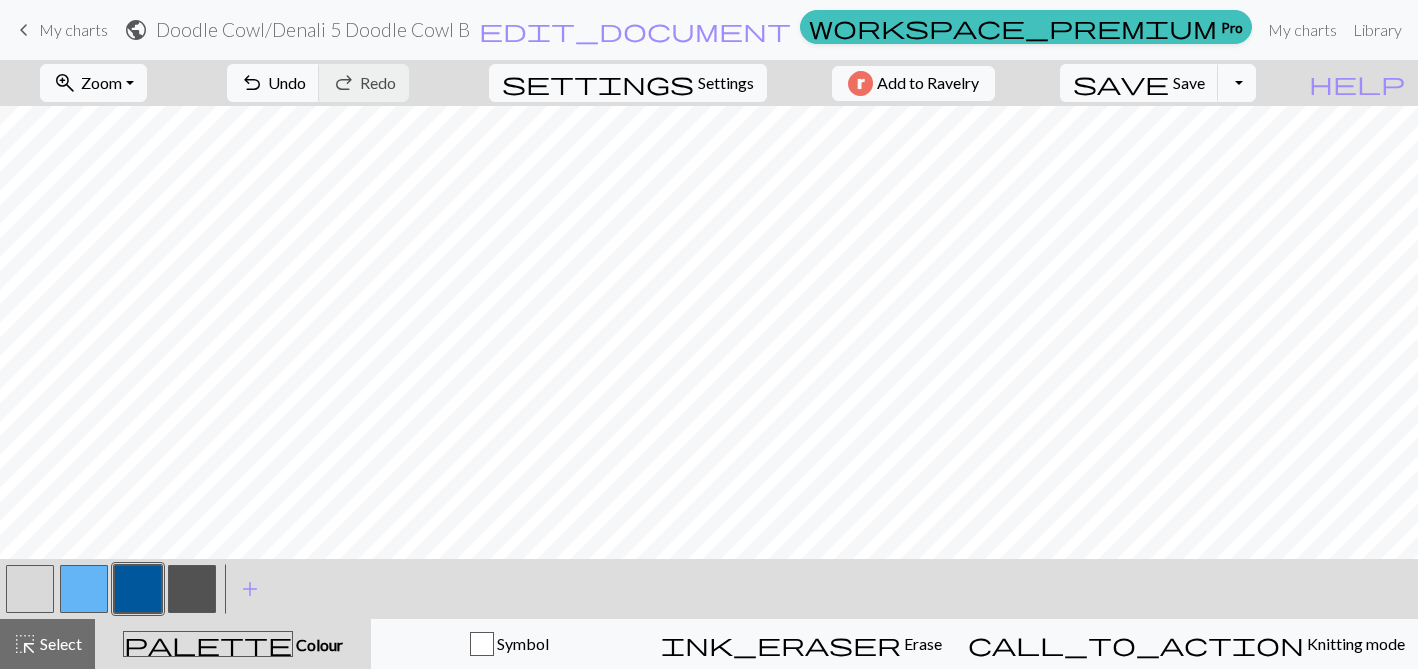 click at bounding box center (30, 589) 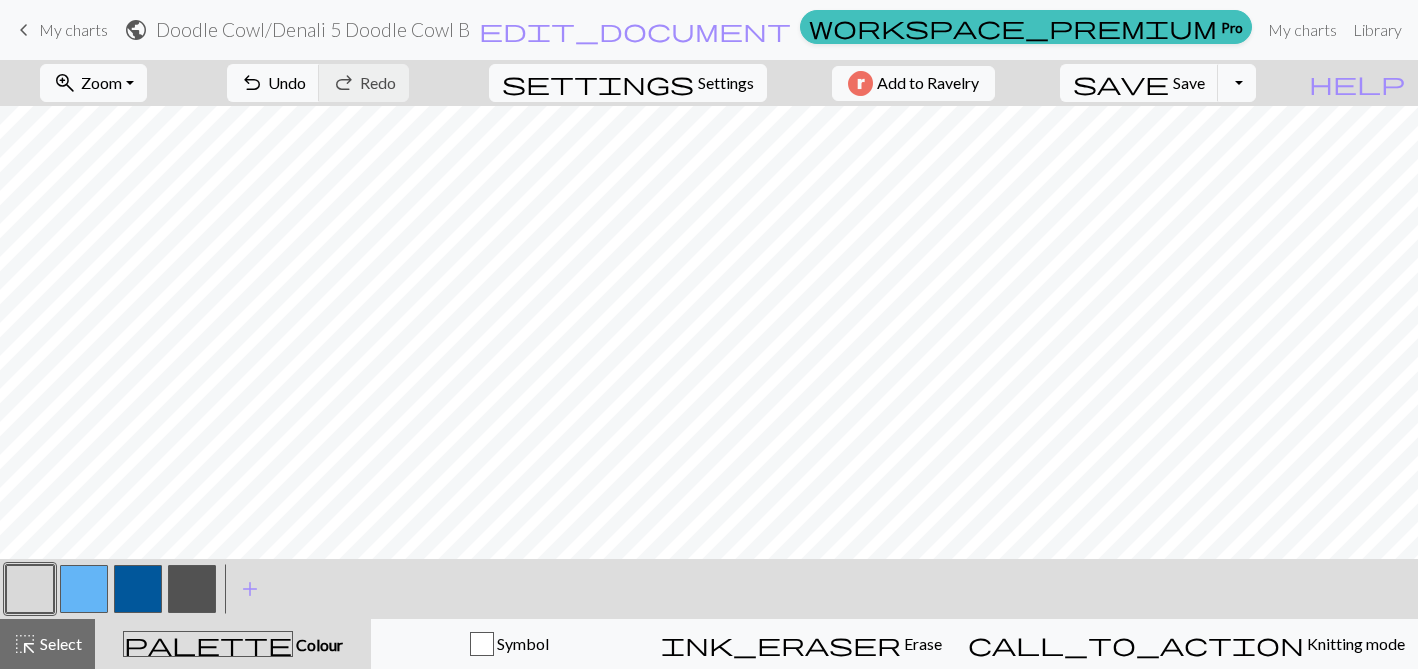 click at bounding box center [138, 589] 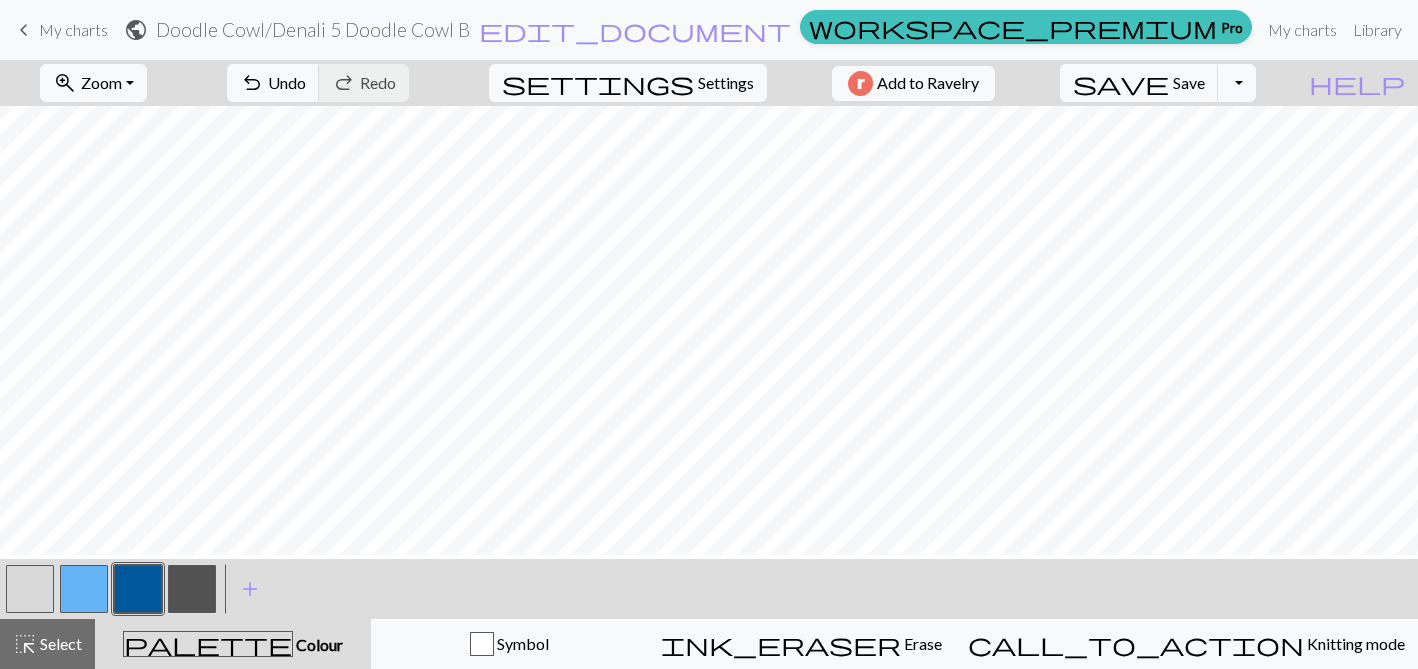 scroll, scrollTop: 535, scrollLeft: 0, axis: vertical 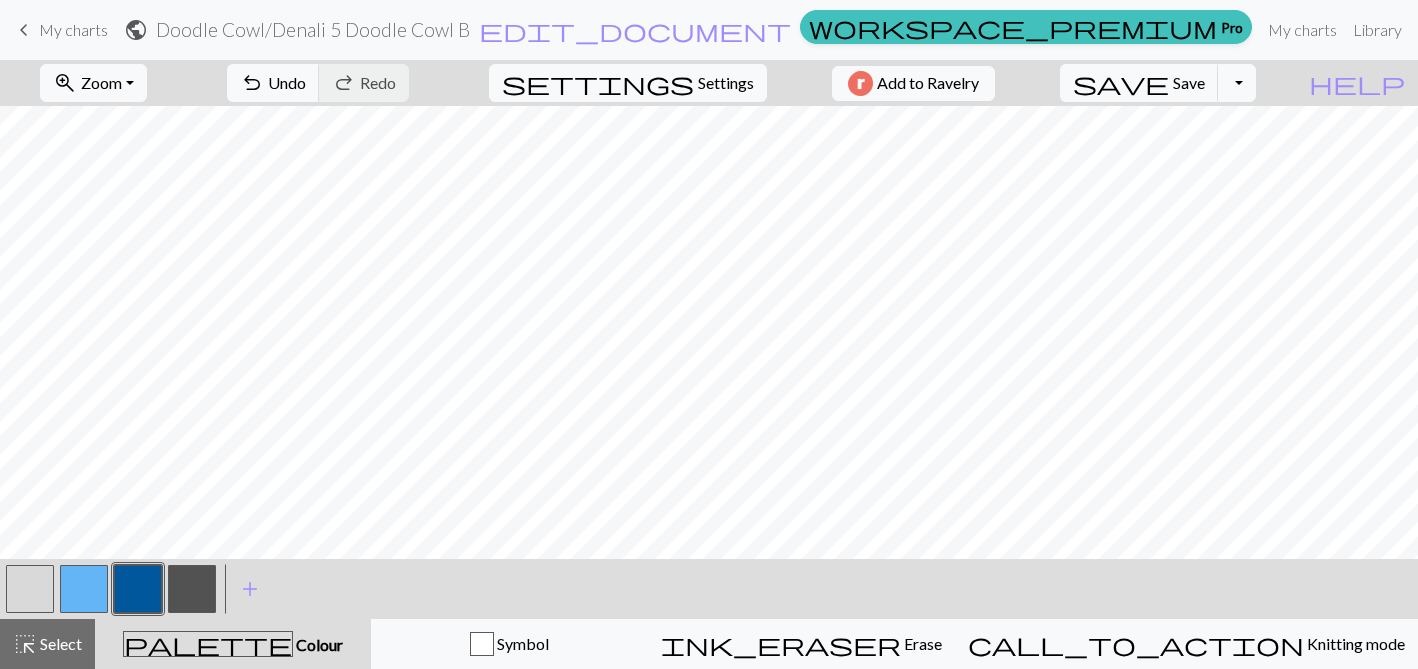 click at bounding box center [30, 589] 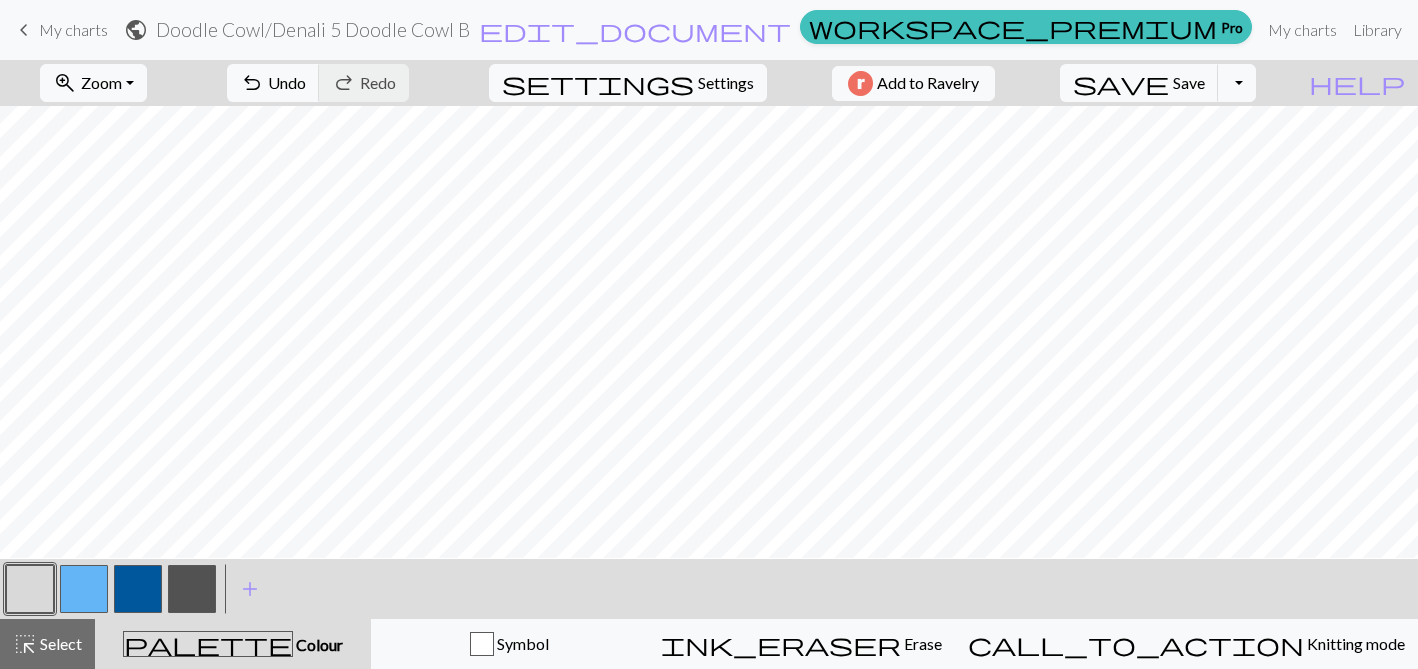scroll, scrollTop: 617, scrollLeft: 0, axis: vertical 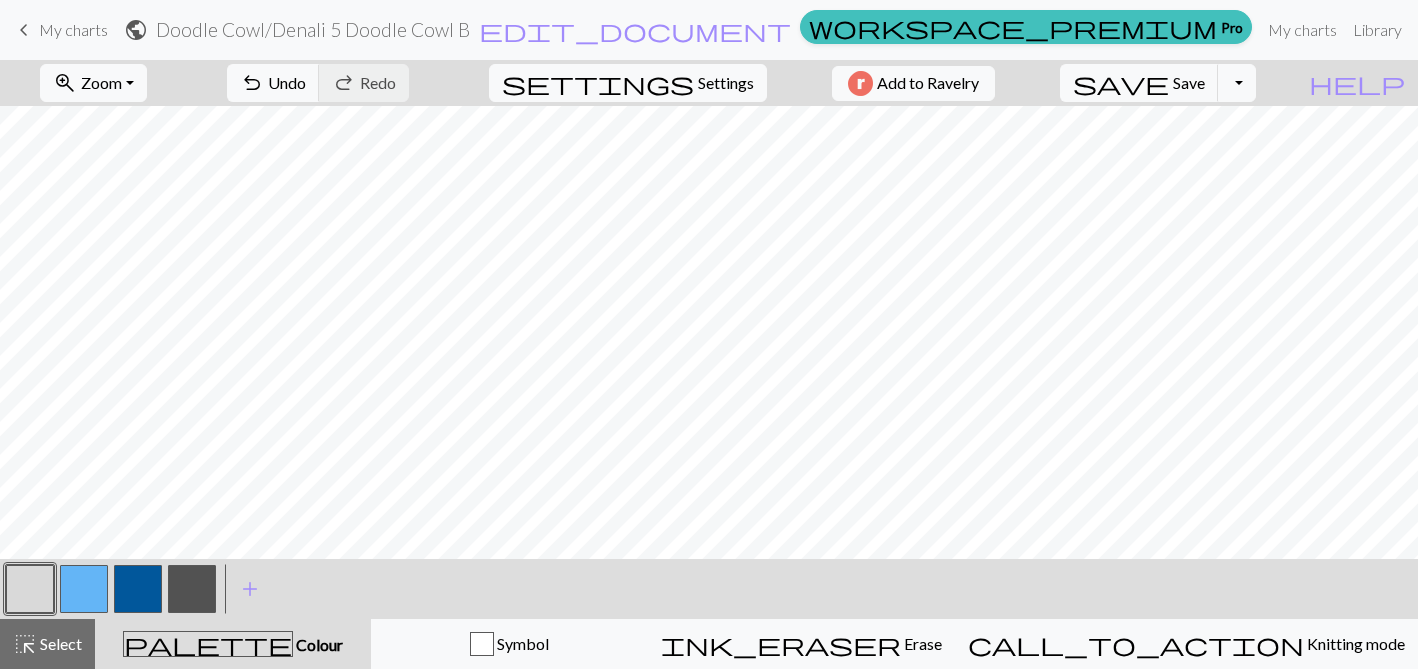 click at bounding box center [138, 589] 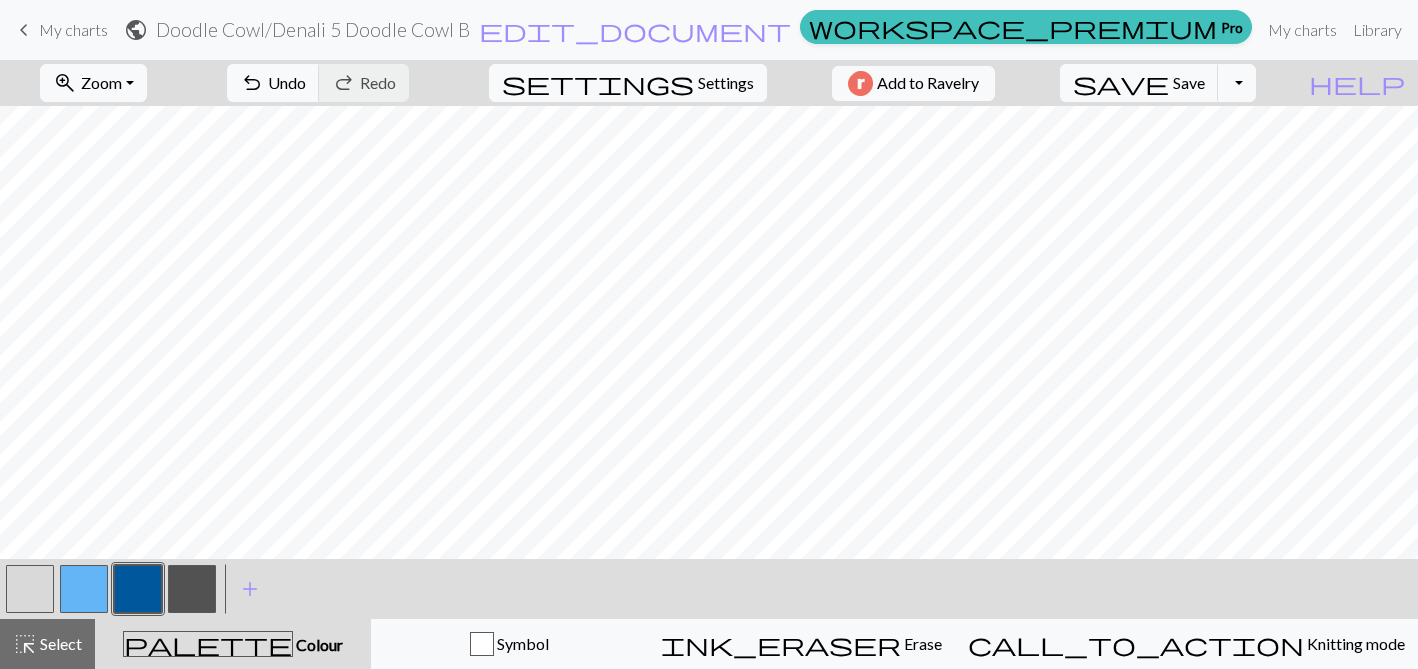 click at bounding box center [30, 589] 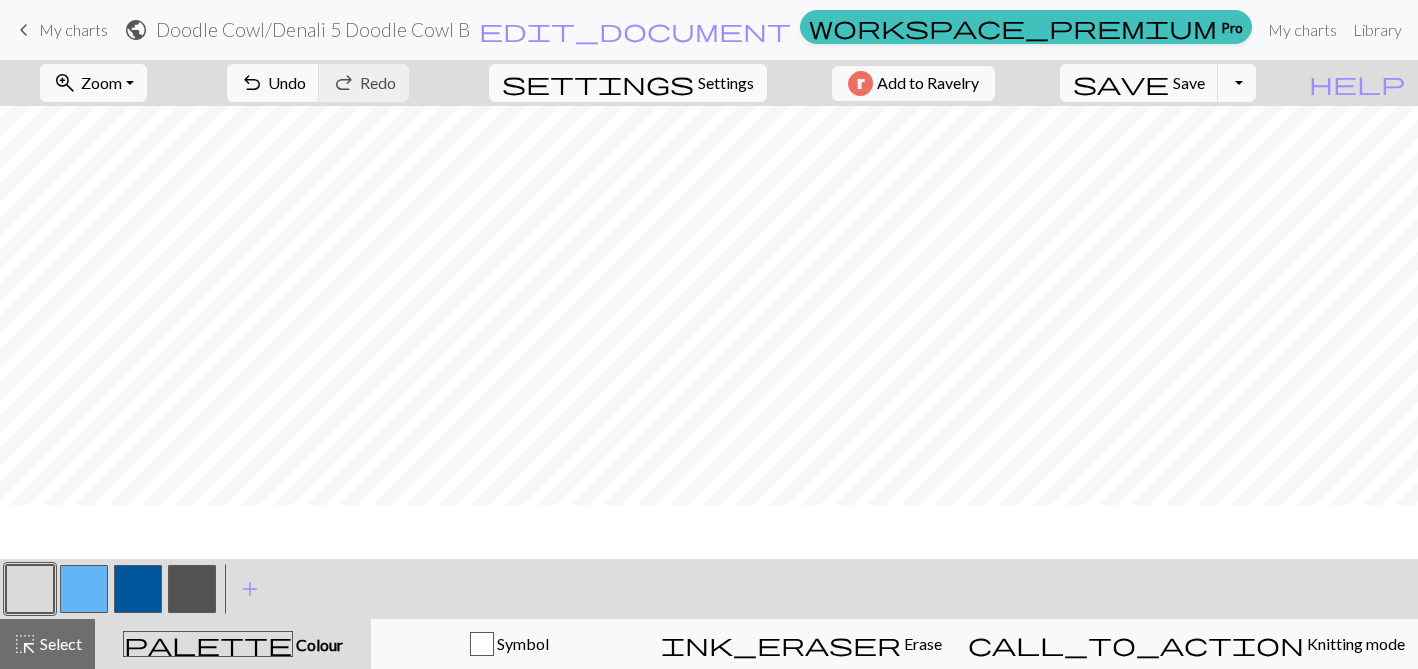 scroll, scrollTop: 469, scrollLeft: 0, axis: vertical 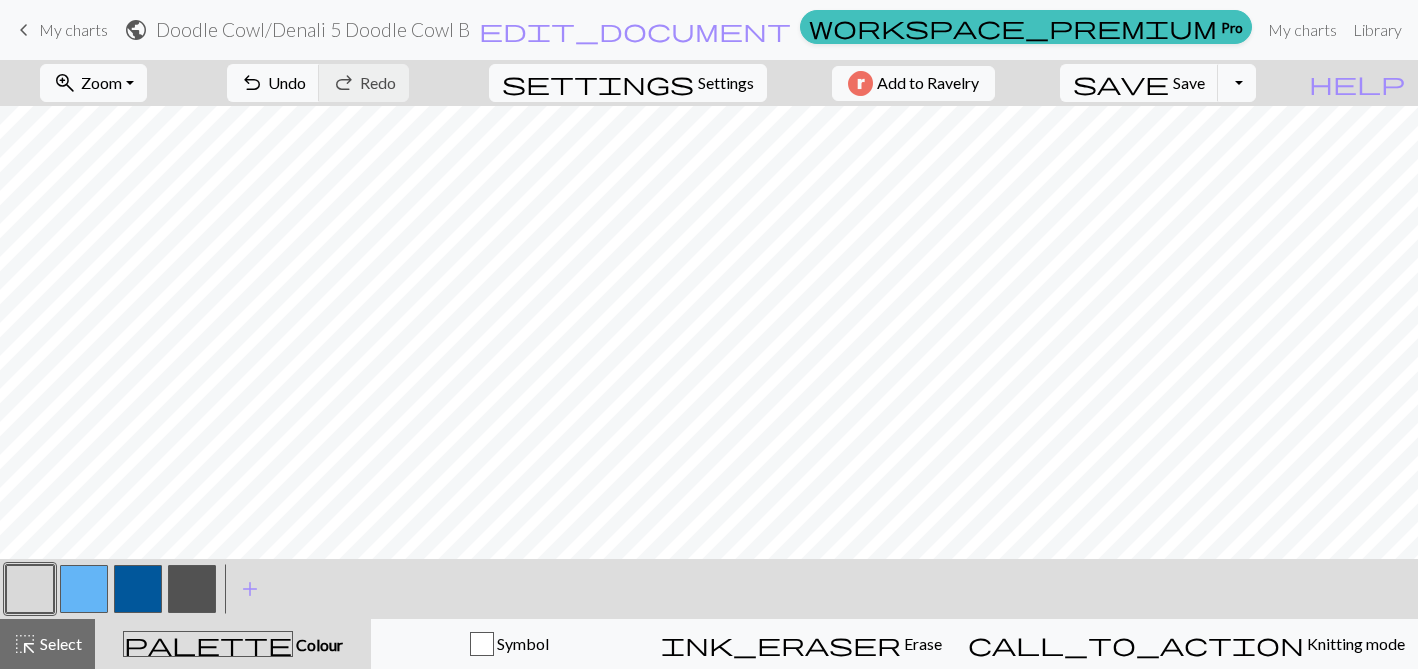 click at bounding box center (84, 589) 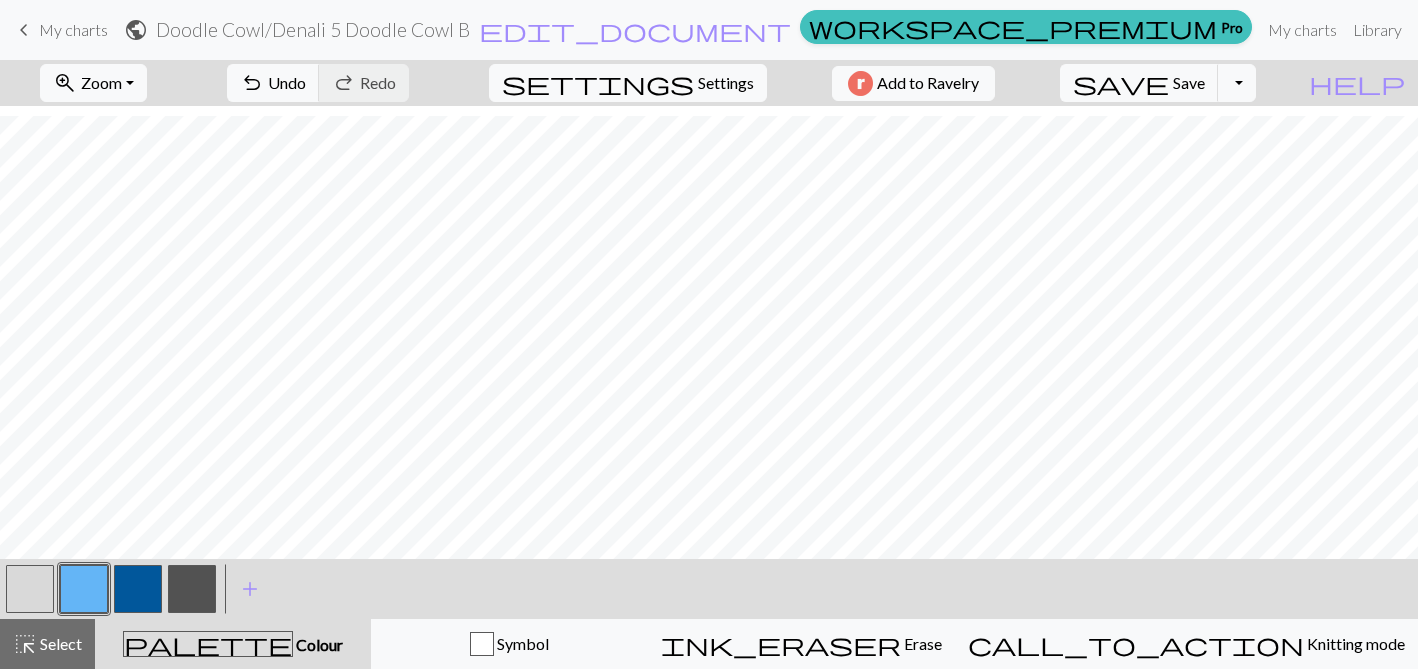 scroll, scrollTop: 437, scrollLeft: 0, axis: vertical 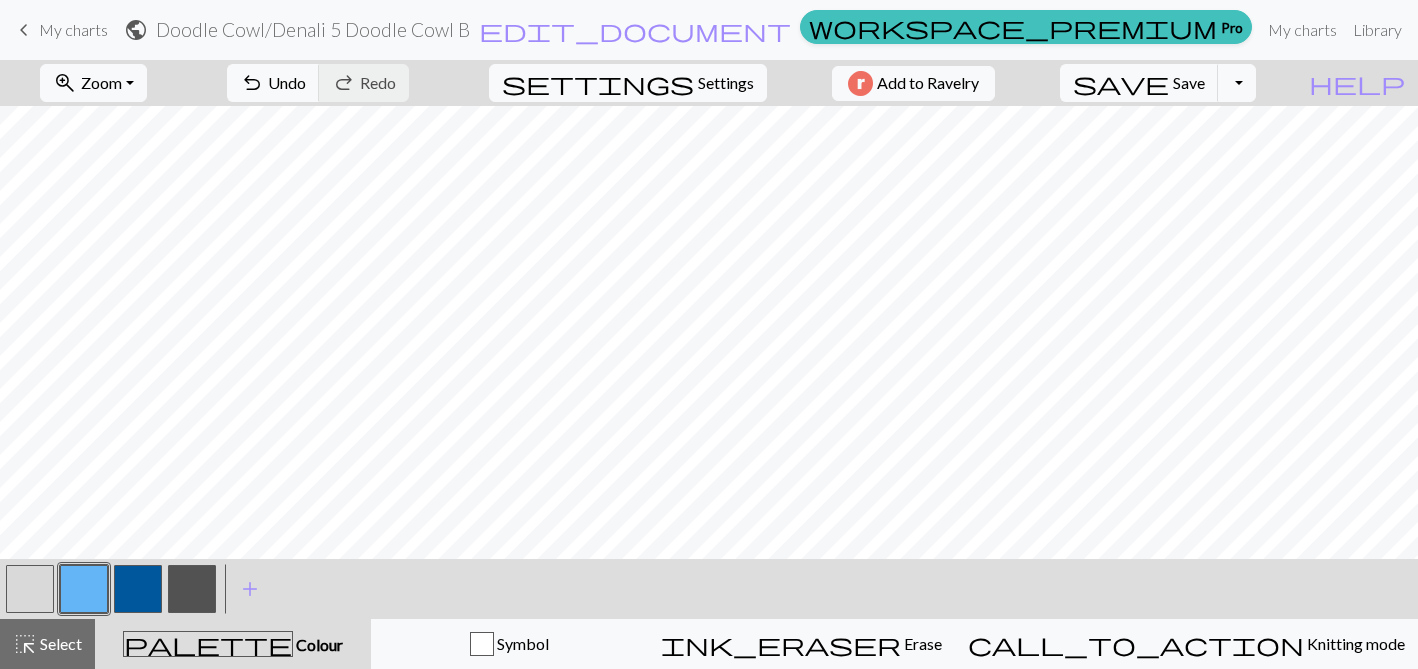 click at bounding box center (84, 589) 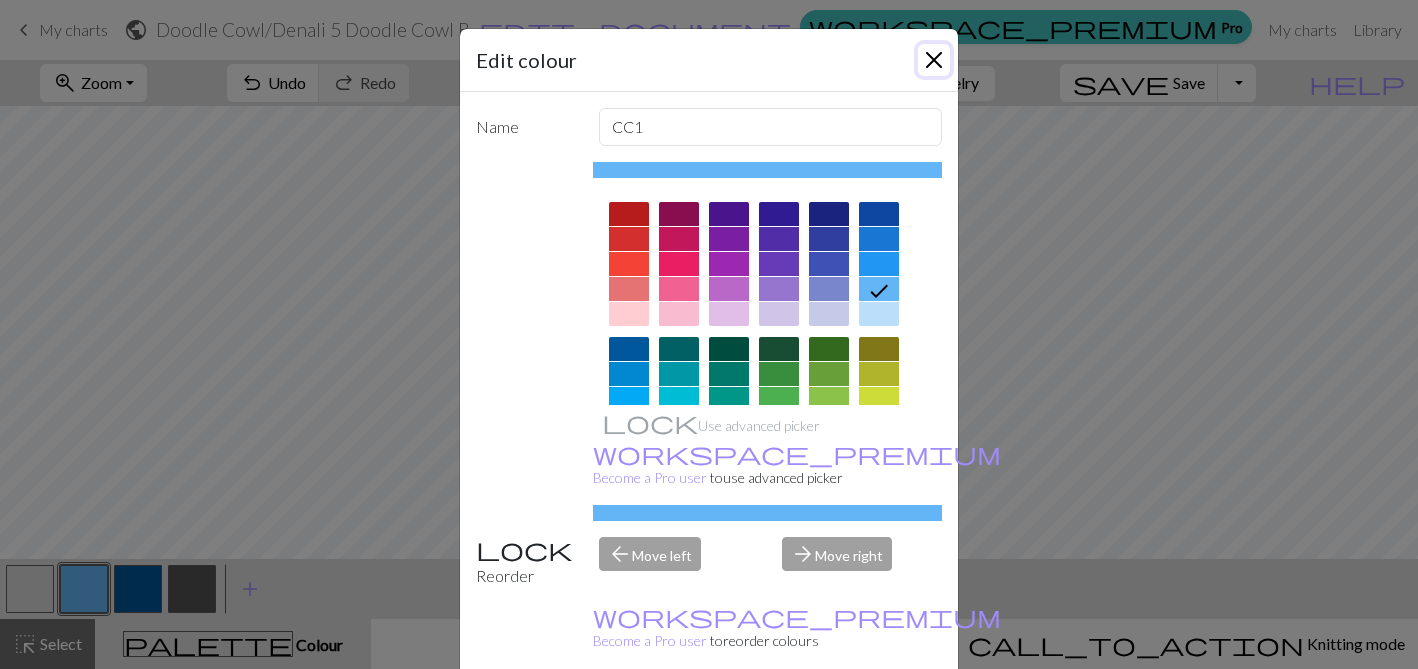 click at bounding box center [934, 60] 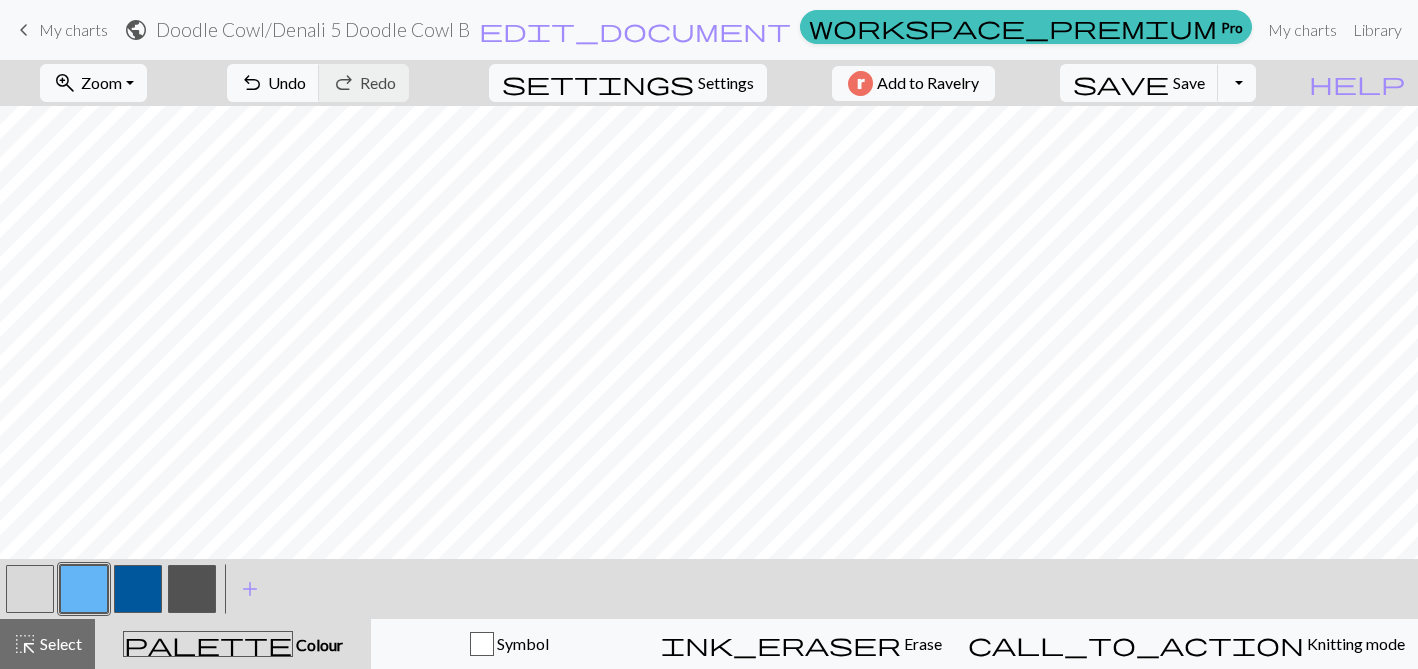 click at bounding box center [84, 589] 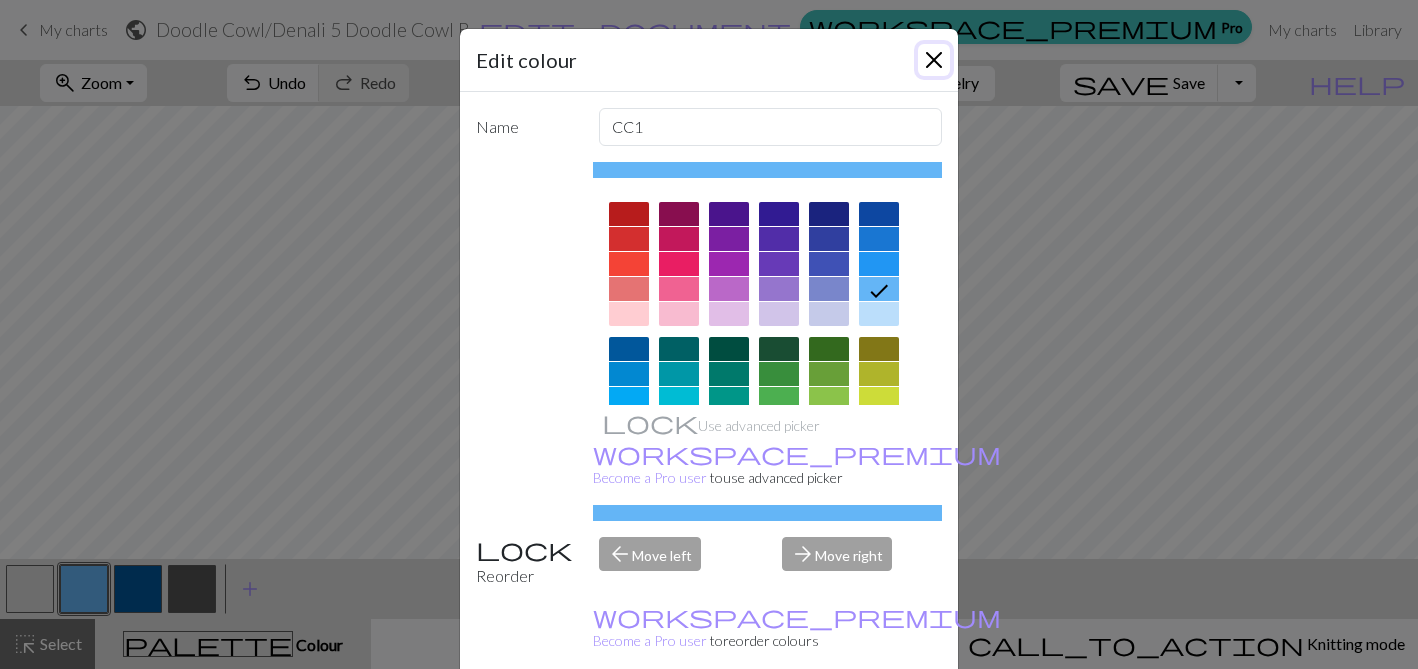 click at bounding box center (934, 60) 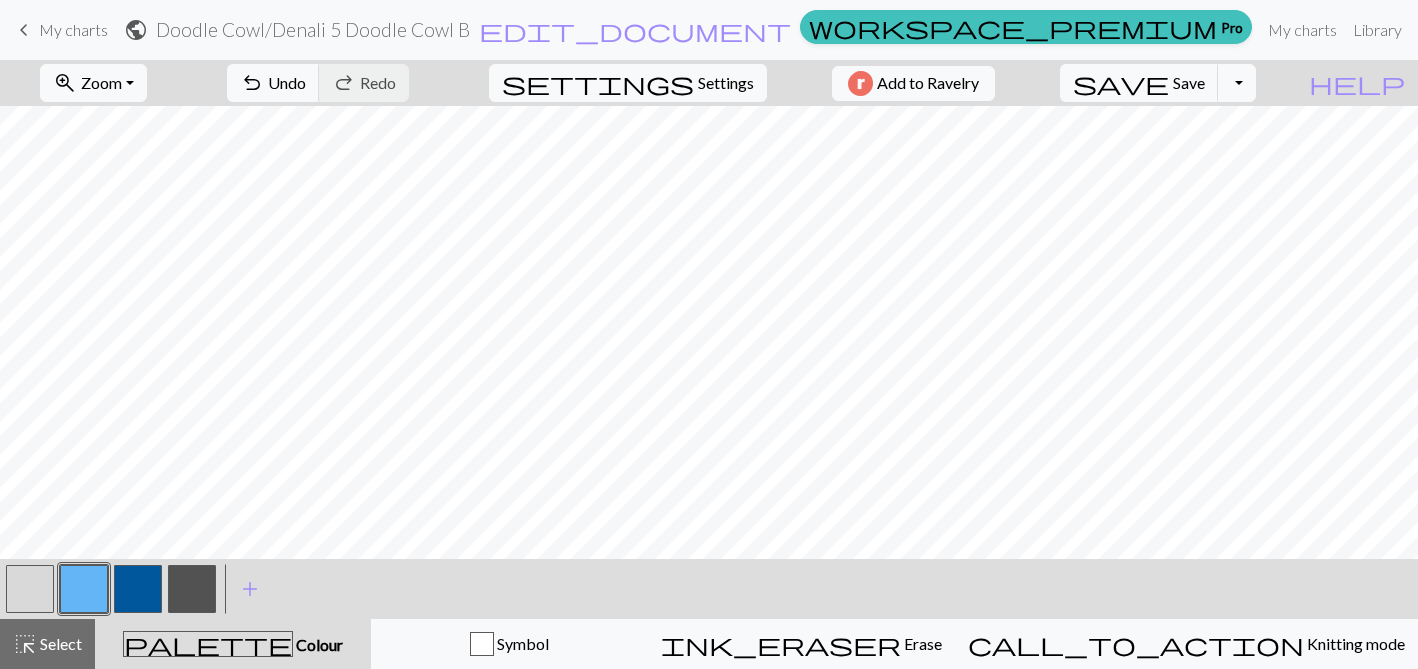 click at bounding box center (30, 589) 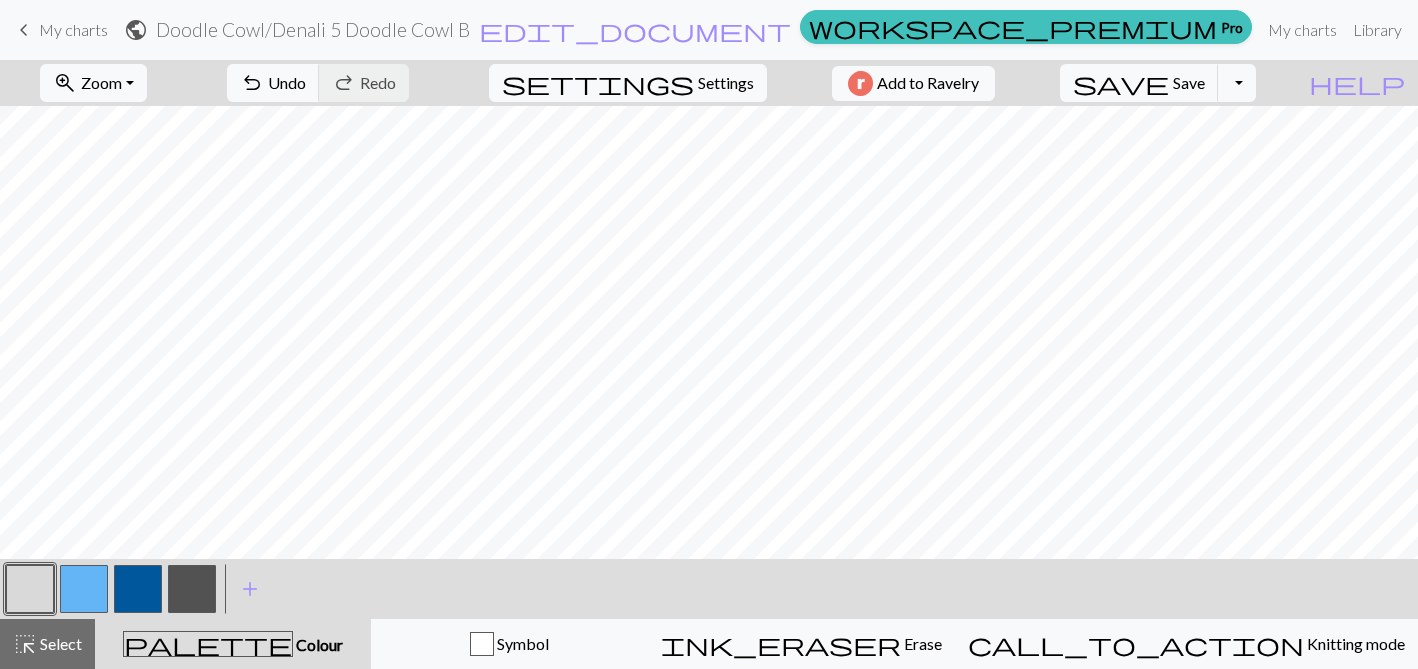 click at bounding box center (84, 589) 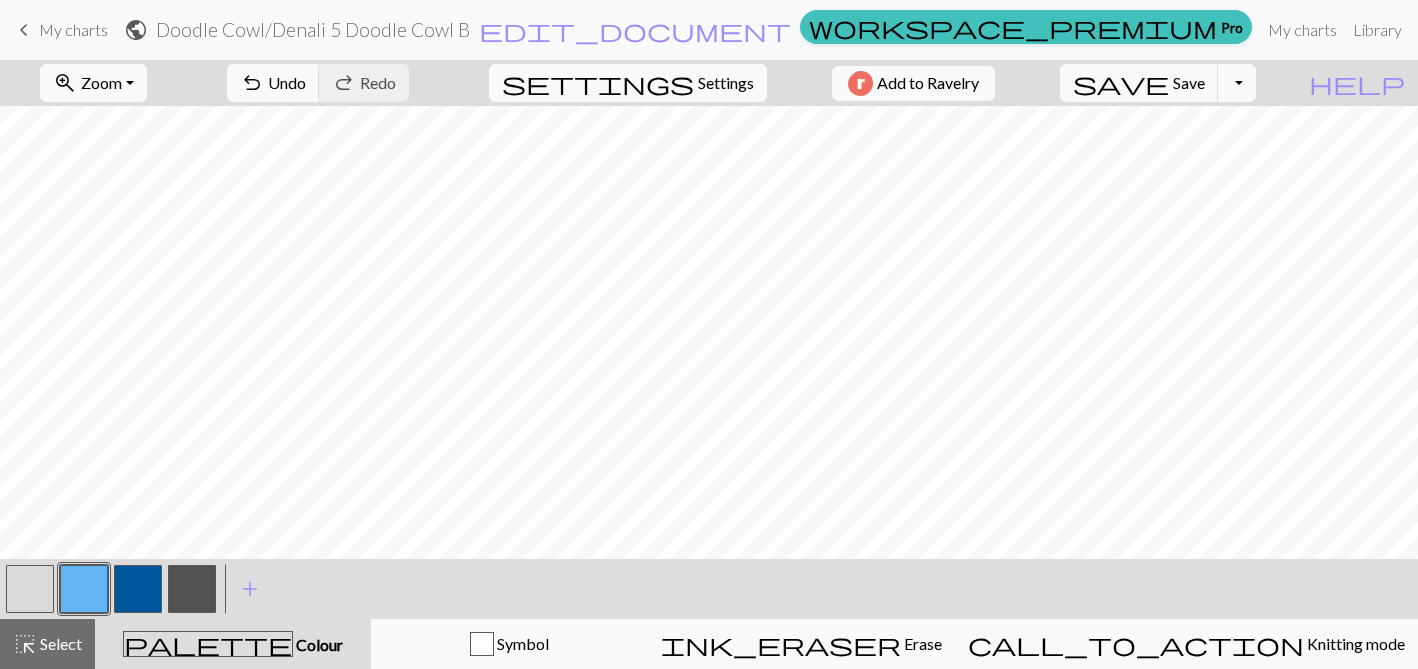 click at bounding box center (30, 589) 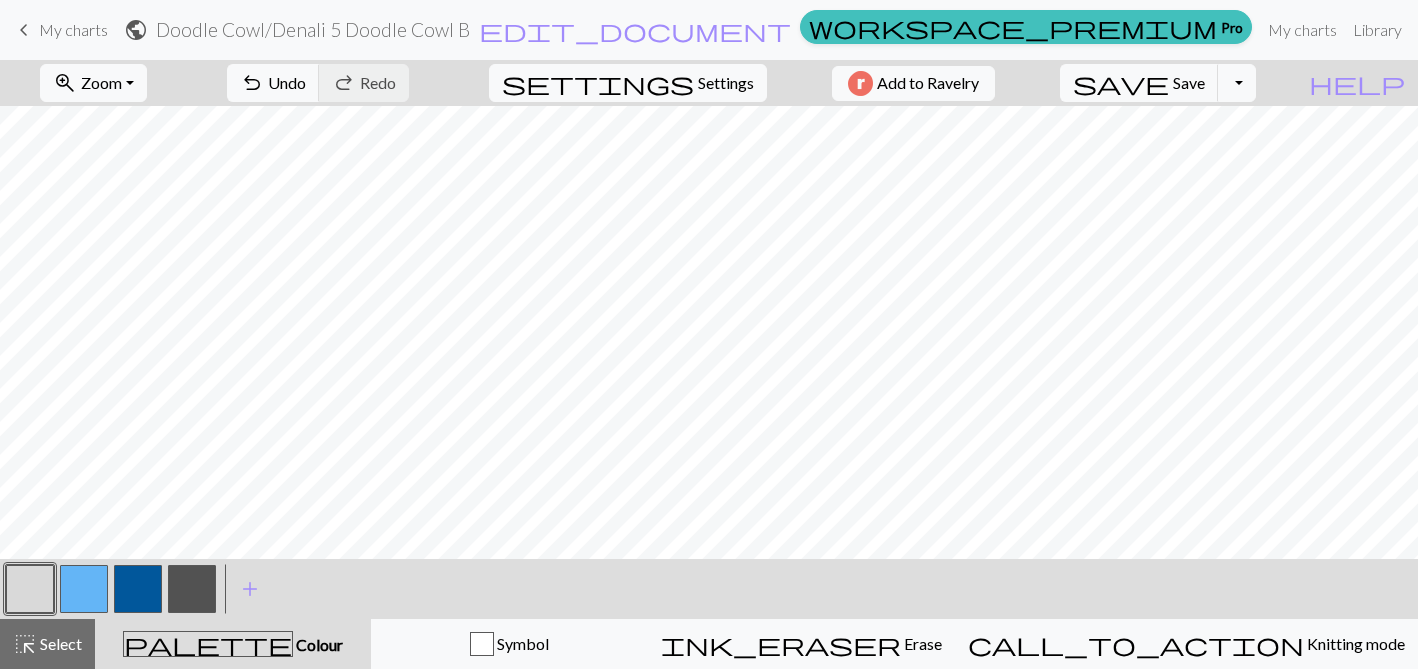 click at bounding box center [84, 589] 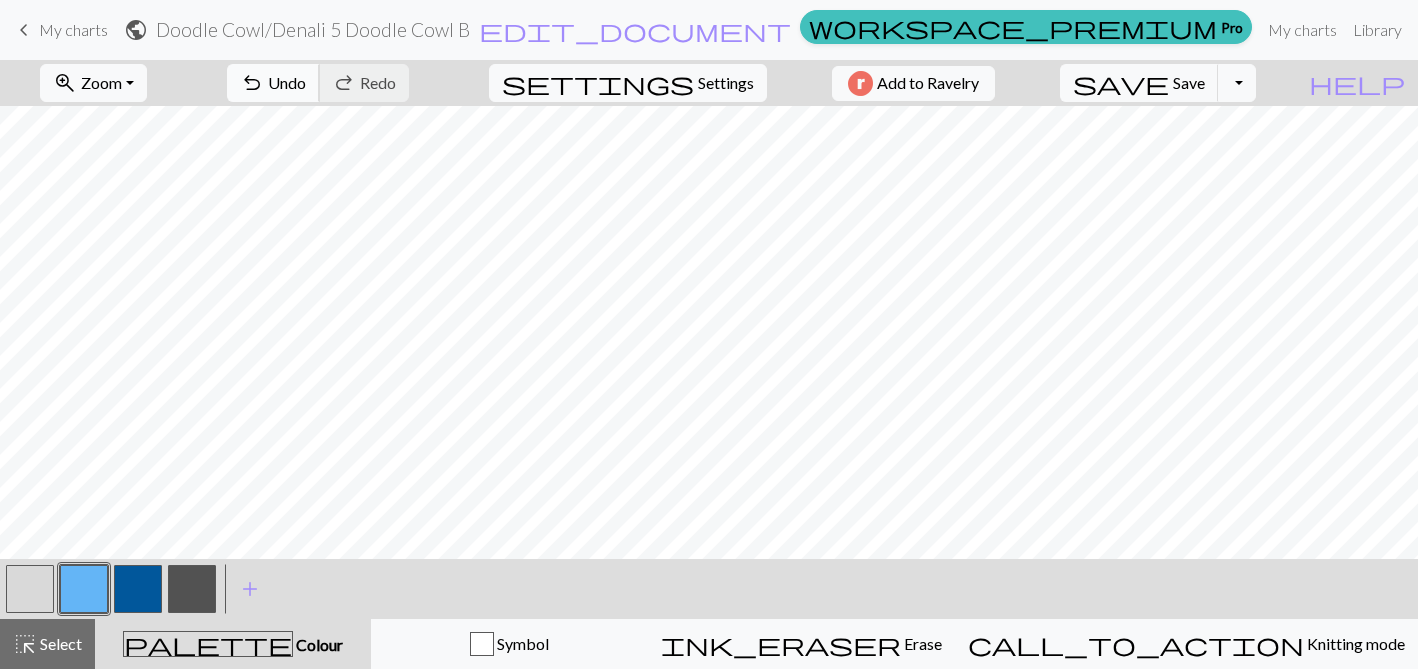 click on "undo Undo Undo" at bounding box center (273, 83) 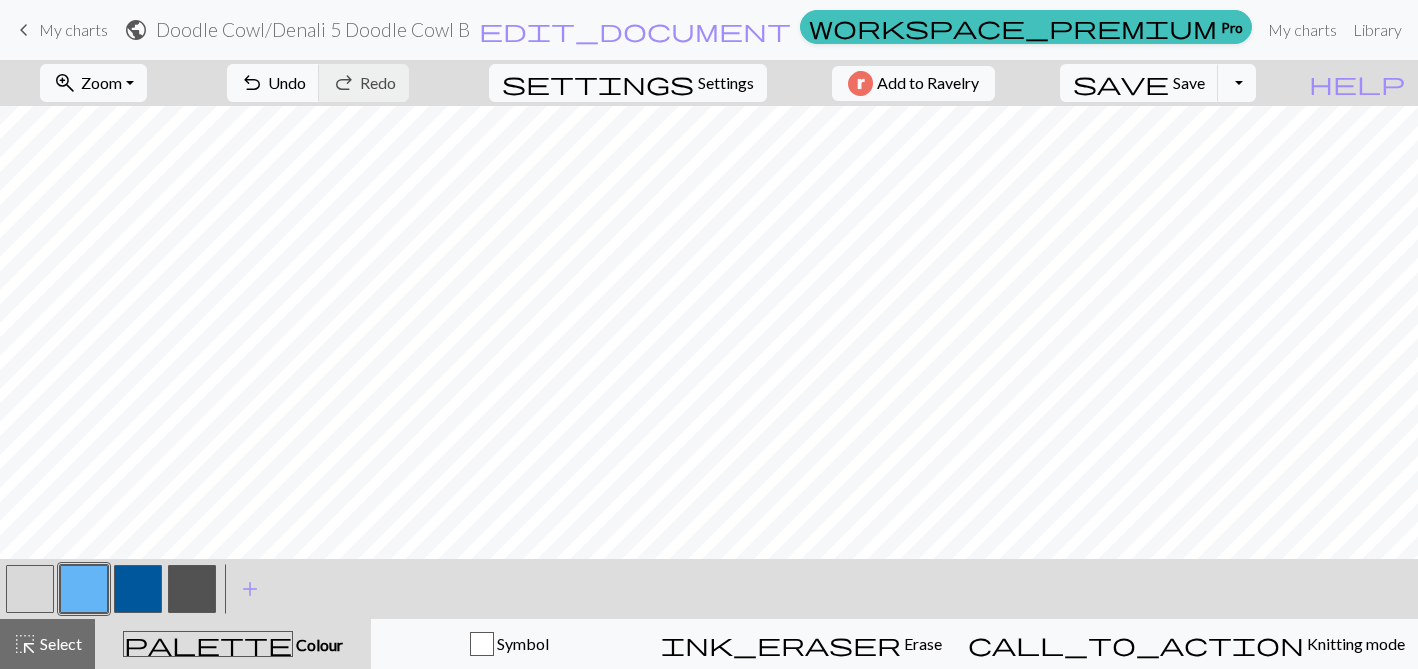 click at bounding box center (30, 589) 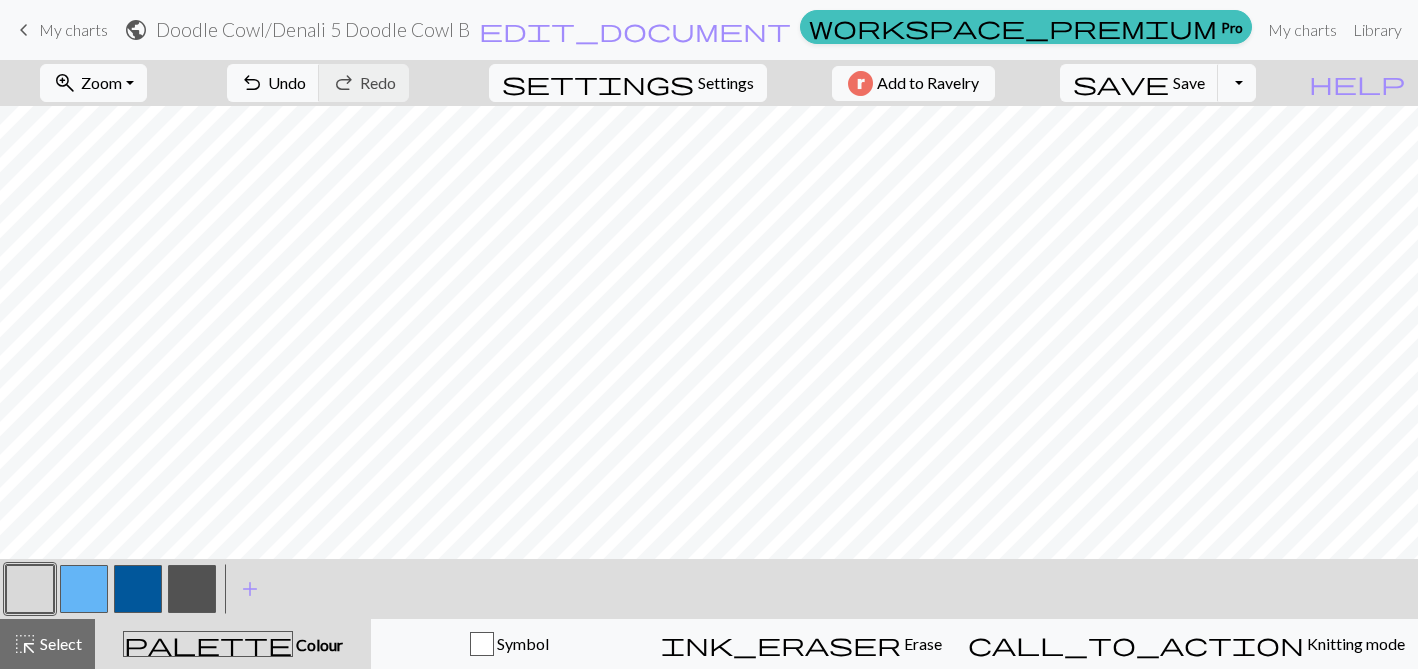 click at bounding box center [84, 589] 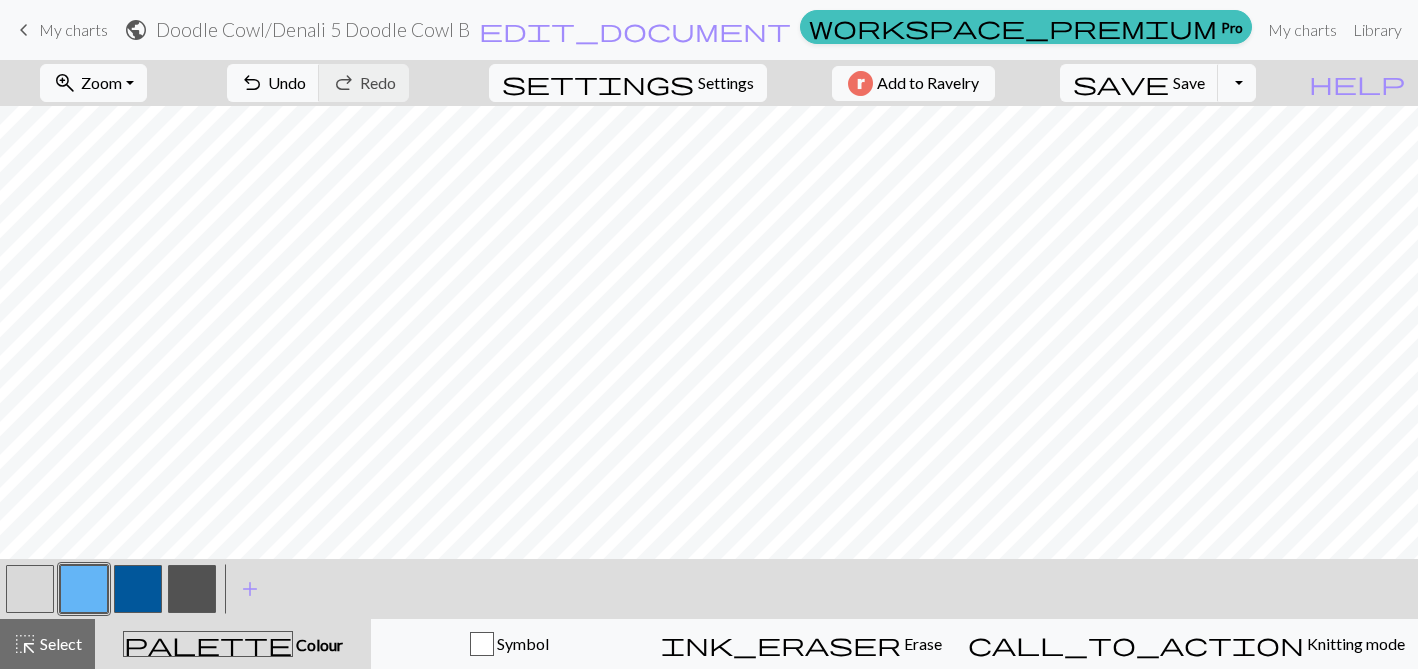 click at bounding box center (30, 589) 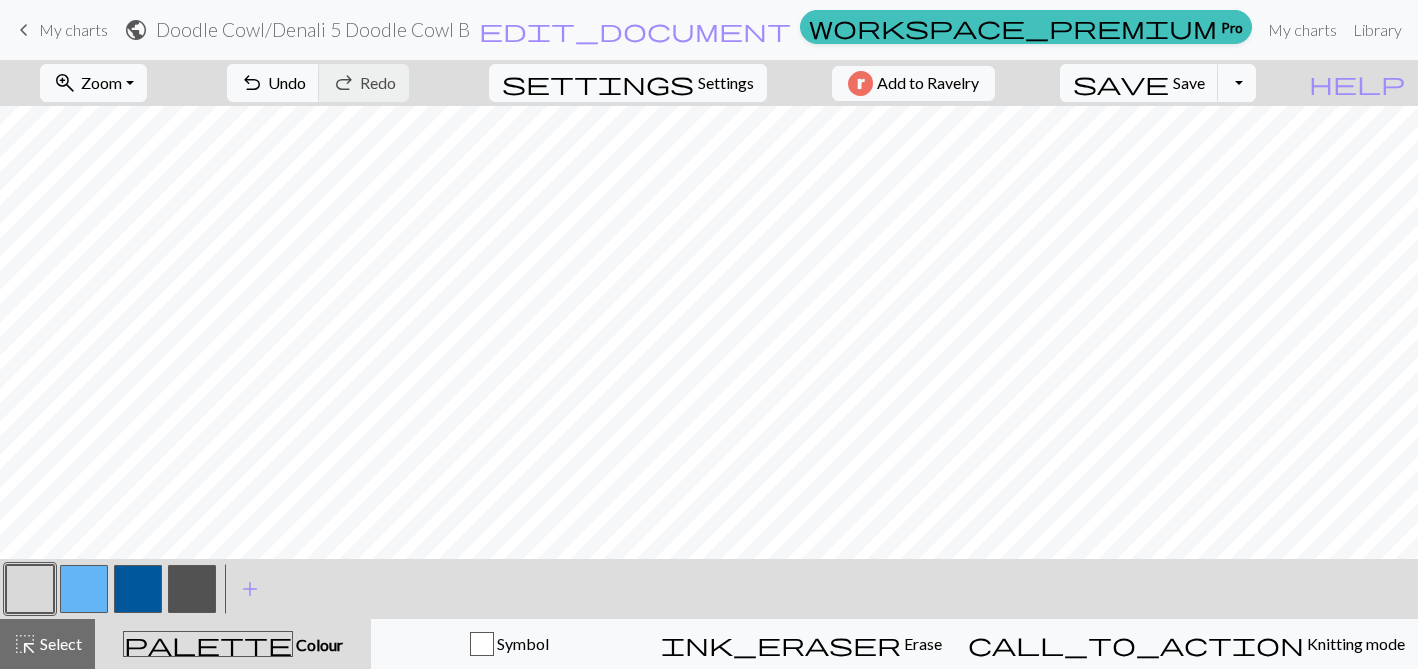 click at bounding box center (84, 589) 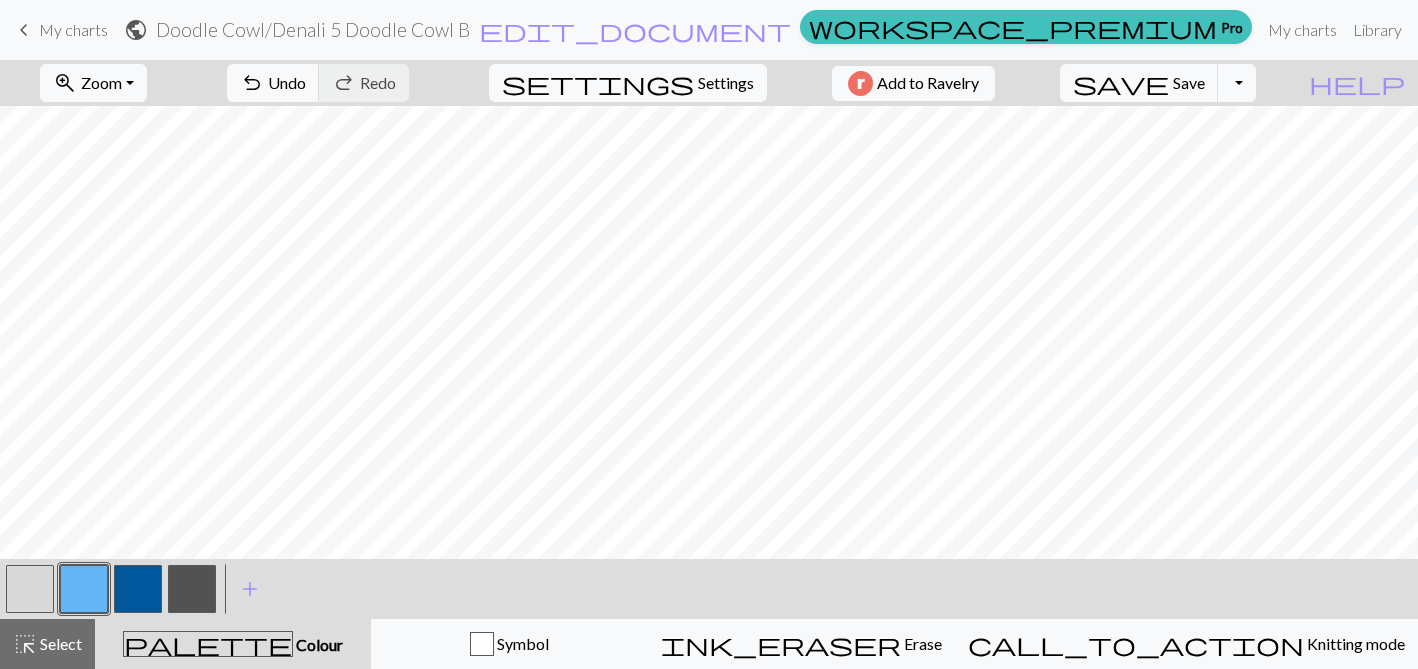 click at bounding box center [30, 589] 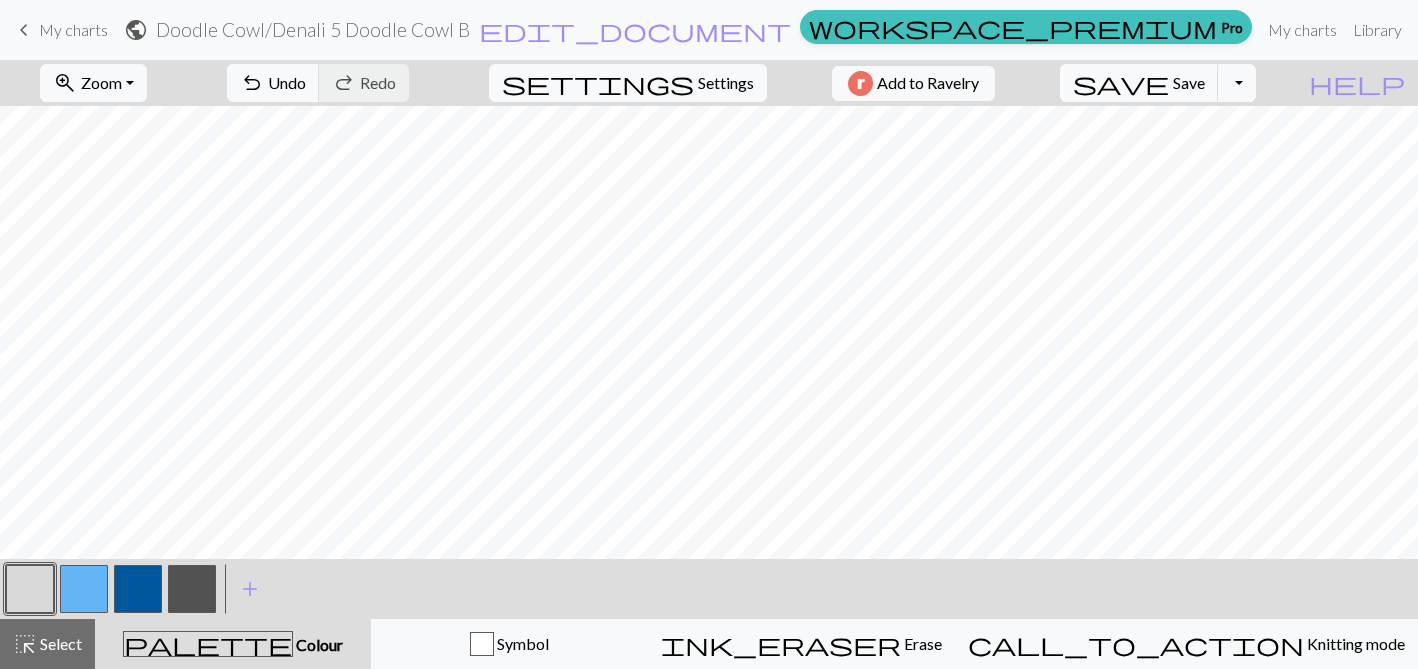 click at bounding box center [192, 589] 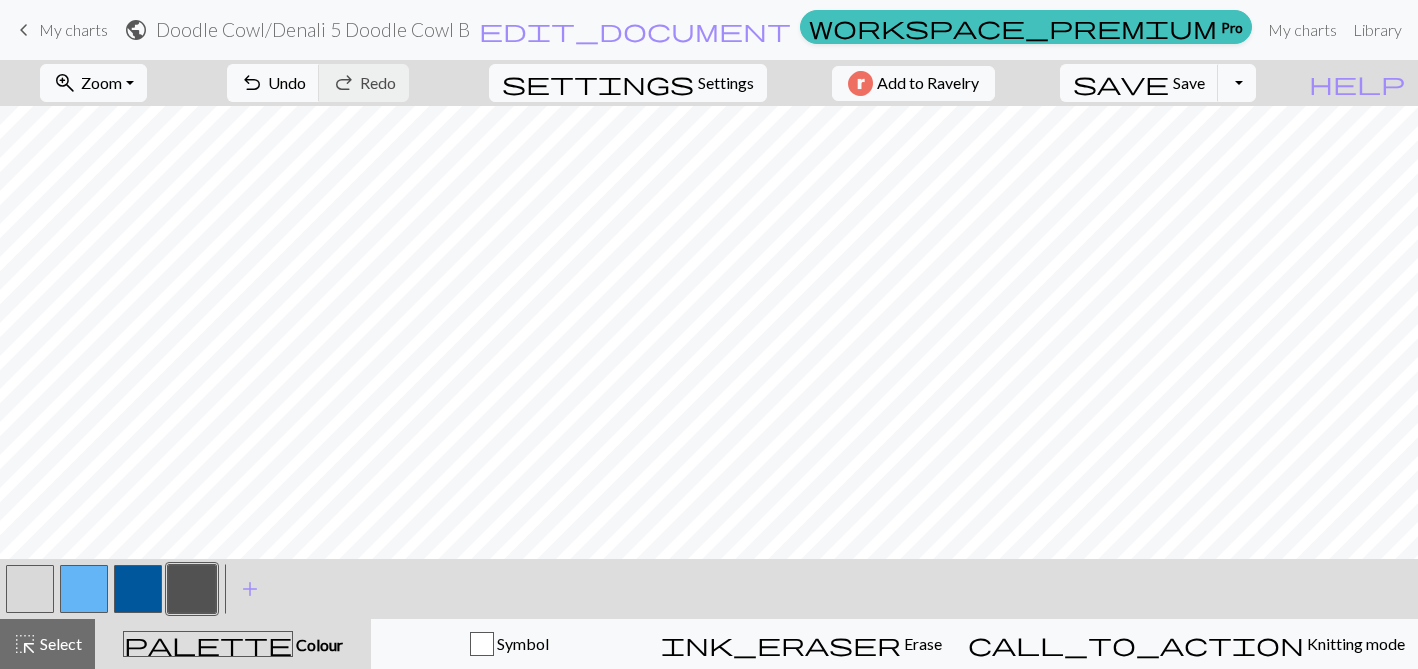 click at bounding box center [30, 589] 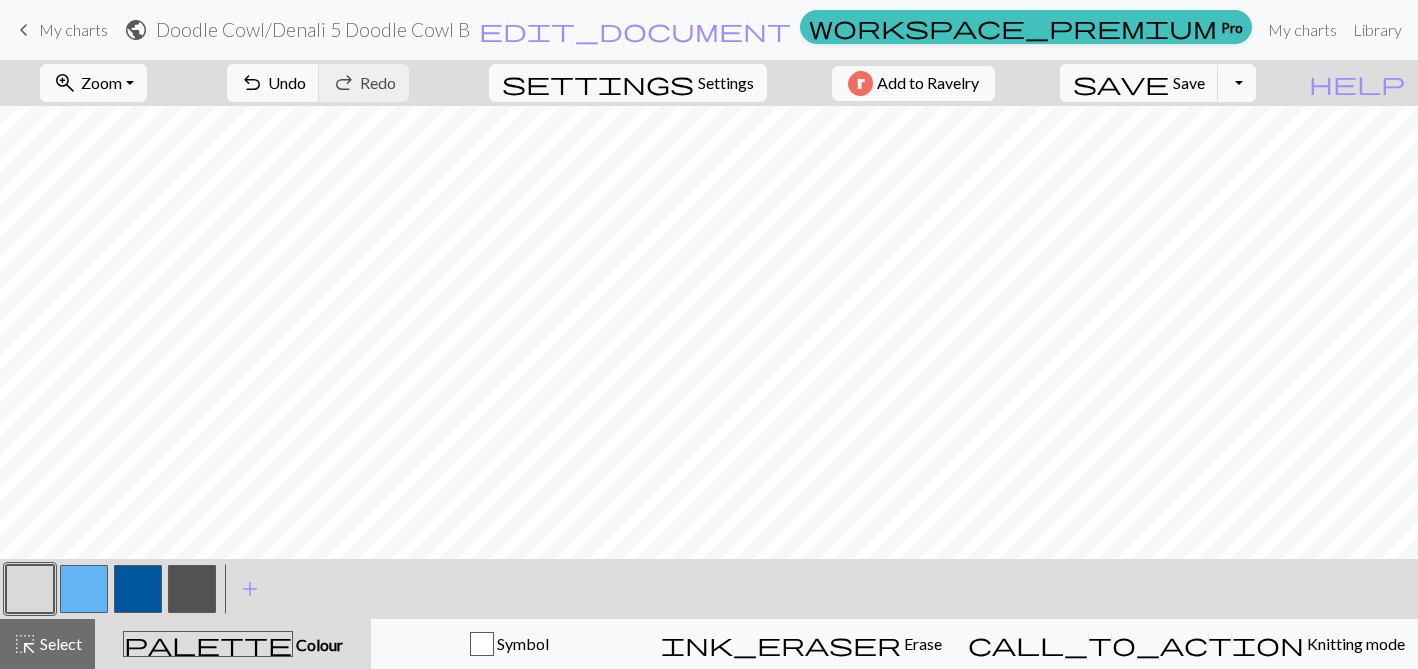 click at bounding box center (192, 589) 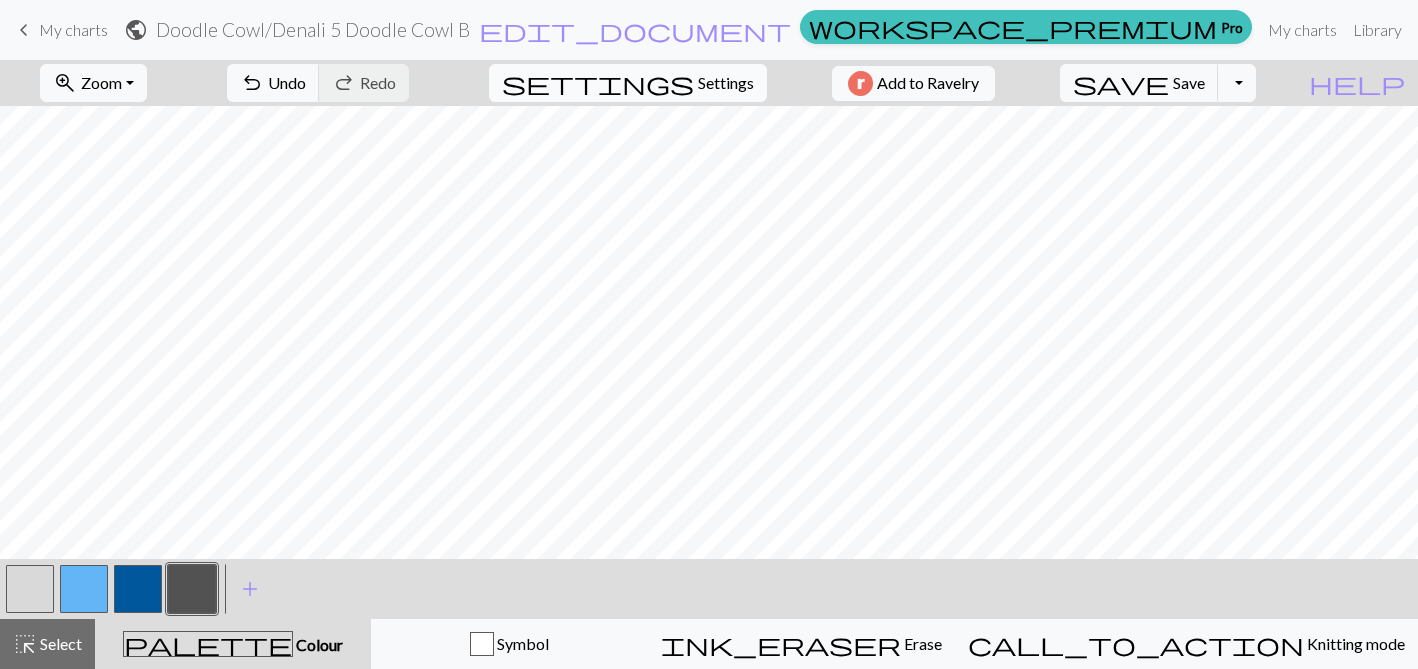 scroll, scrollTop: 461, scrollLeft: 0, axis: vertical 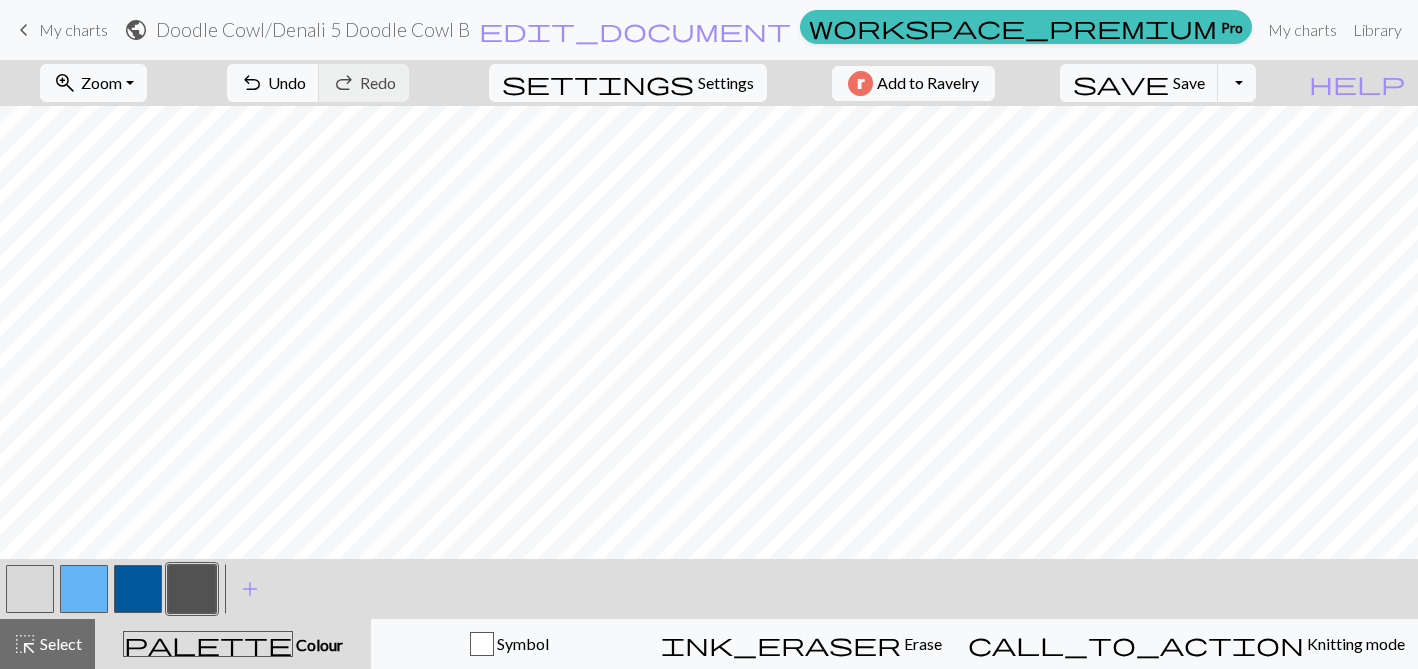 click at bounding box center [138, 589] 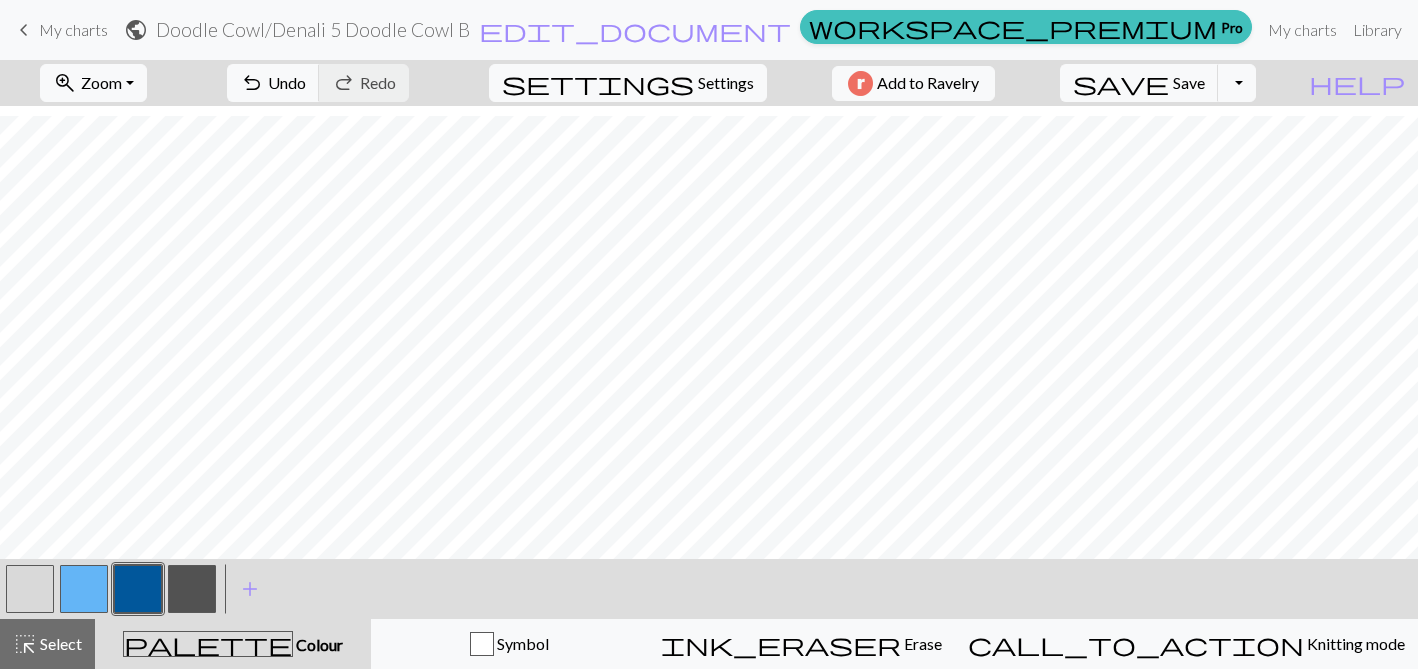 scroll, scrollTop: 408, scrollLeft: 0, axis: vertical 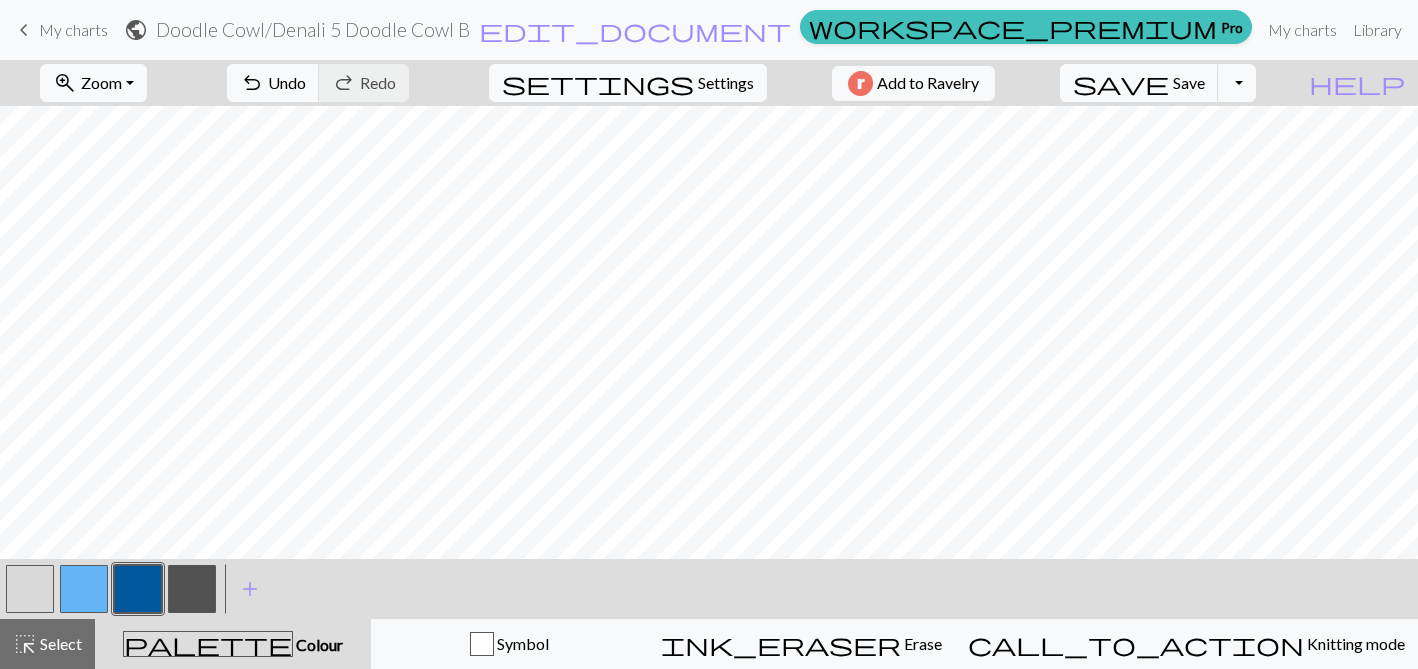 click at bounding box center (30, 589) 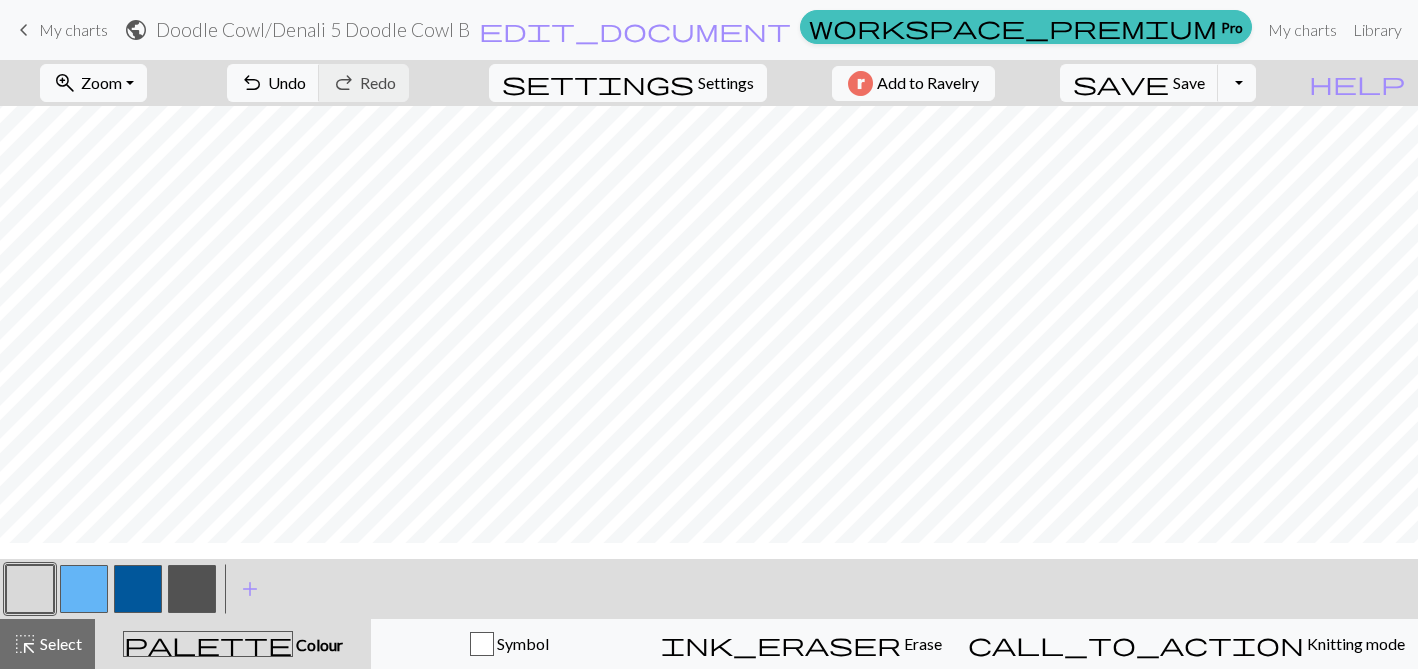 scroll, scrollTop: 357, scrollLeft: 0, axis: vertical 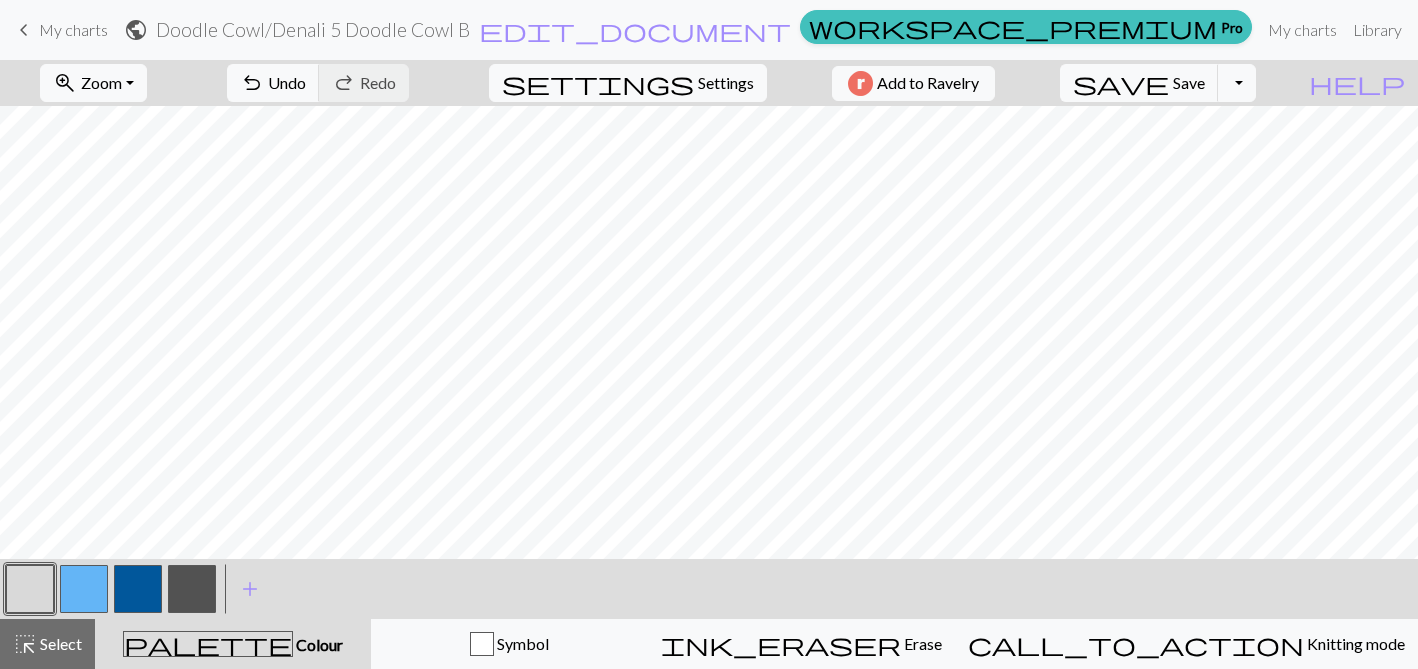 click at bounding box center [138, 589] 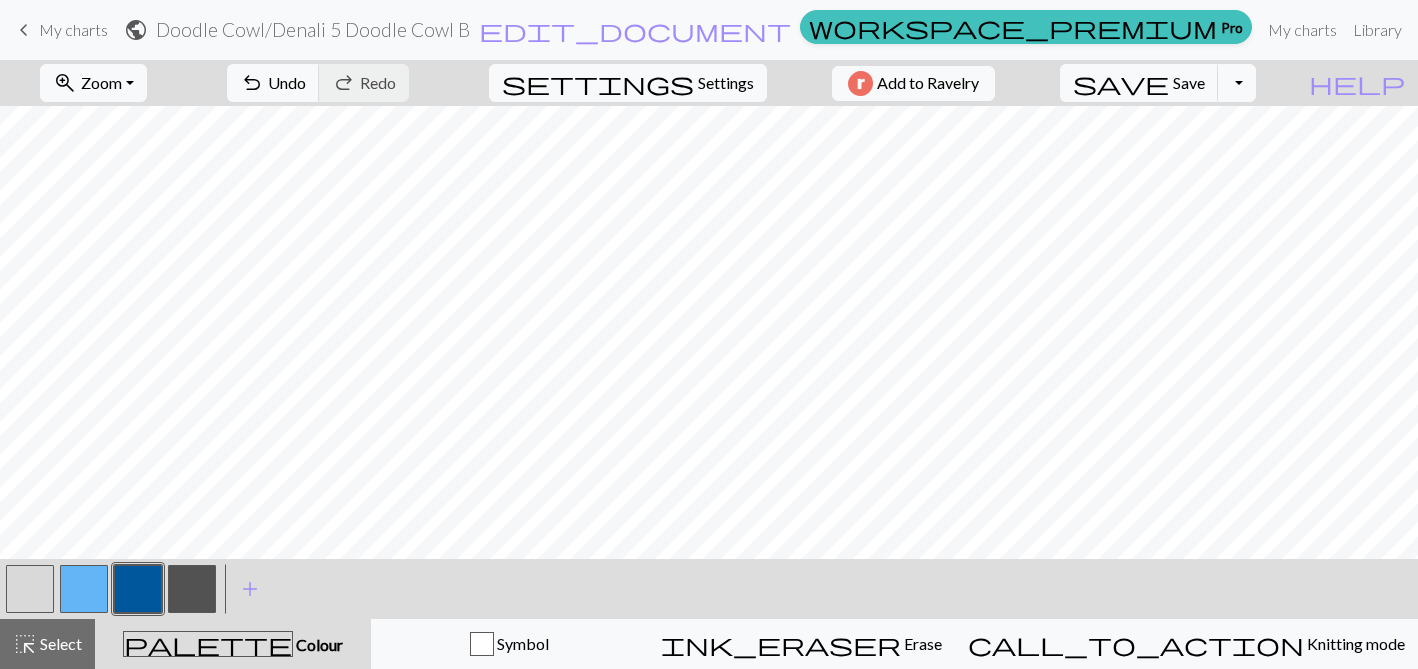 click at bounding box center (30, 589) 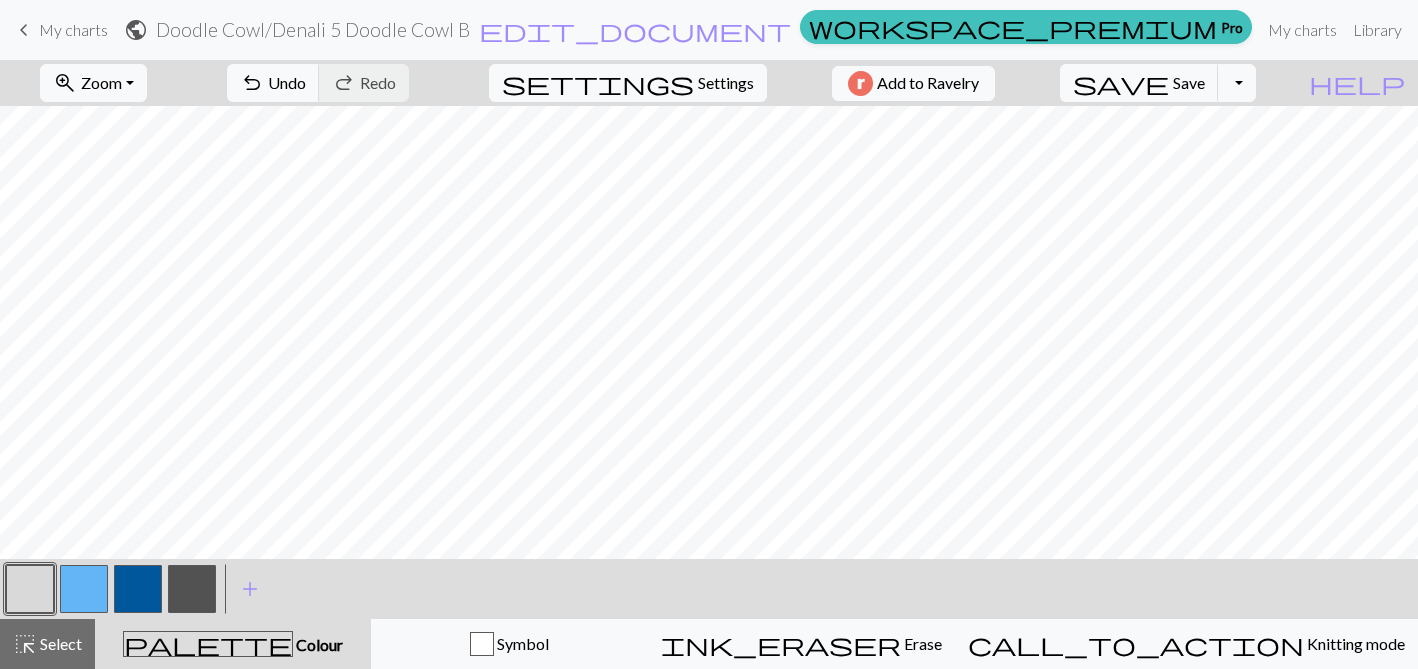 click at bounding box center (84, 589) 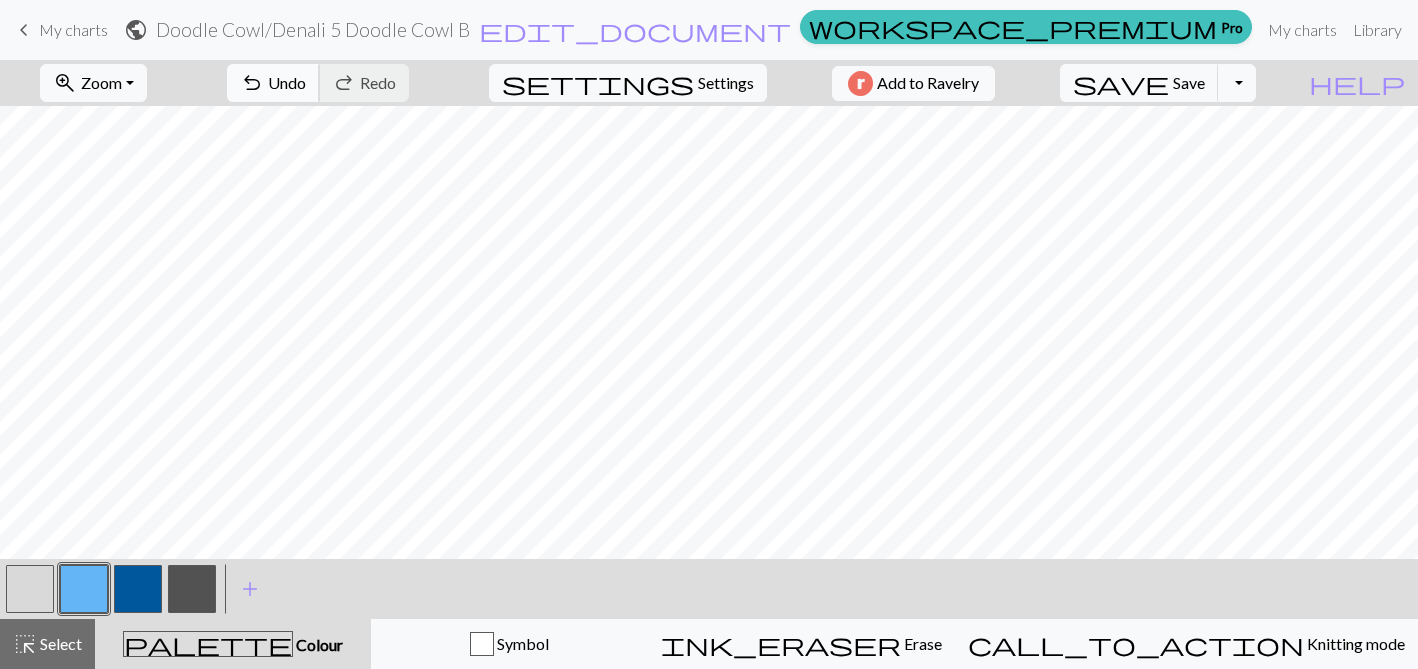 click on "undo Undo Undo" at bounding box center [273, 83] 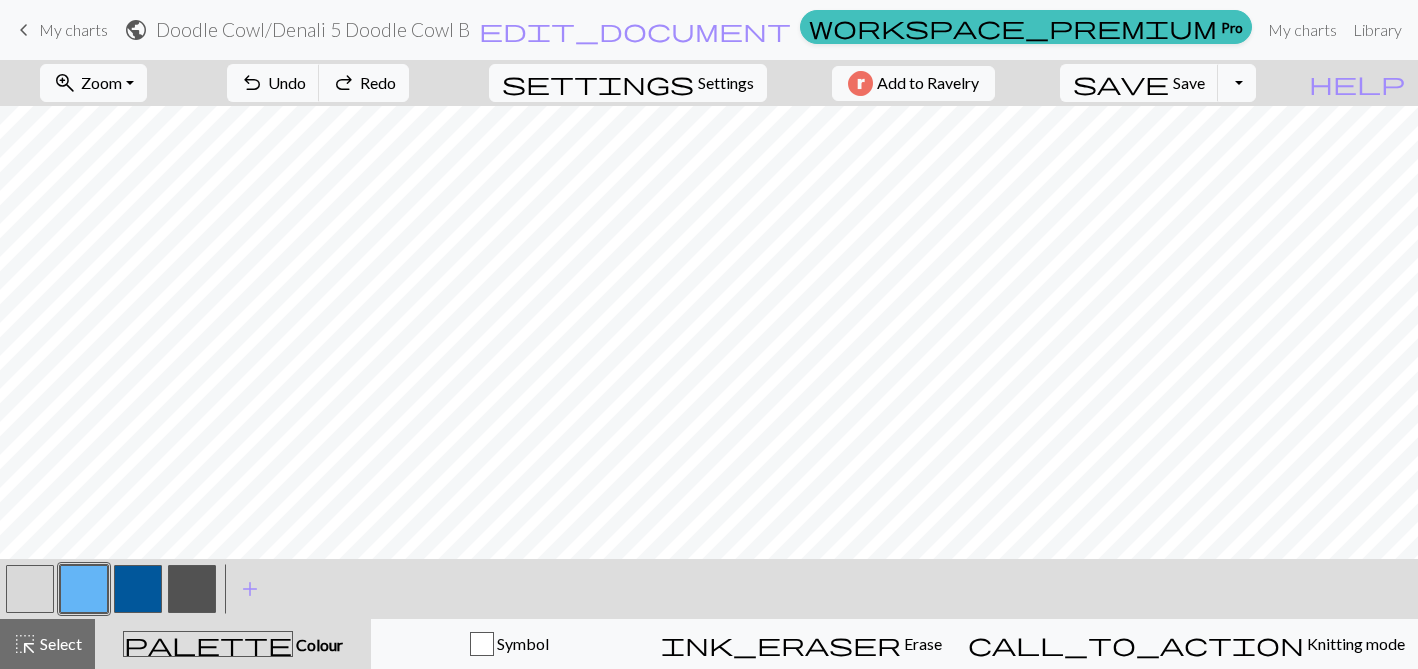 click at bounding box center (30, 589) 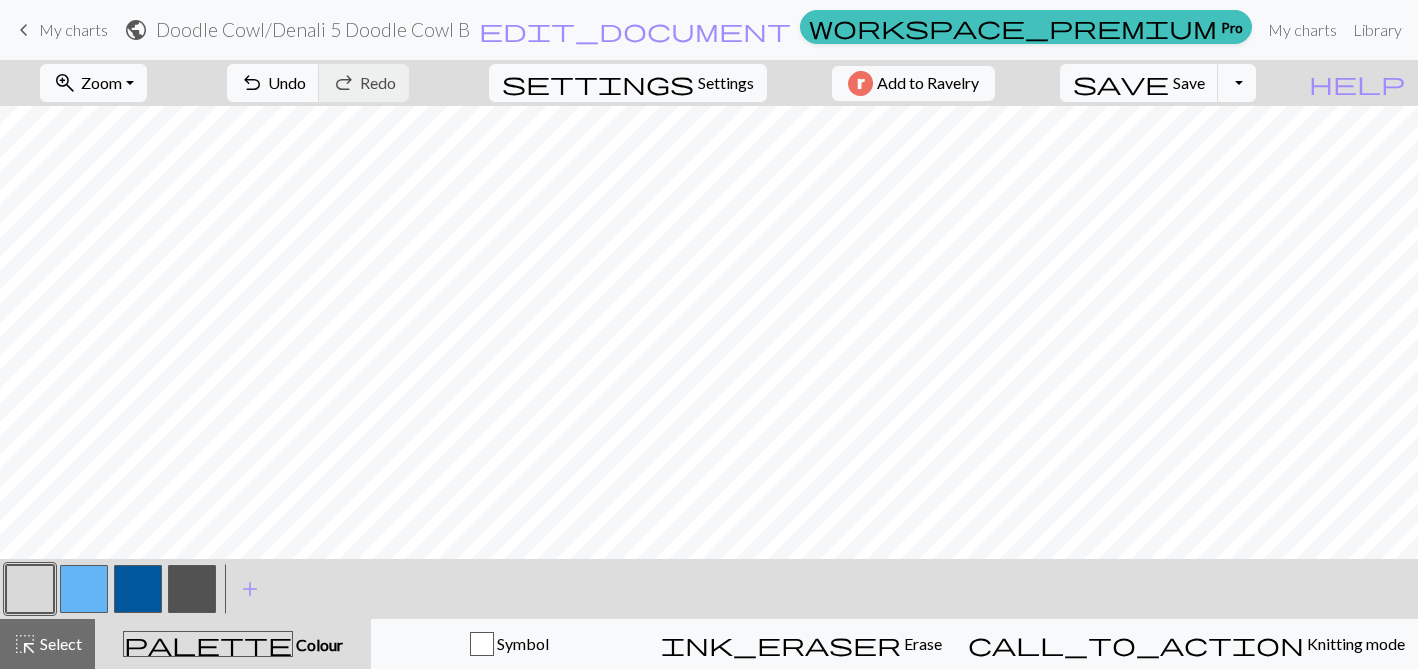 click at bounding box center [138, 589] 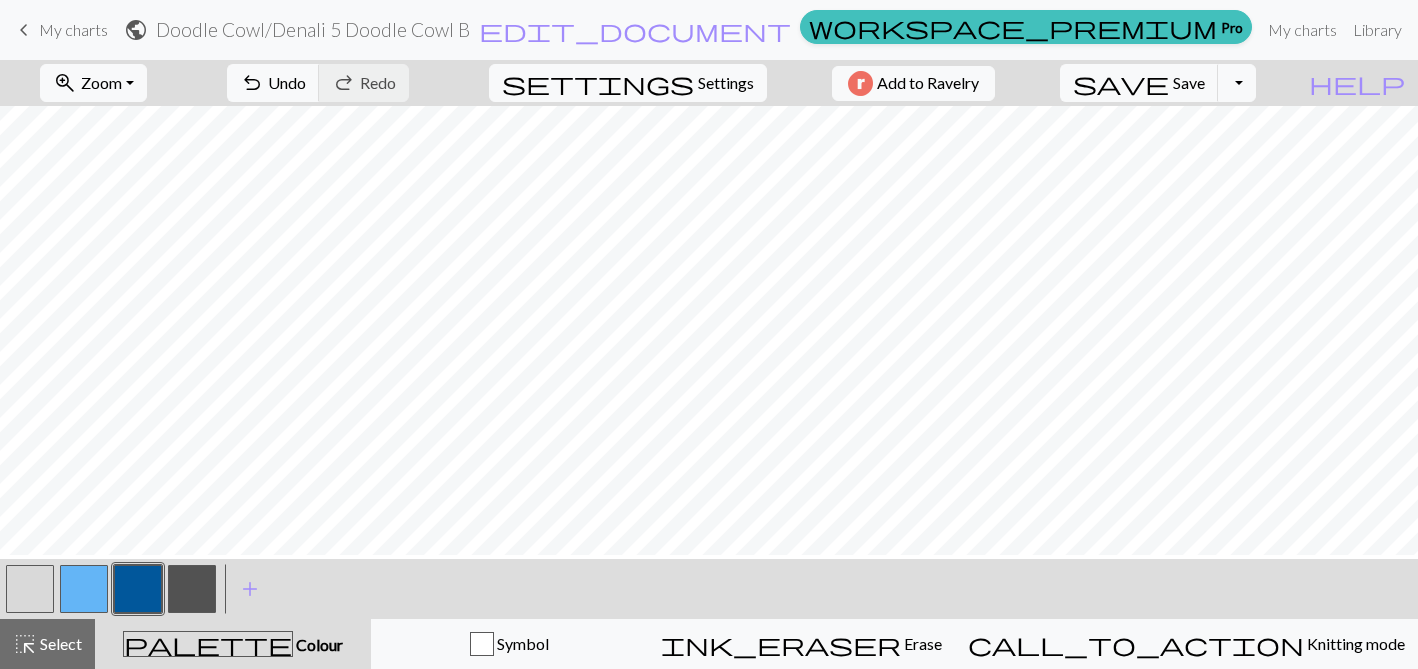 scroll, scrollTop: 368, scrollLeft: 0, axis: vertical 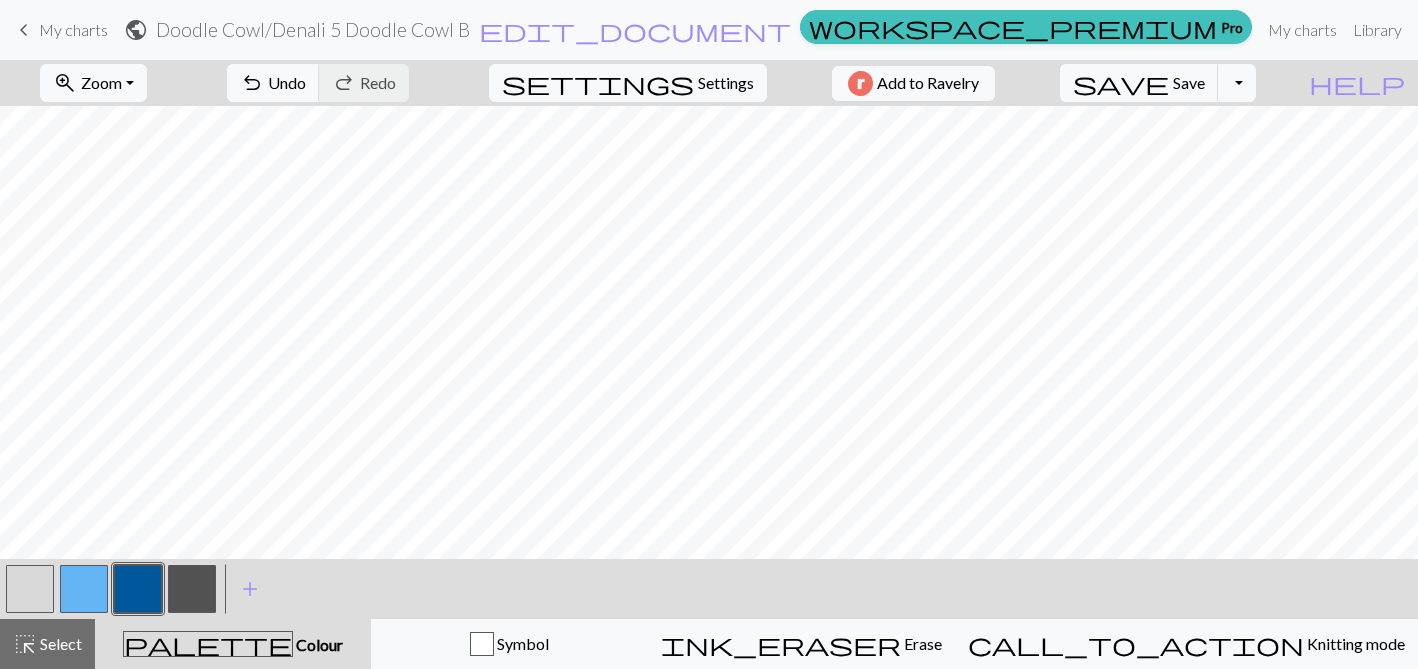 click at bounding box center (30, 589) 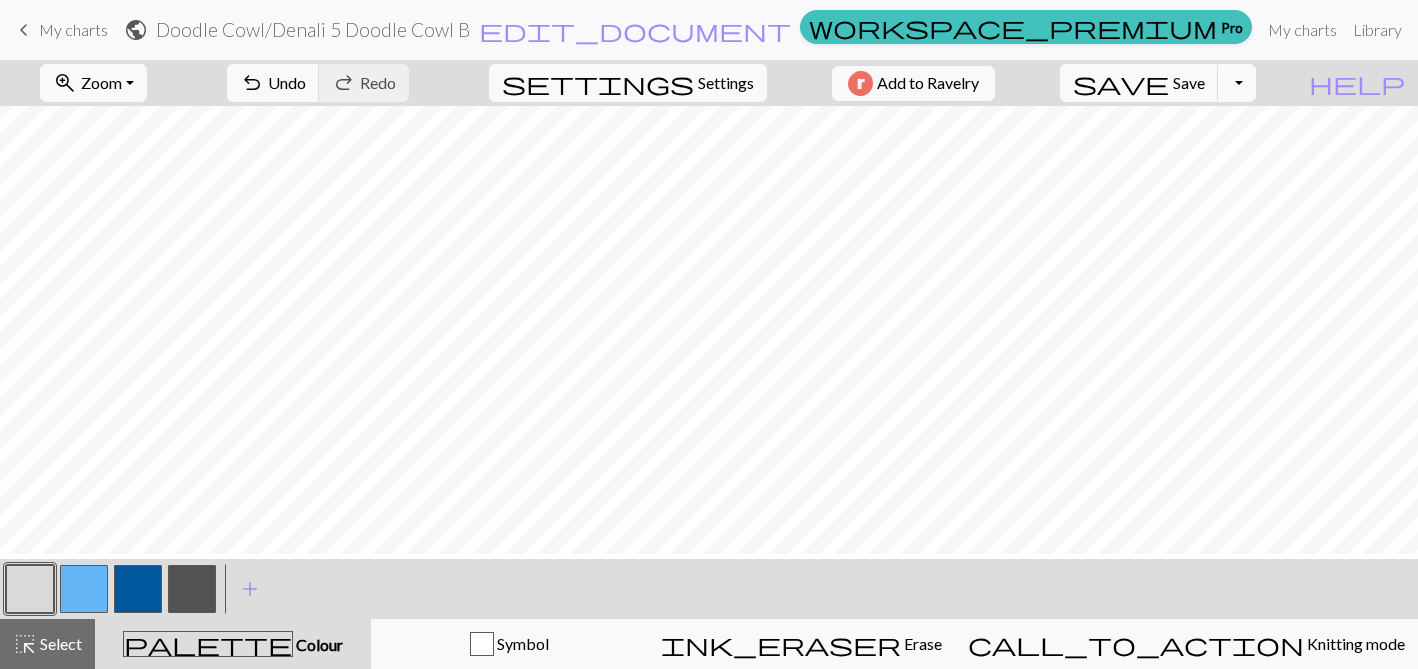 scroll, scrollTop: 390, scrollLeft: 0, axis: vertical 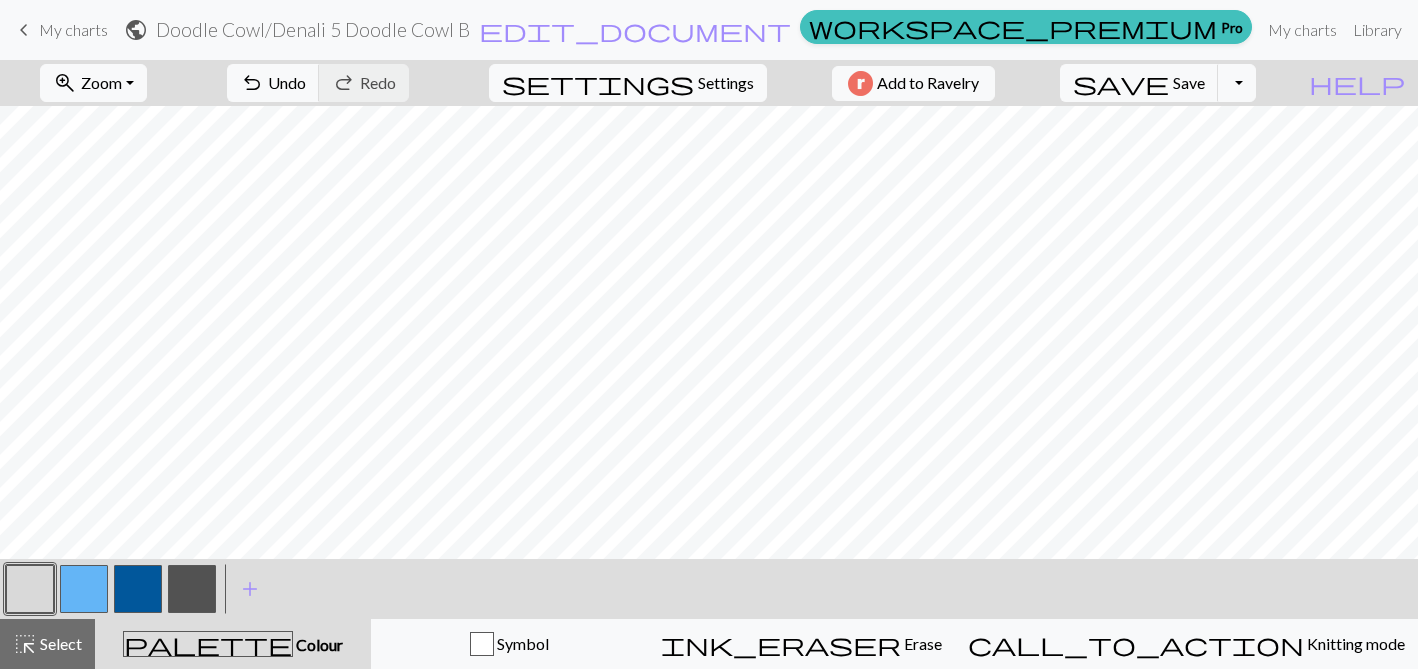 click at bounding box center [30, 589] 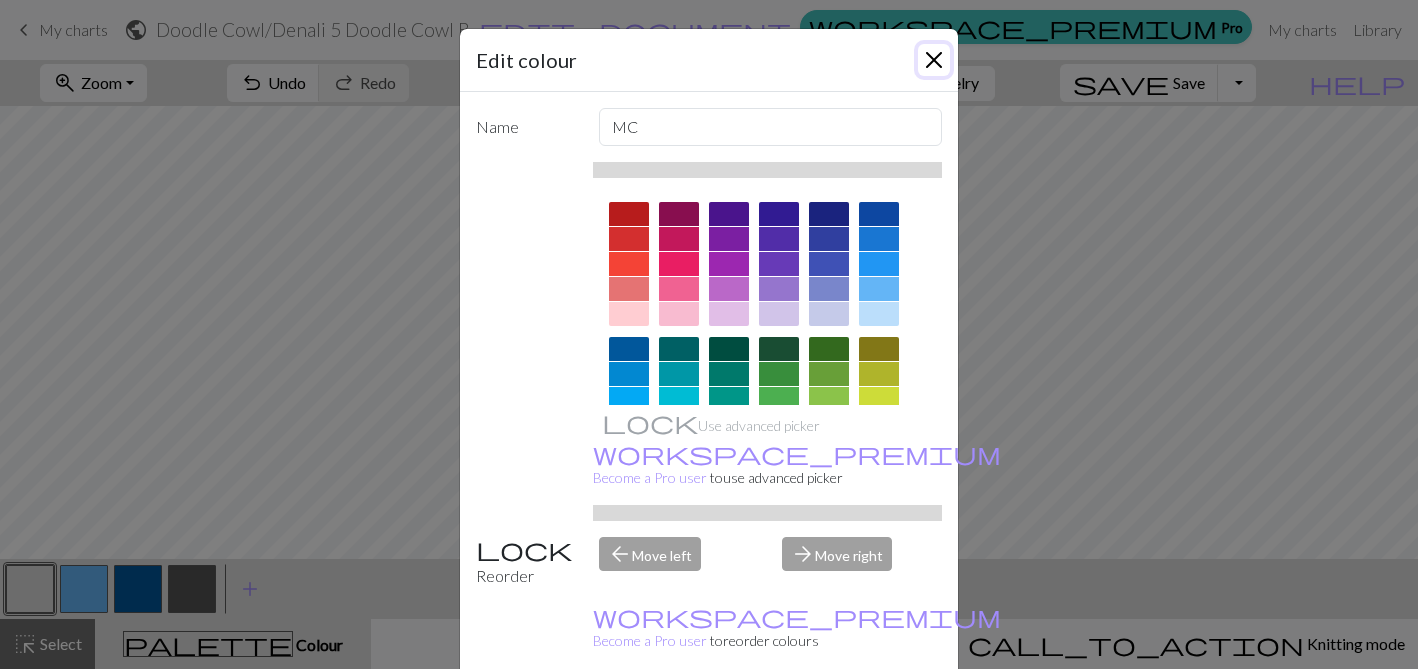 click at bounding box center (934, 60) 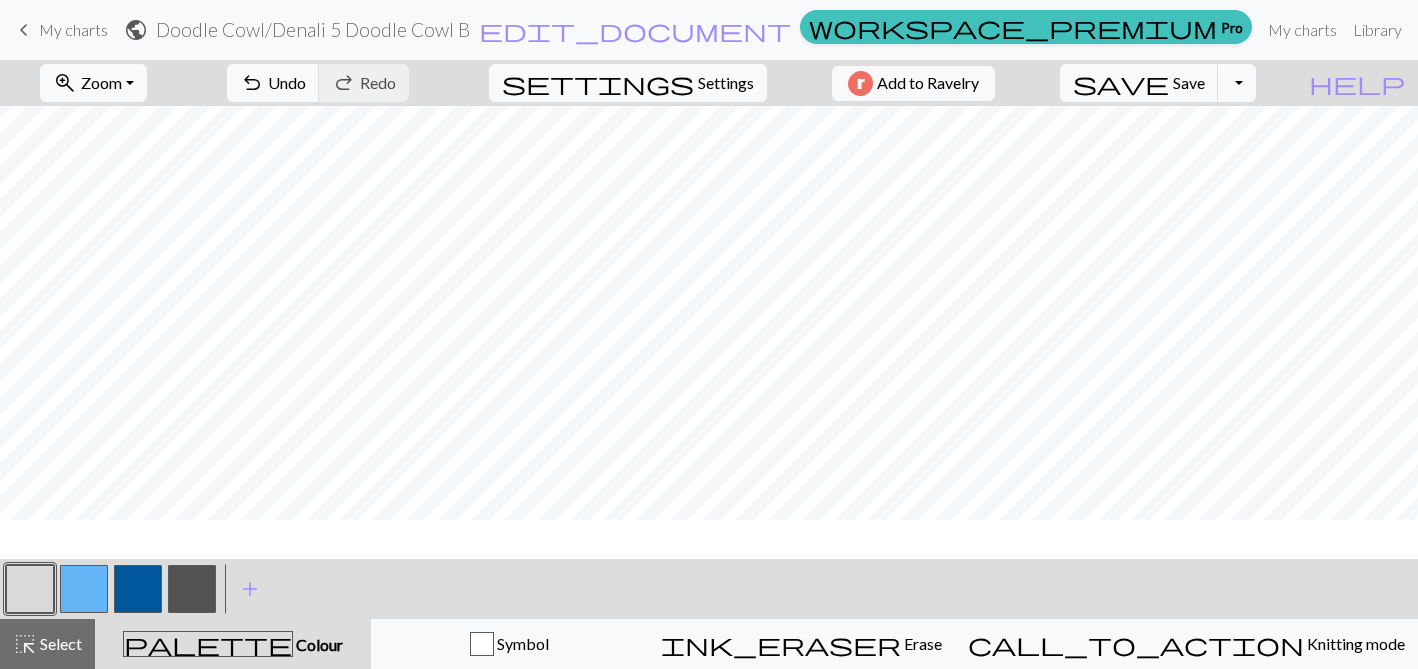 scroll, scrollTop: 250, scrollLeft: 0, axis: vertical 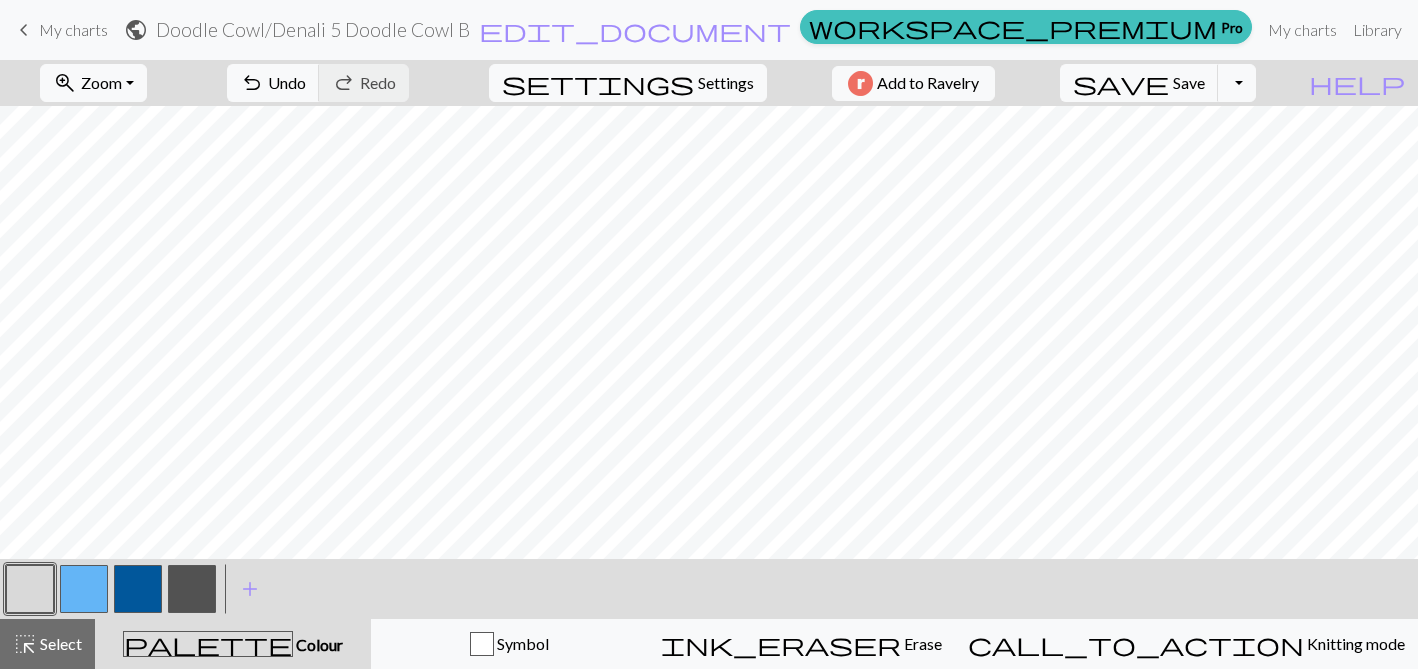 click at bounding box center (138, 589) 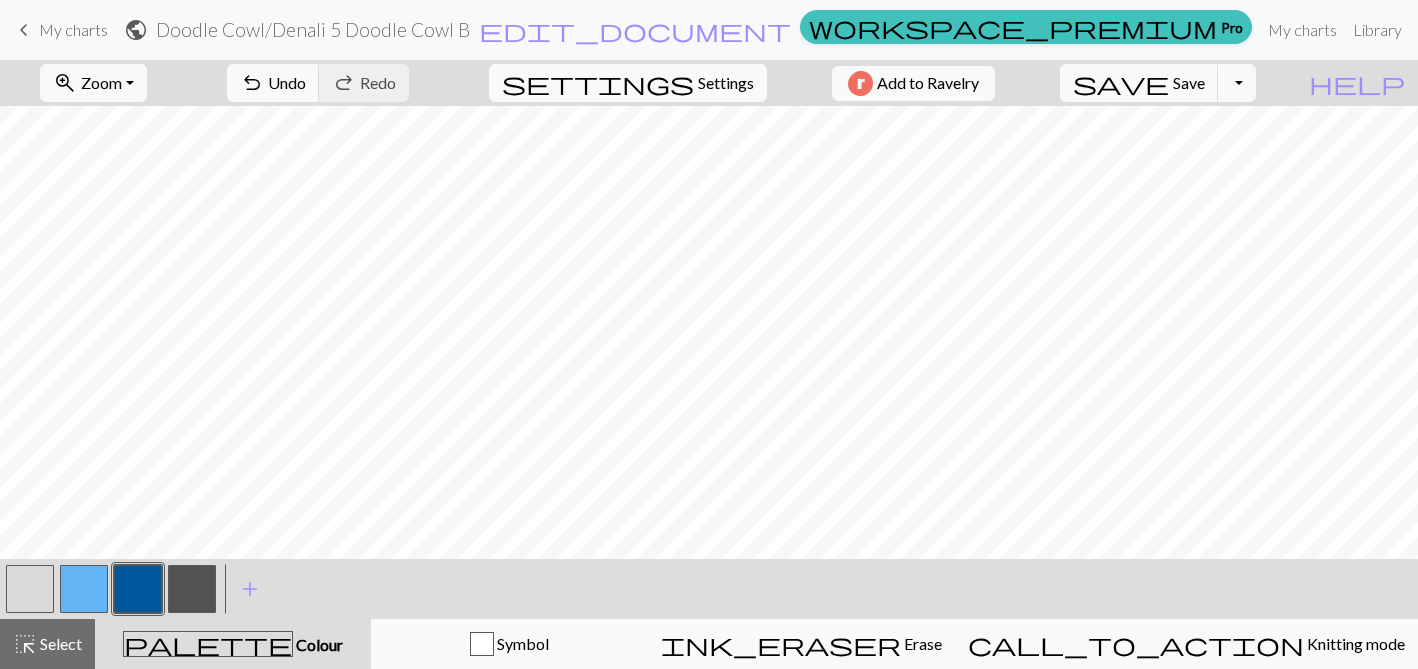 click at bounding box center (30, 589) 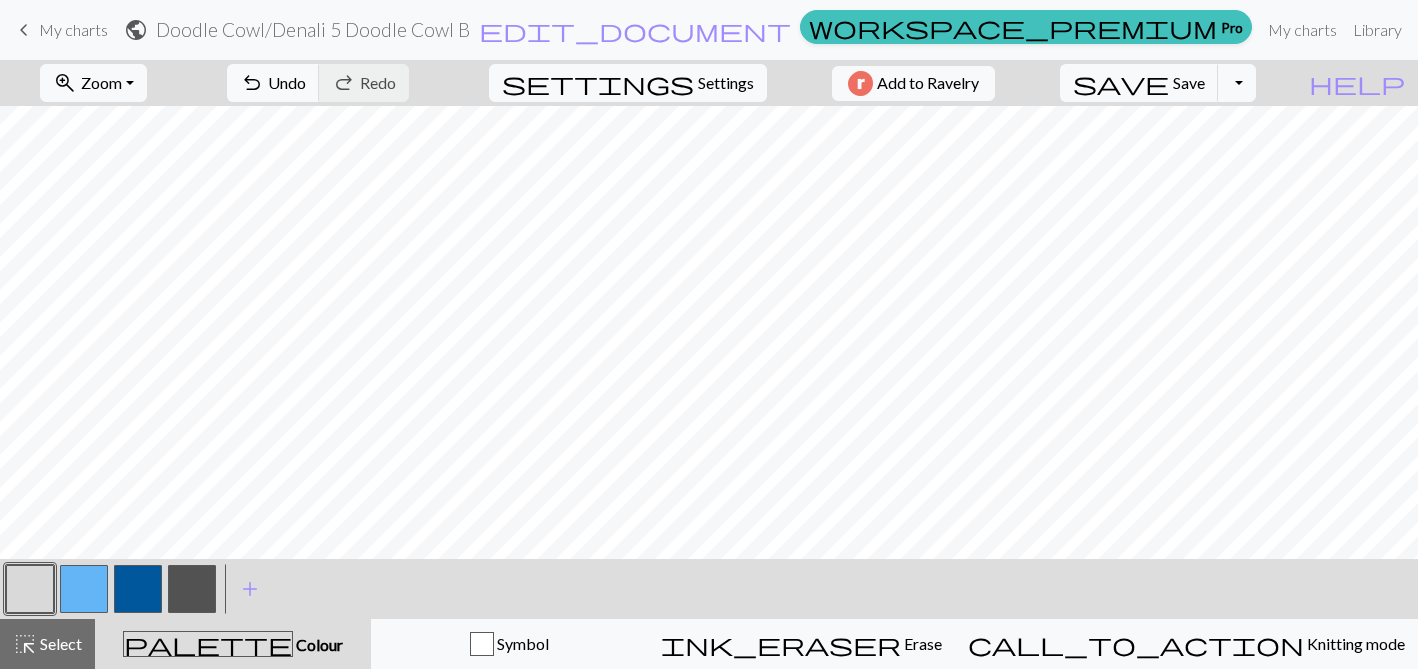click at bounding box center (138, 589) 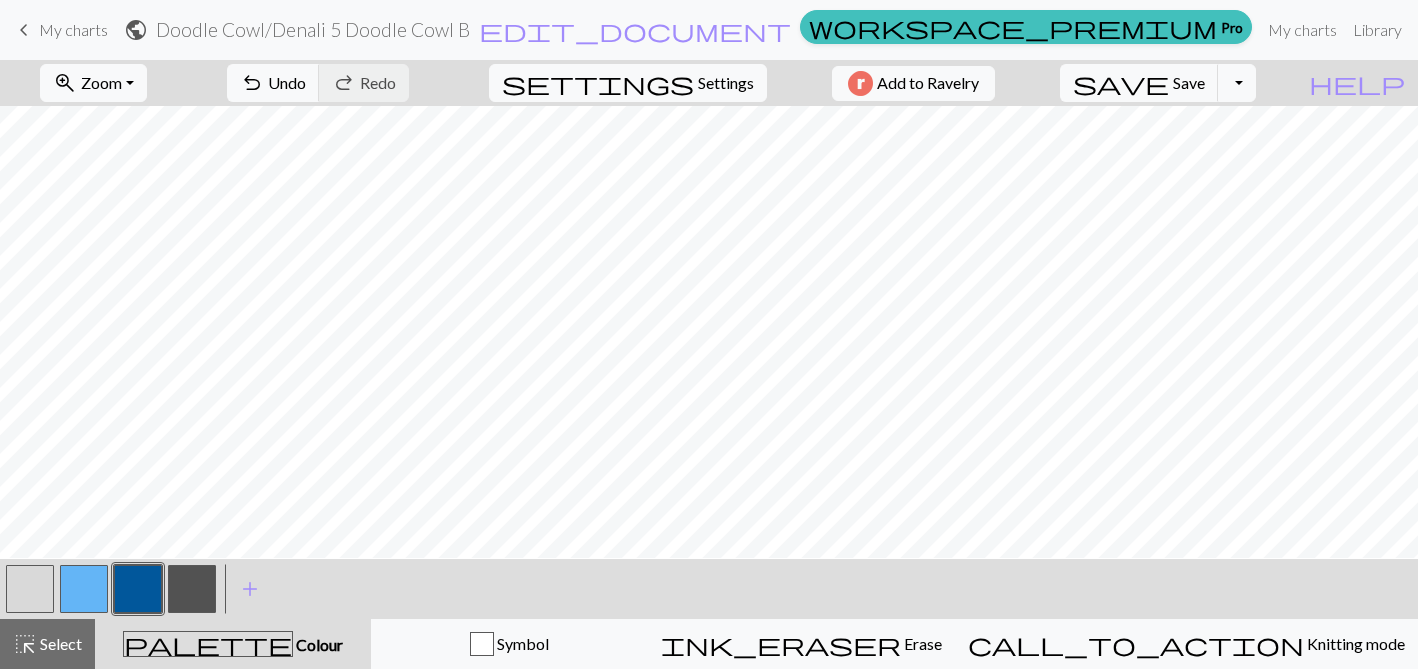 scroll, scrollTop: 333, scrollLeft: 0, axis: vertical 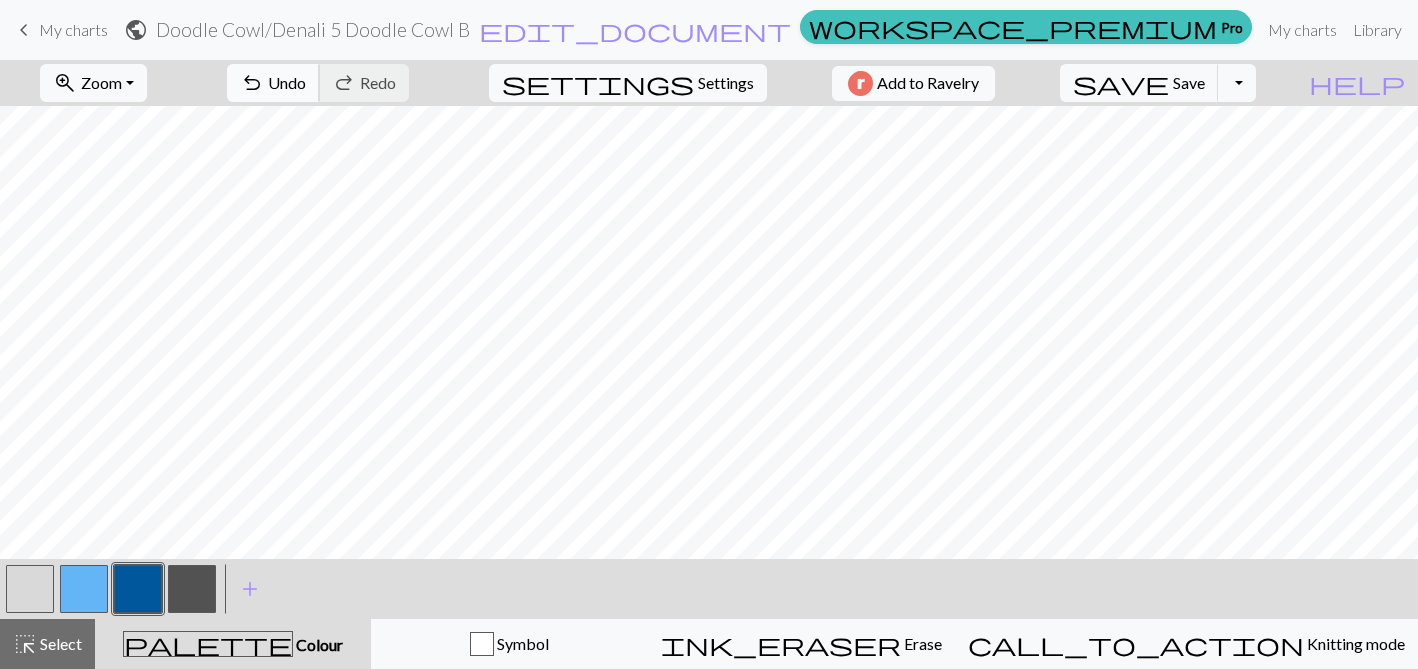 click on "Undo" at bounding box center (287, 82) 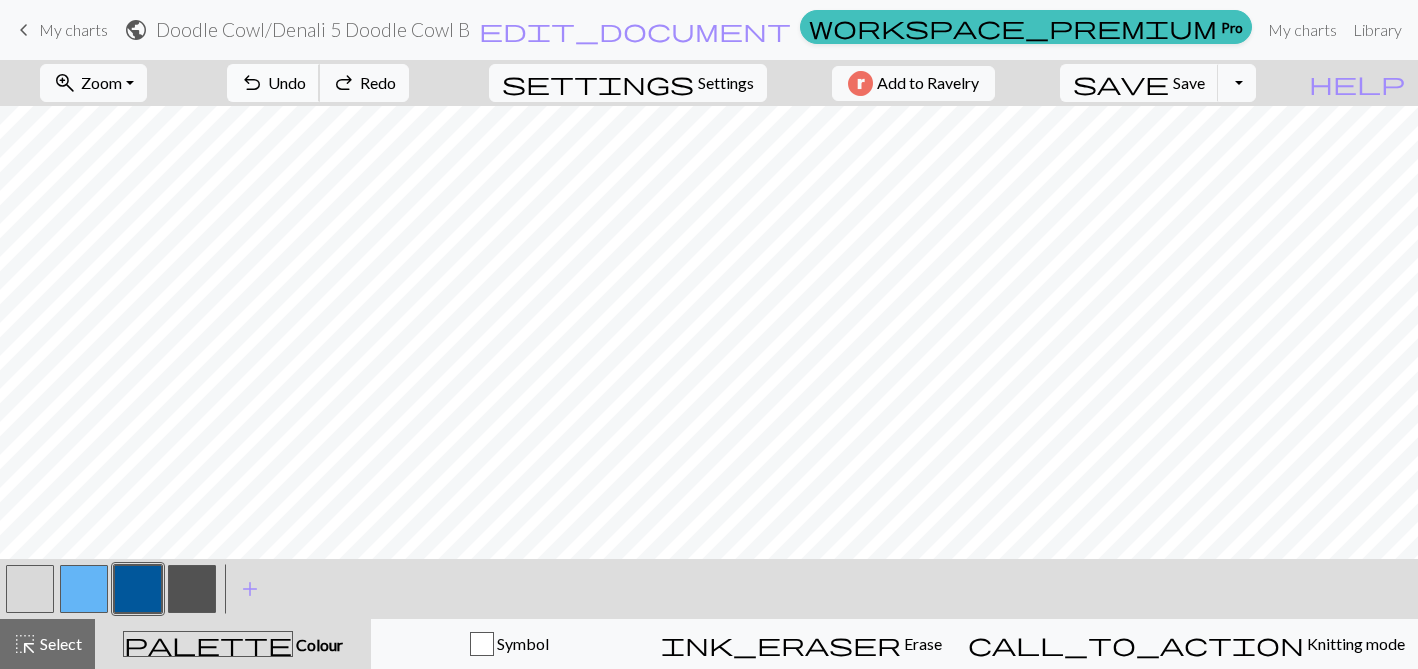 click on "Undo" at bounding box center [287, 82] 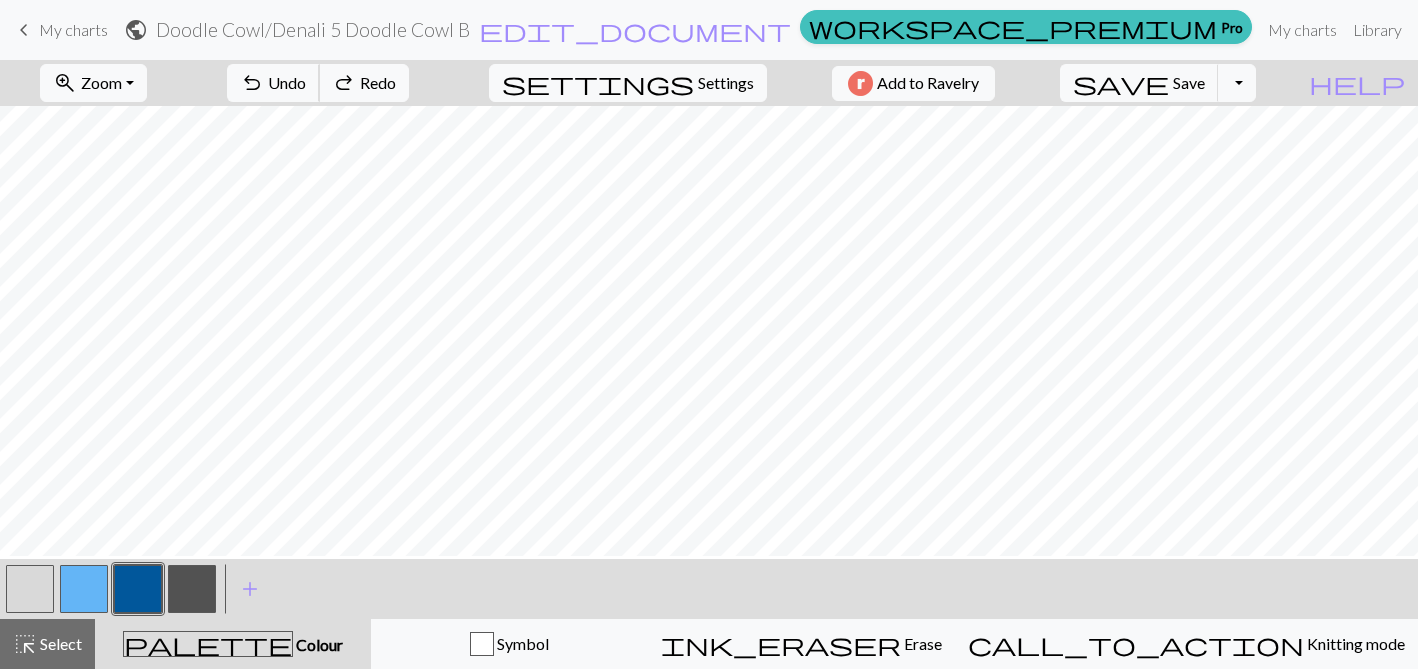 scroll, scrollTop: 288, scrollLeft: 0, axis: vertical 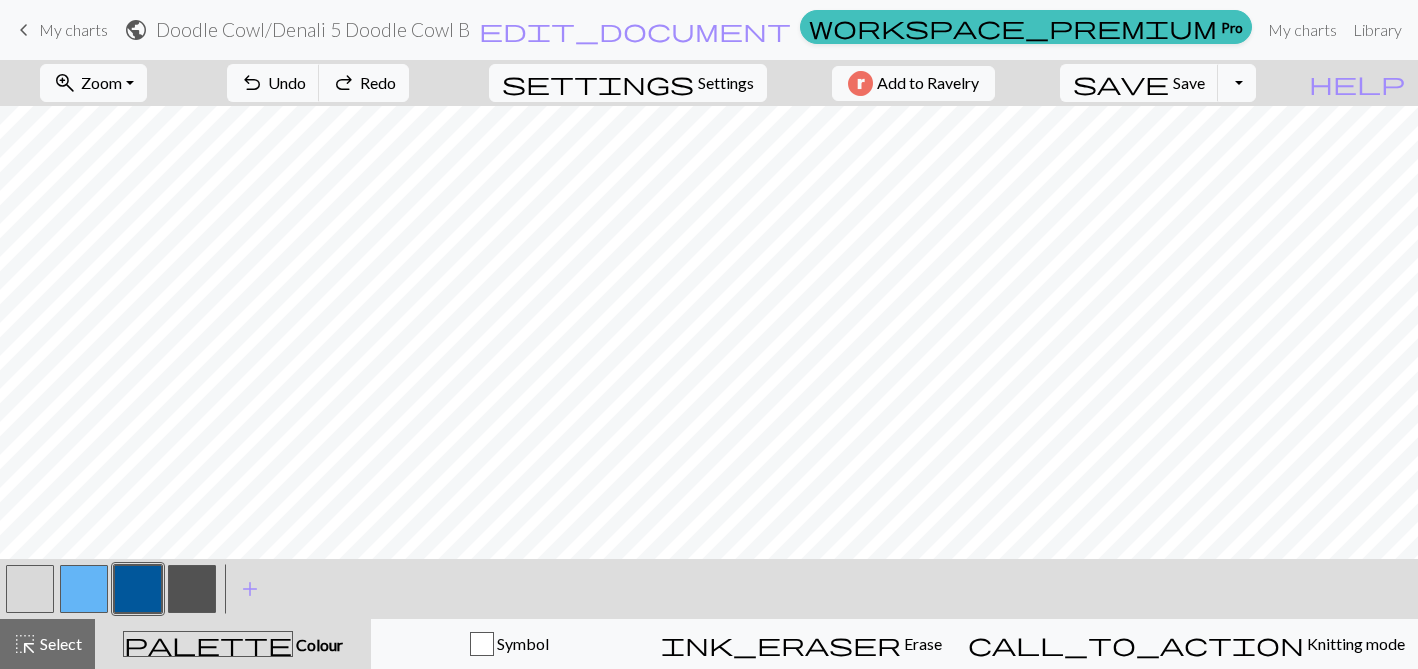 click at bounding box center (30, 589) 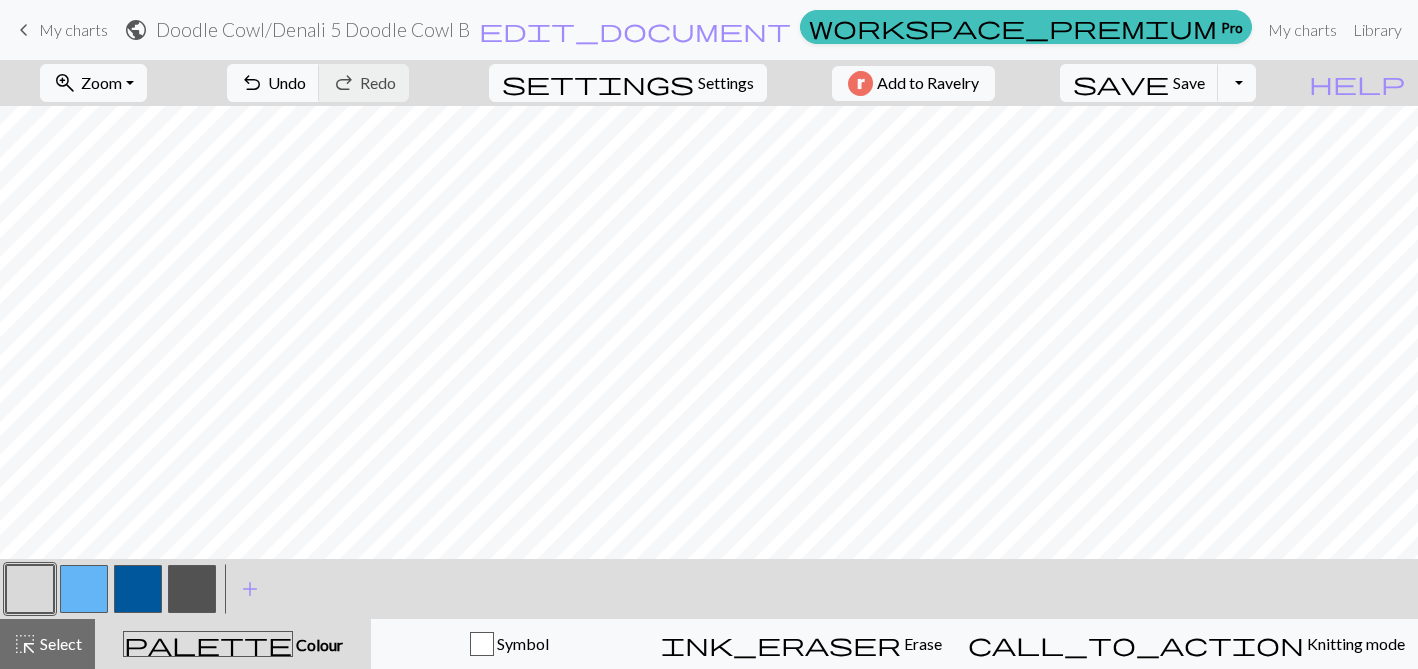 click at bounding box center [138, 589] 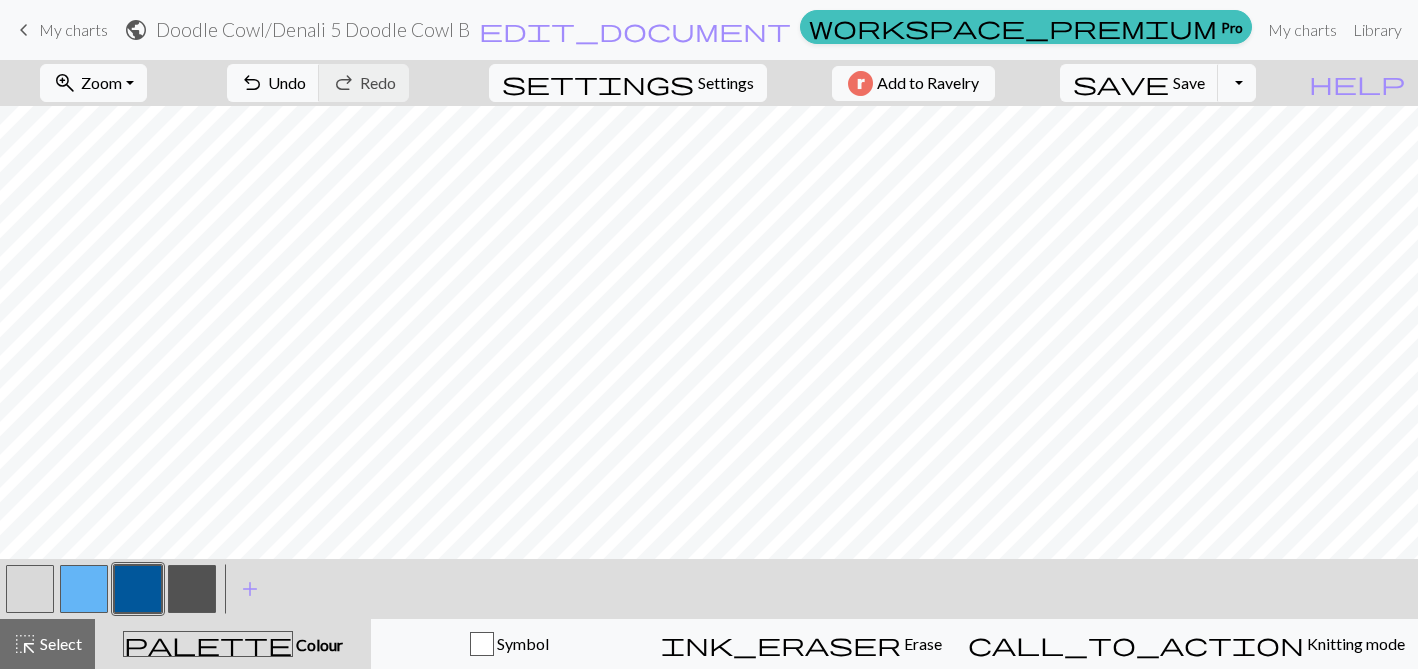 click at bounding box center (138, 589) 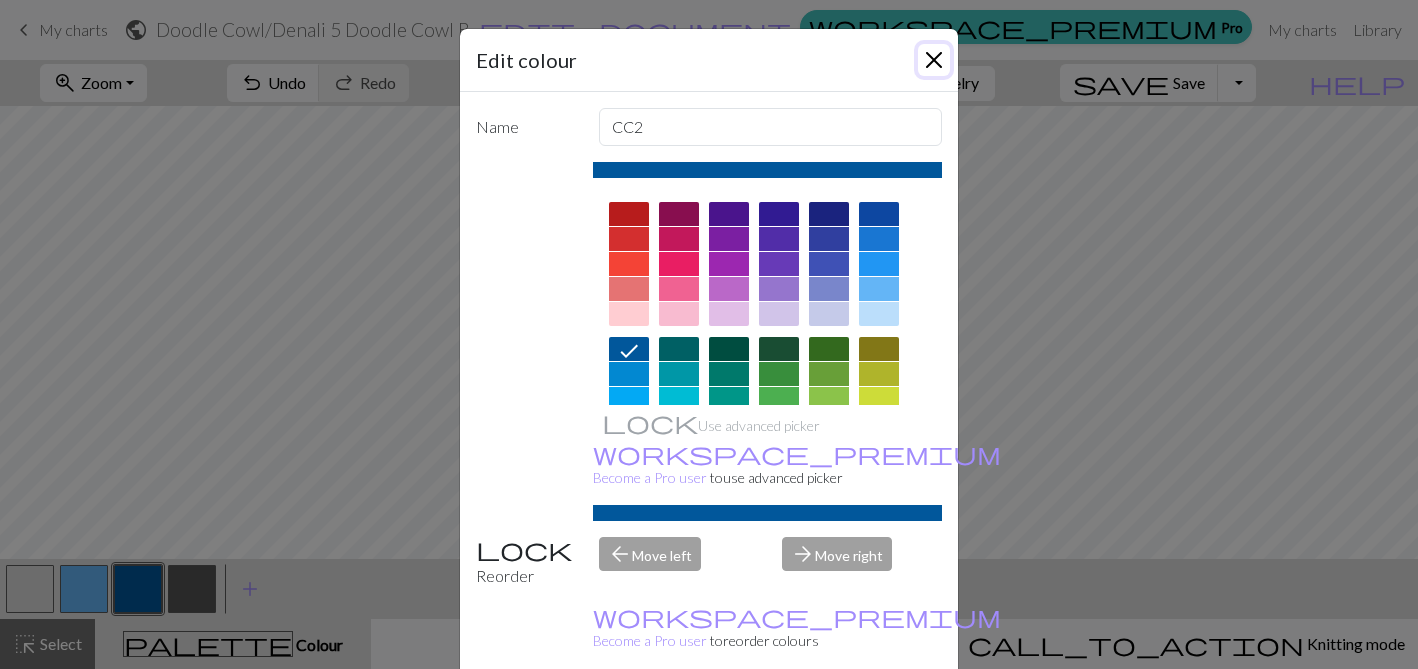 click at bounding box center [934, 60] 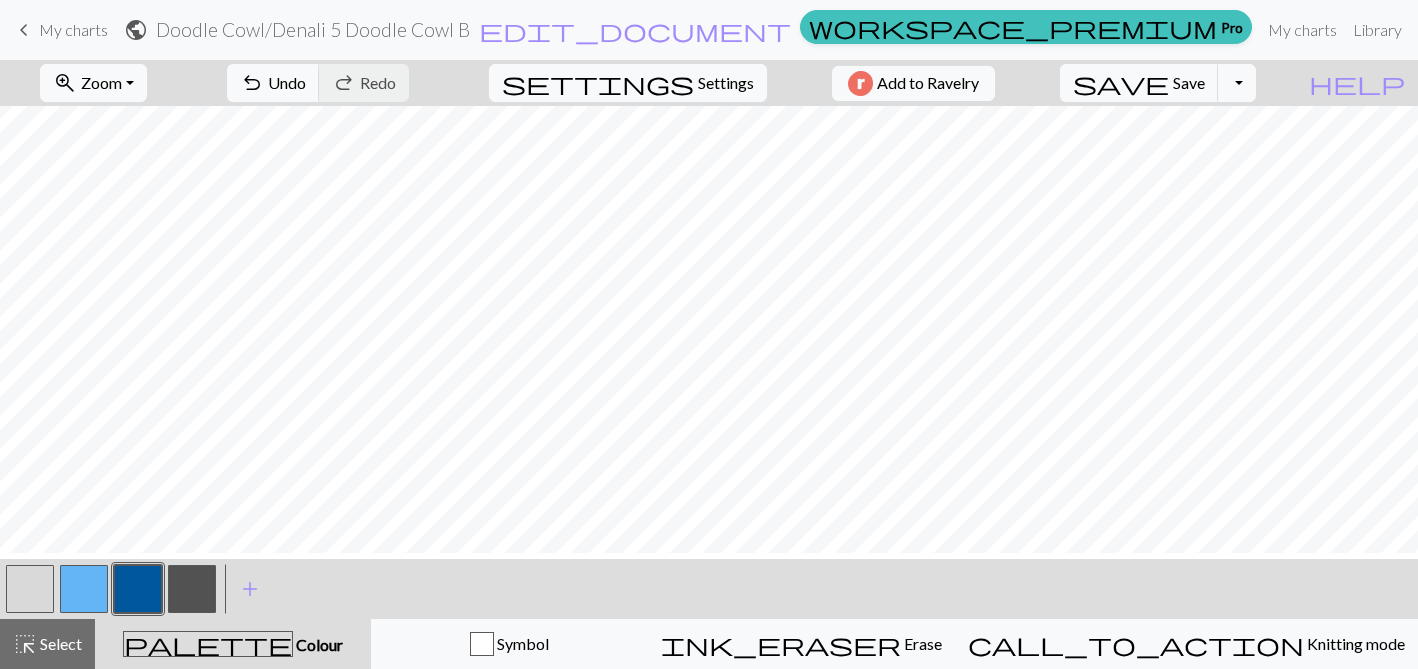 scroll, scrollTop: 265, scrollLeft: 0, axis: vertical 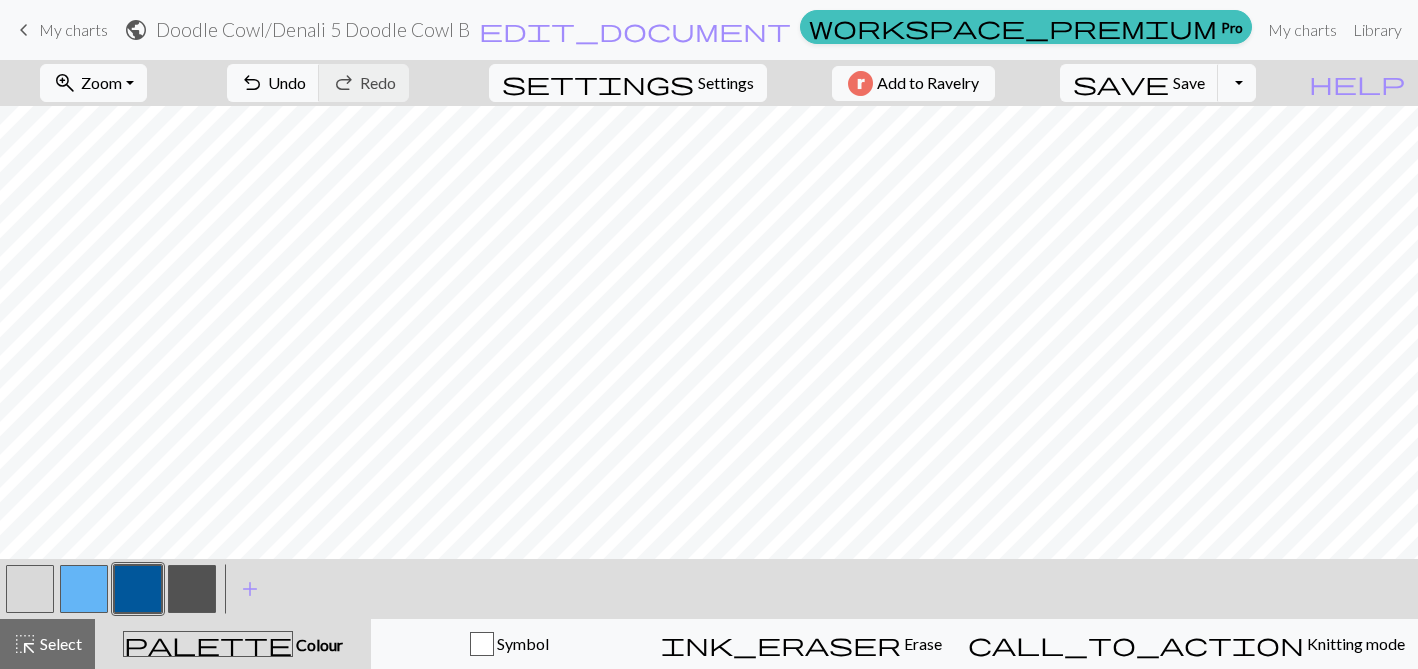 click at bounding box center [30, 589] 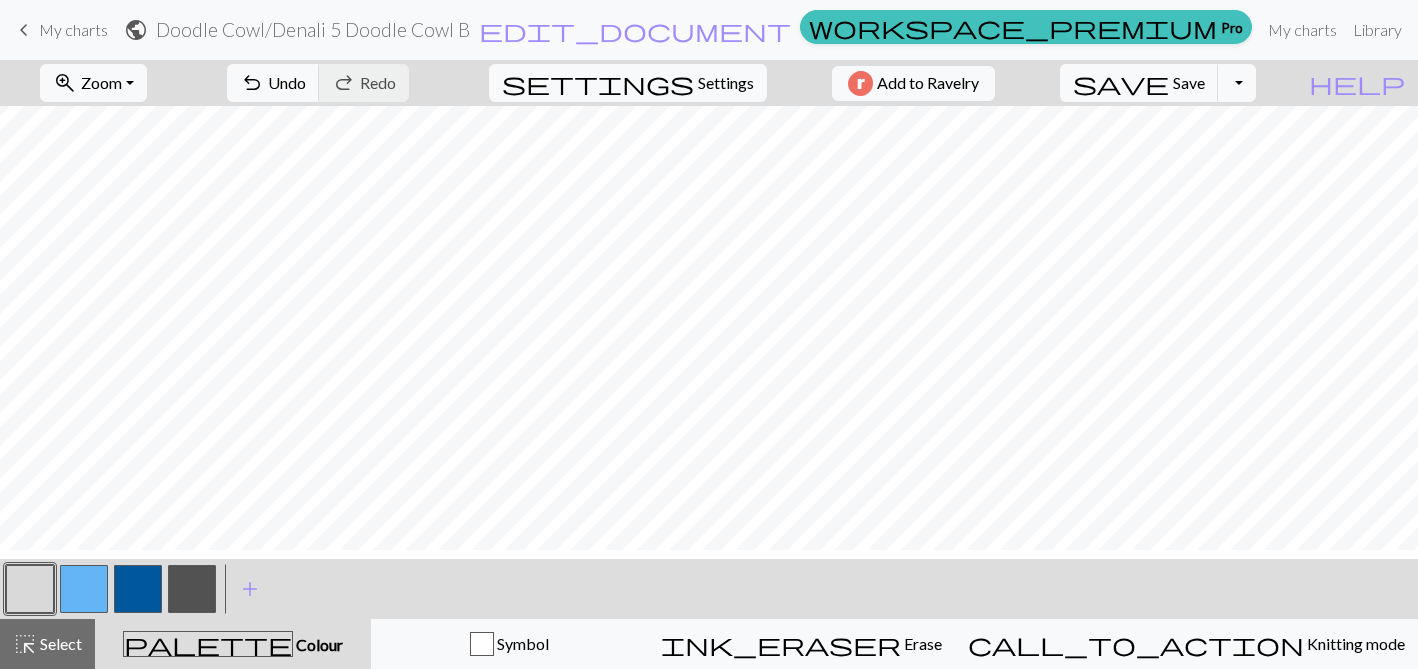 scroll, scrollTop: 103, scrollLeft: 0, axis: vertical 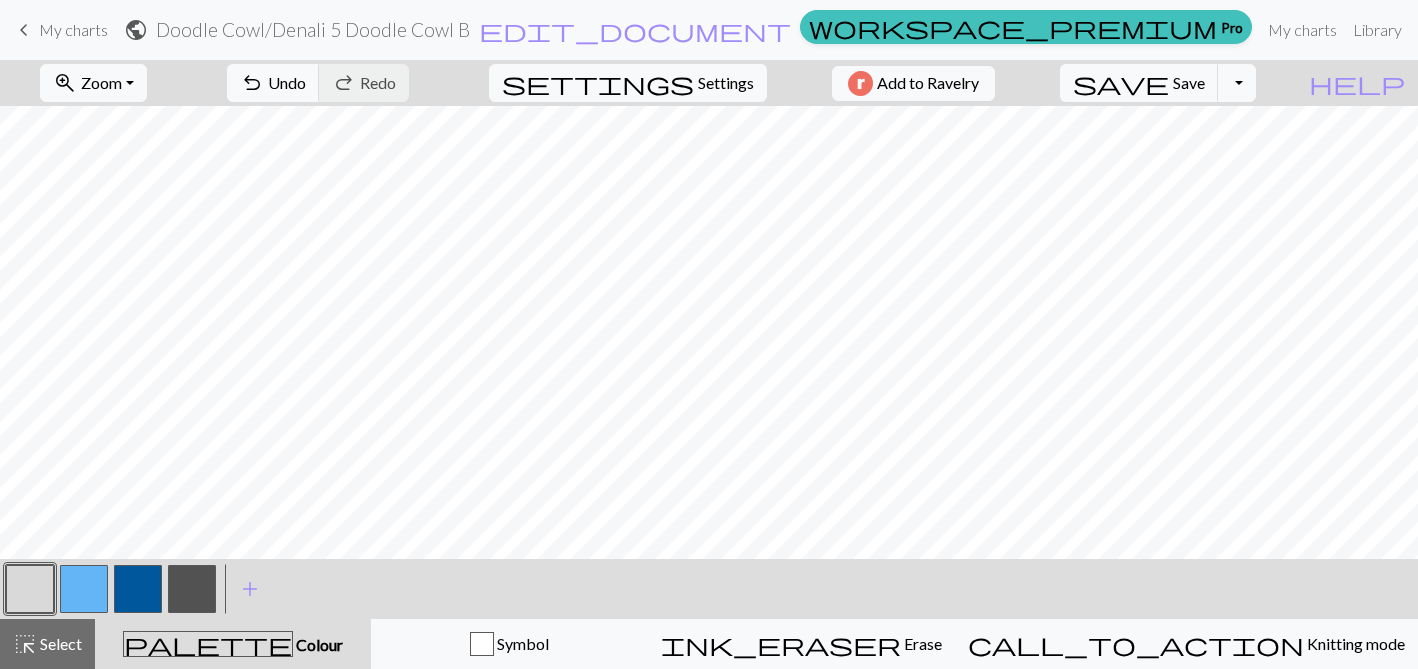 click at bounding box center (192, 589) 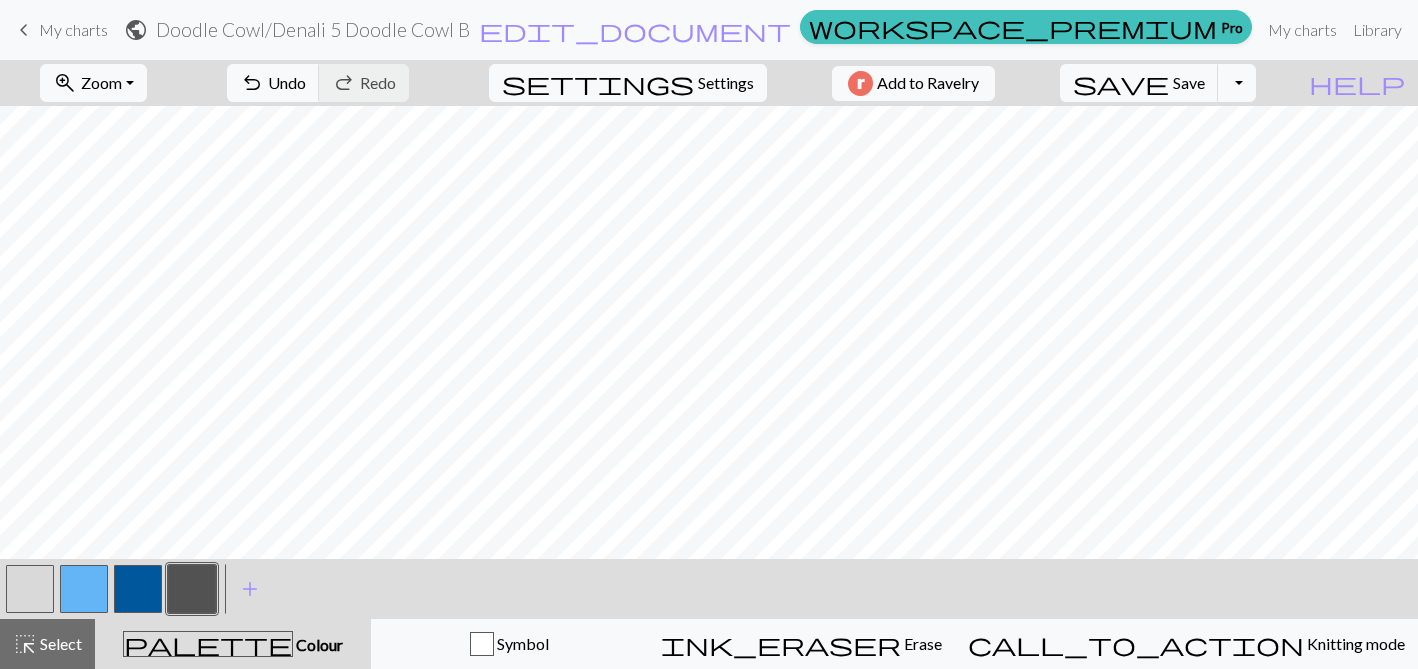 click at bounding box center [84, 589] 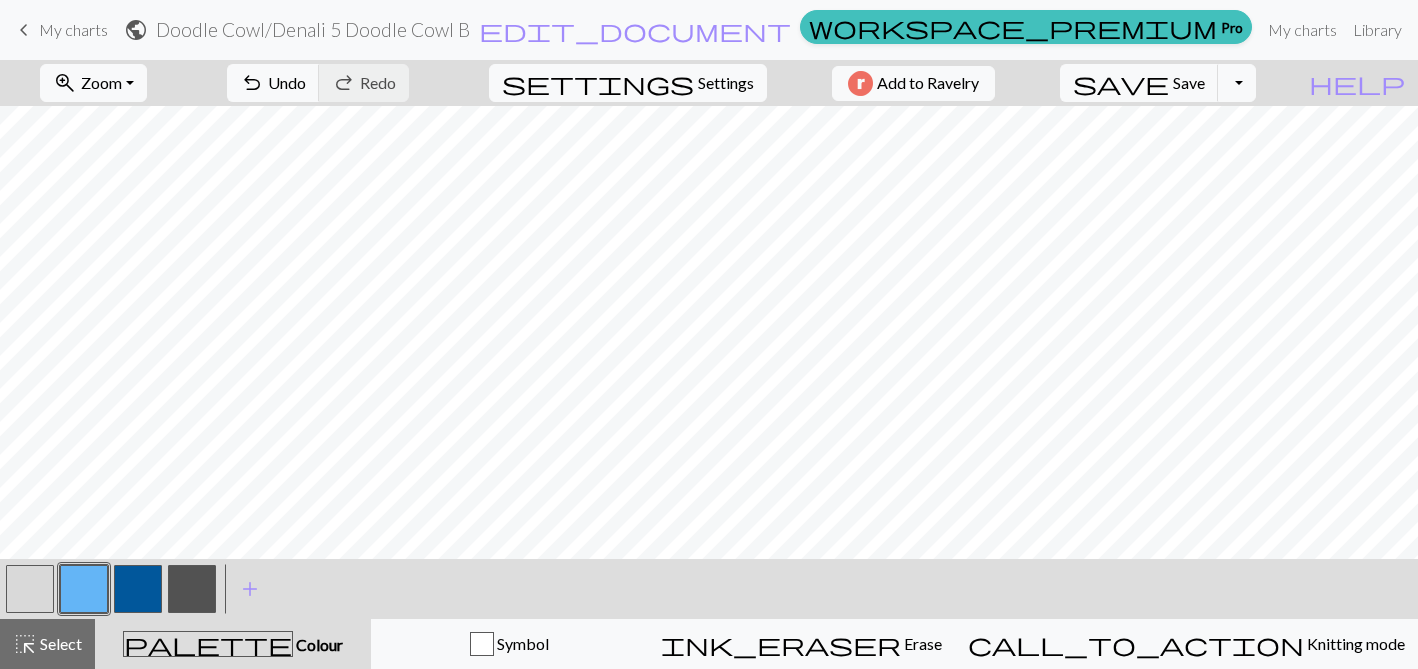 click at bounding box center (192, 589) 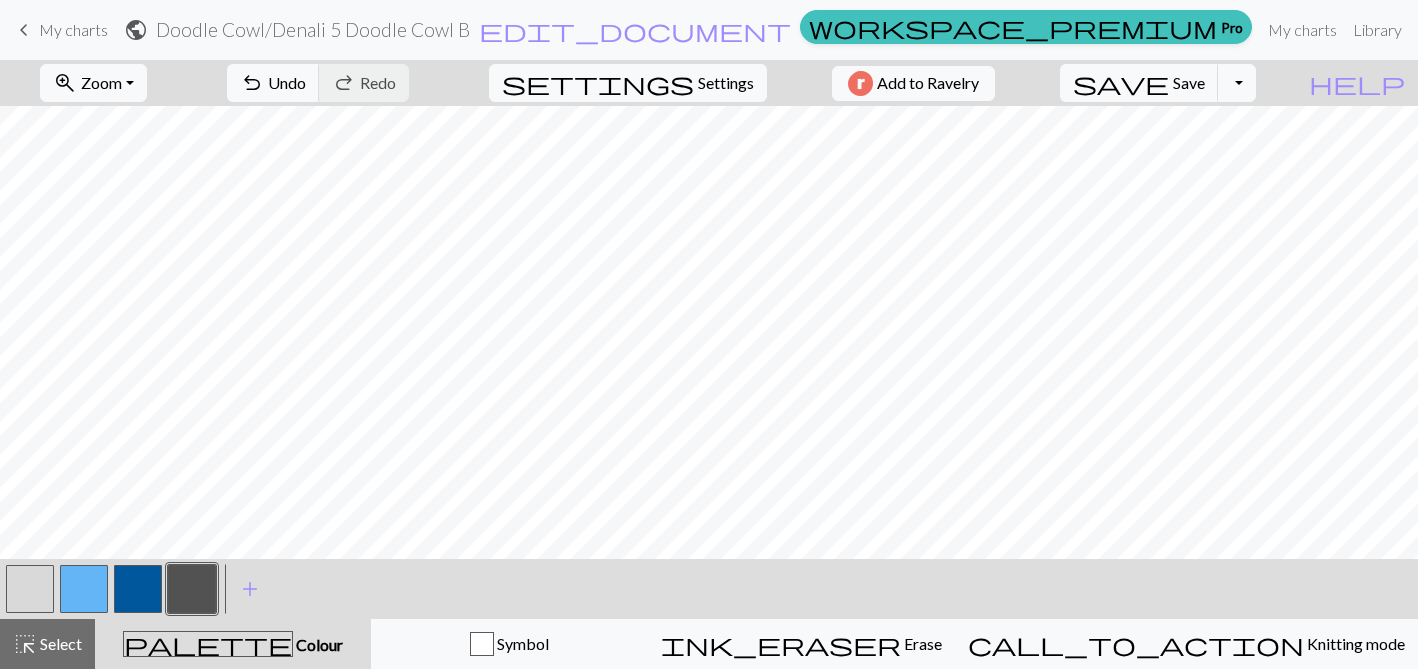 click at bounding box center [84, 589] 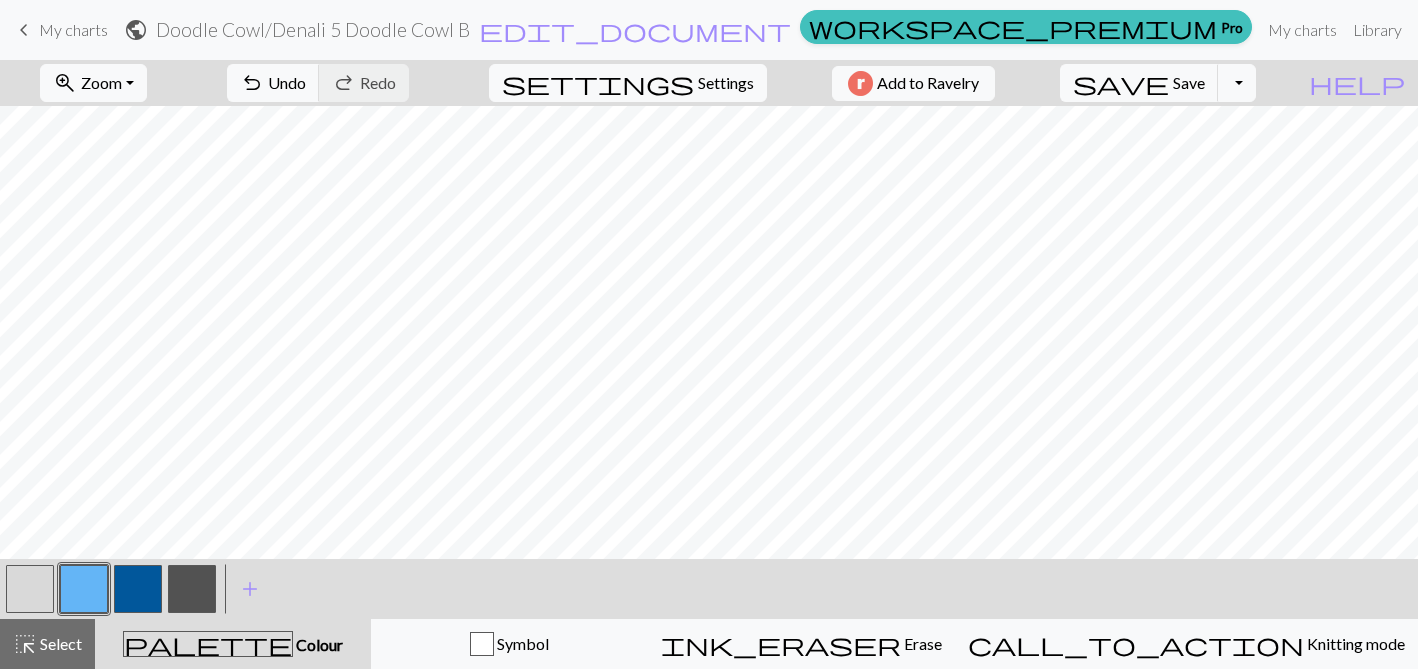 click at bounding box center [138, 589] 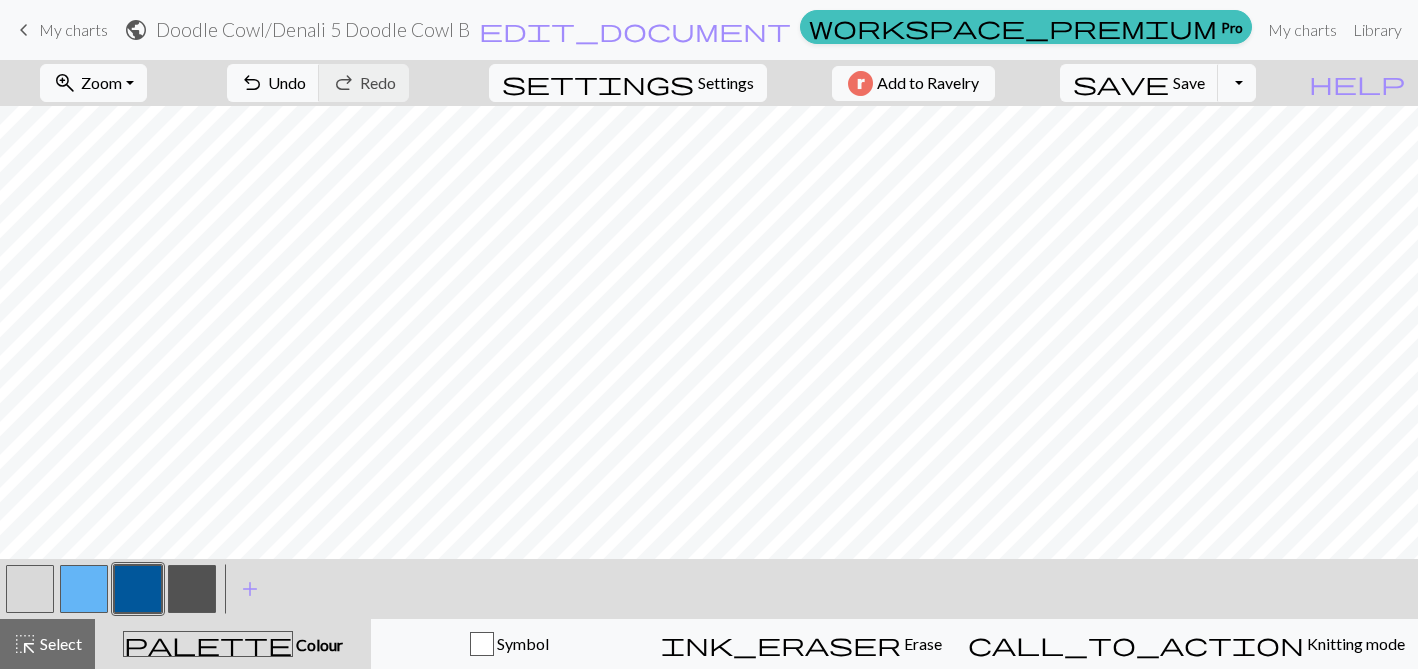 click at bounding box center (192, 589) 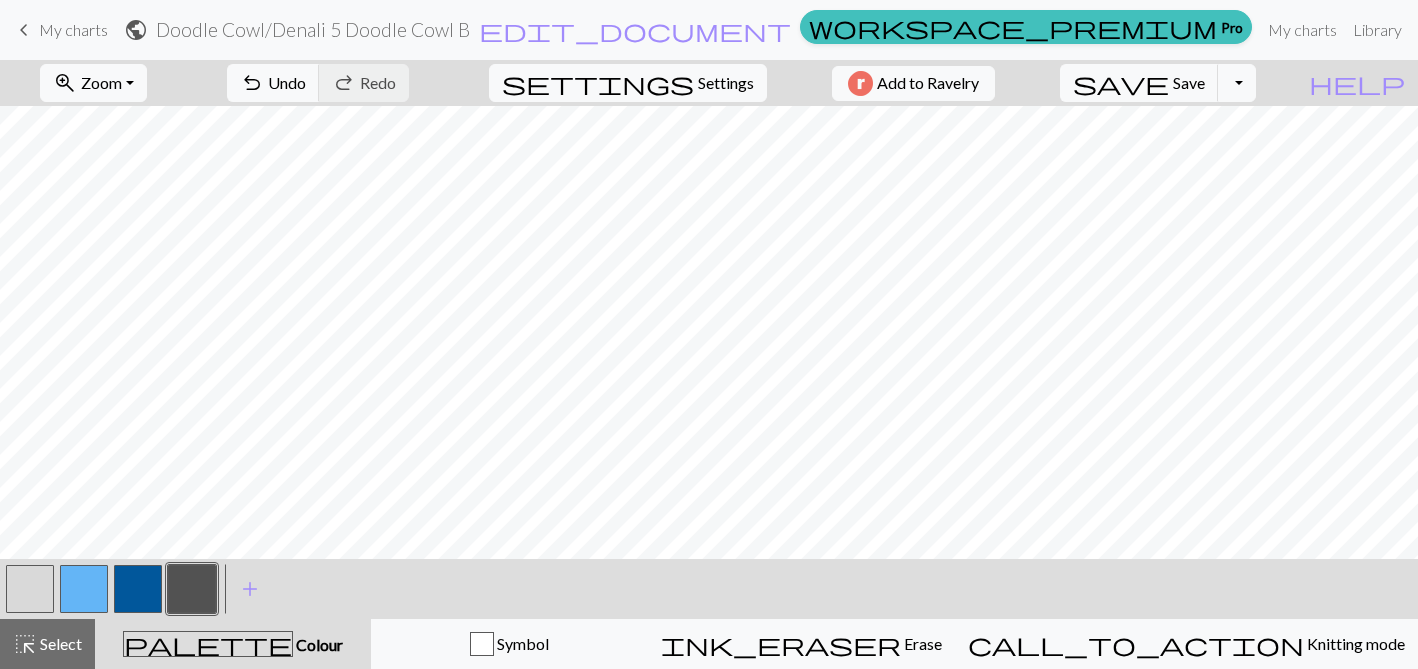 click at bounding box center [138, 589] 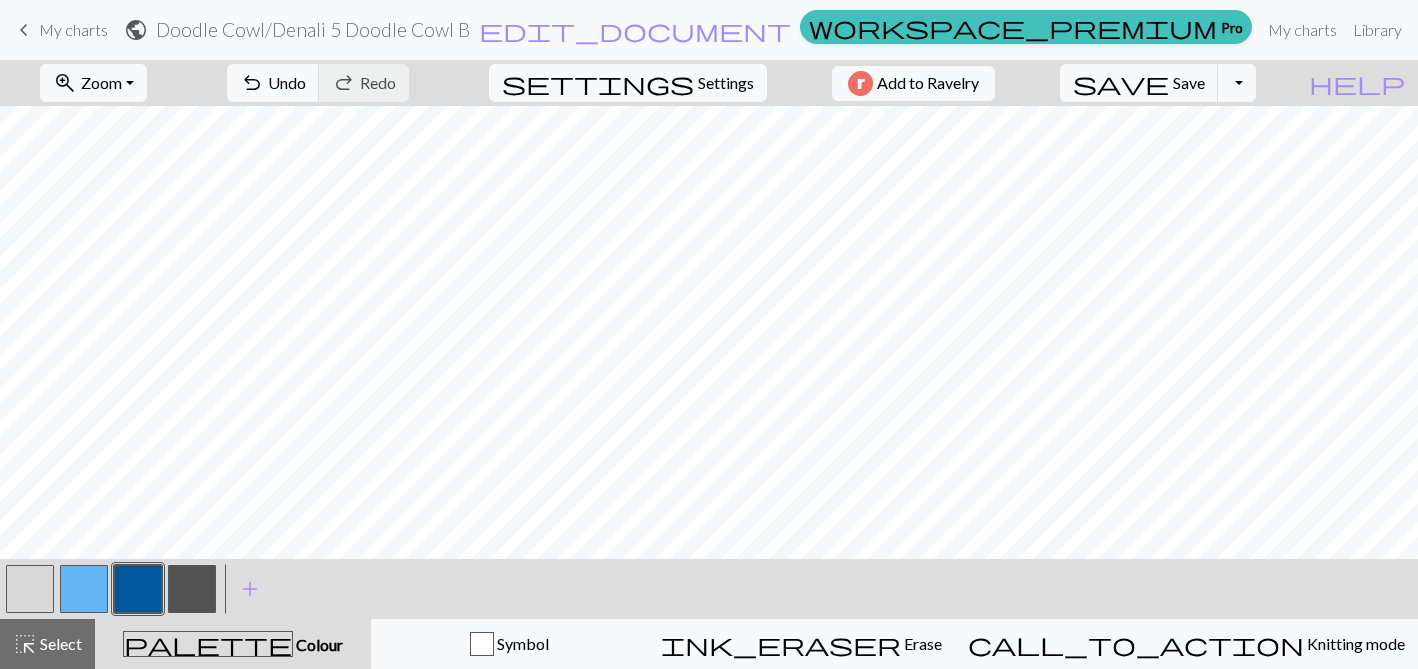 click at bounding box center [30, 589] 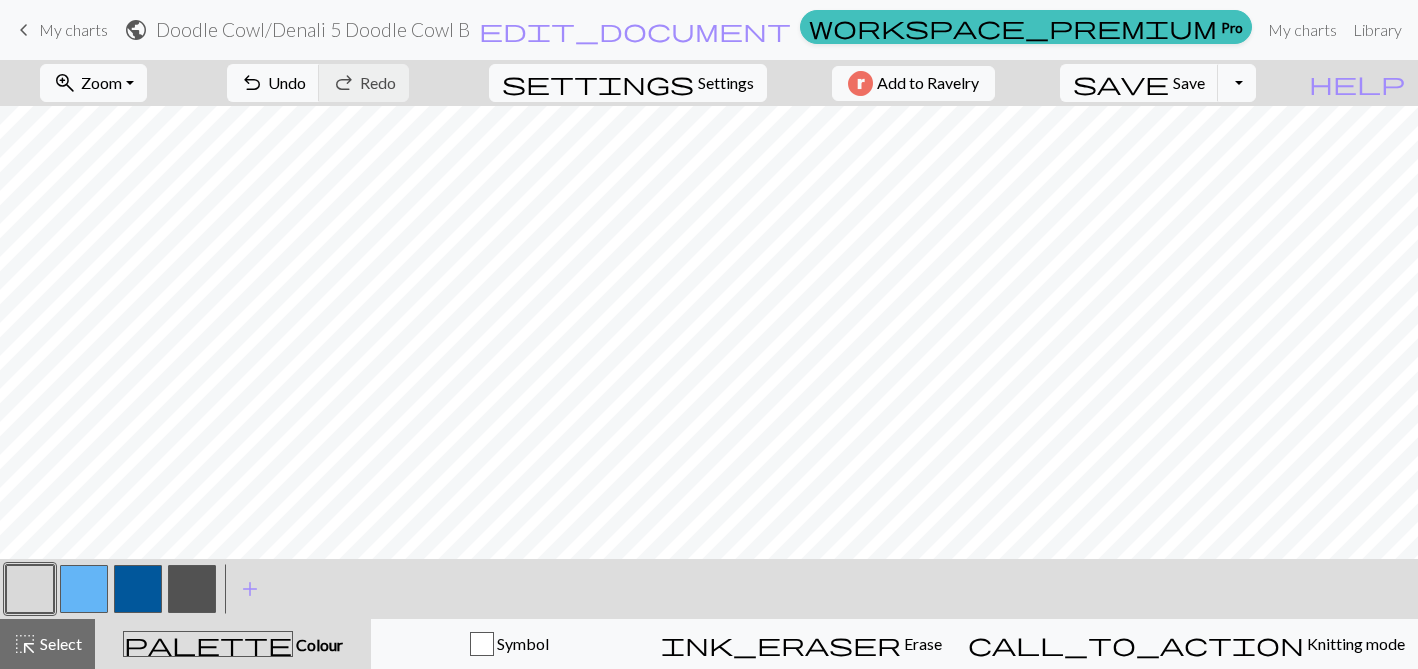 click at bounding box center [192, 589] 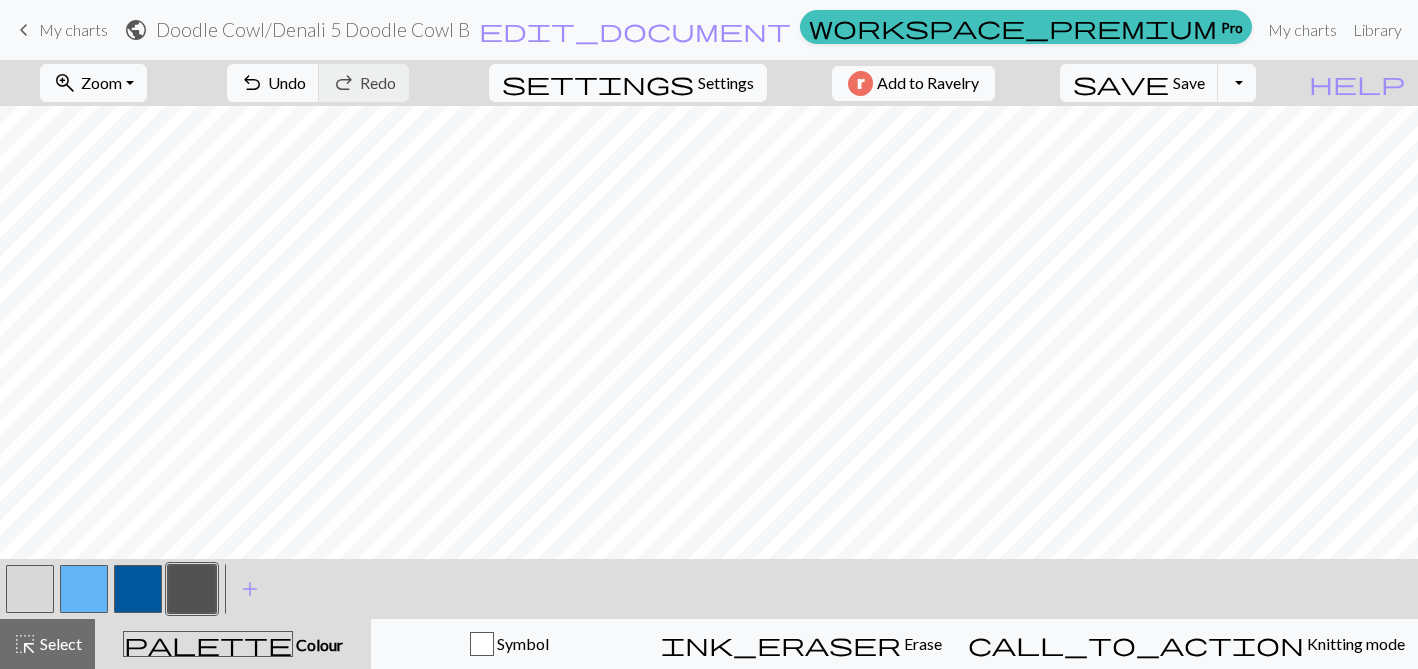 click at bounding box center [138, 589] 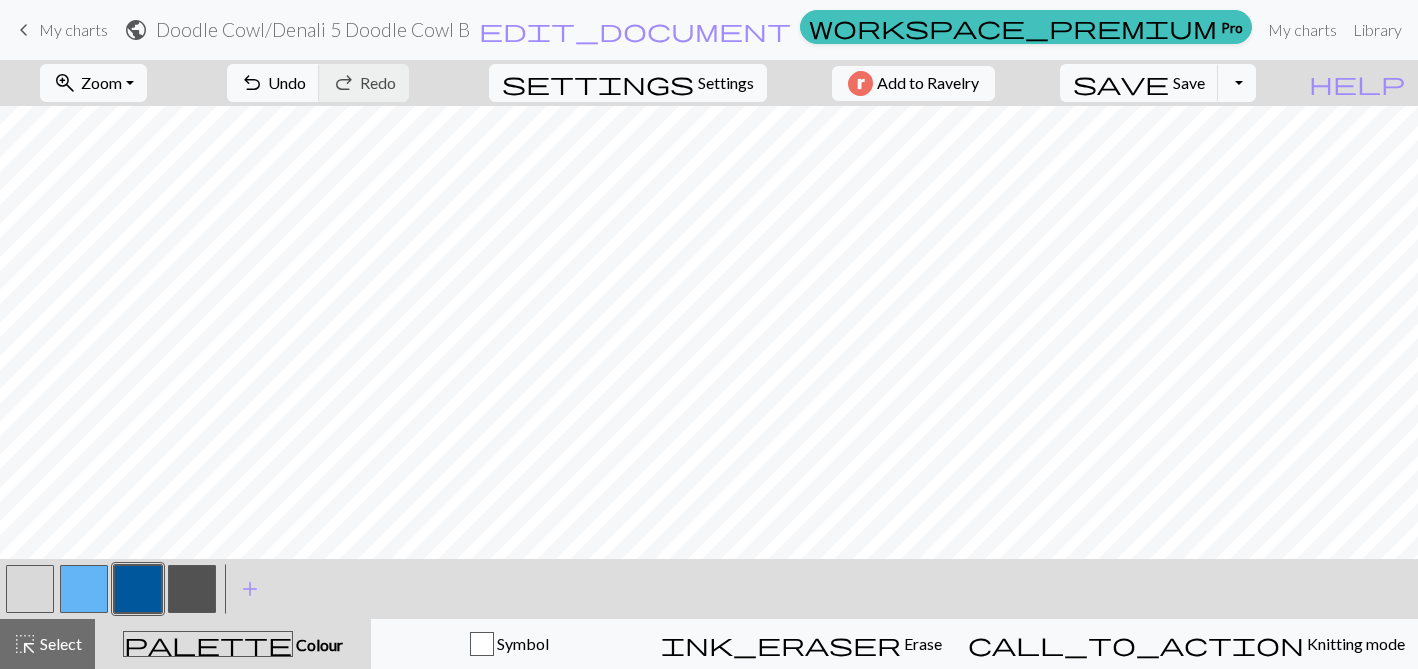click at bounding box center [84, 589] 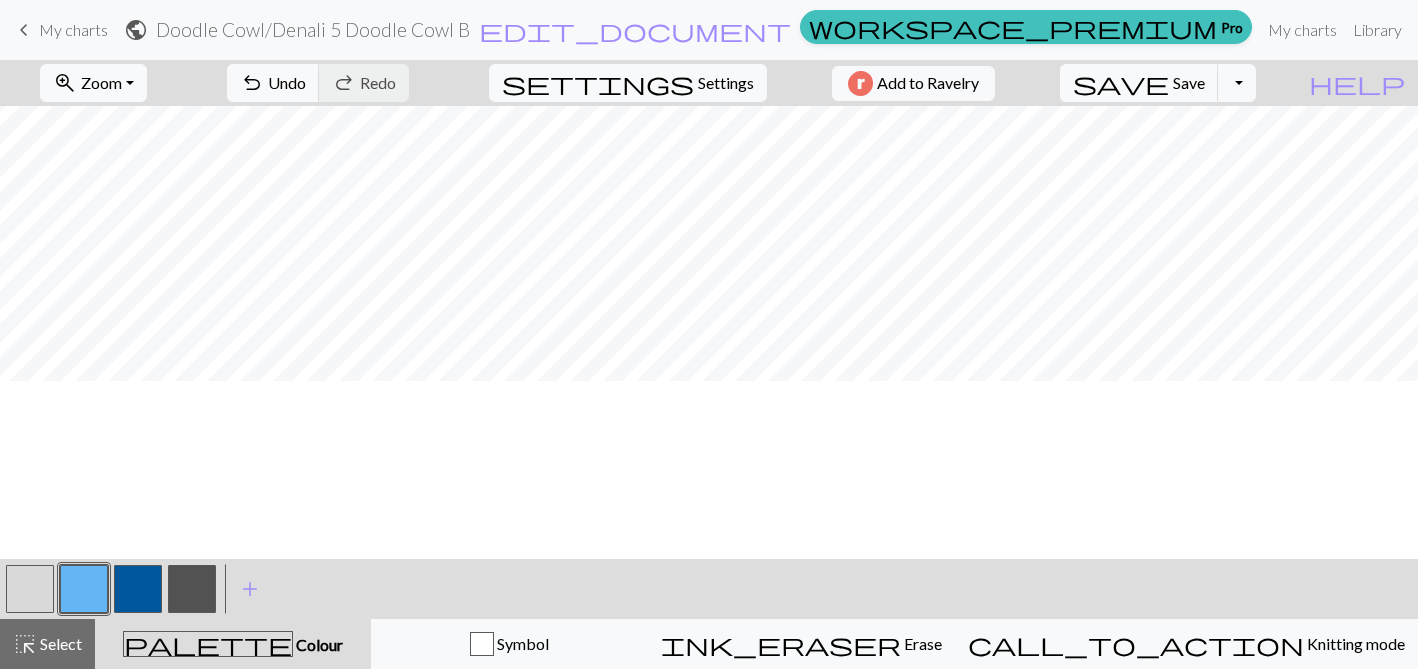 scroll, scrollTop: 0, scrollLeft: 0, axis: both 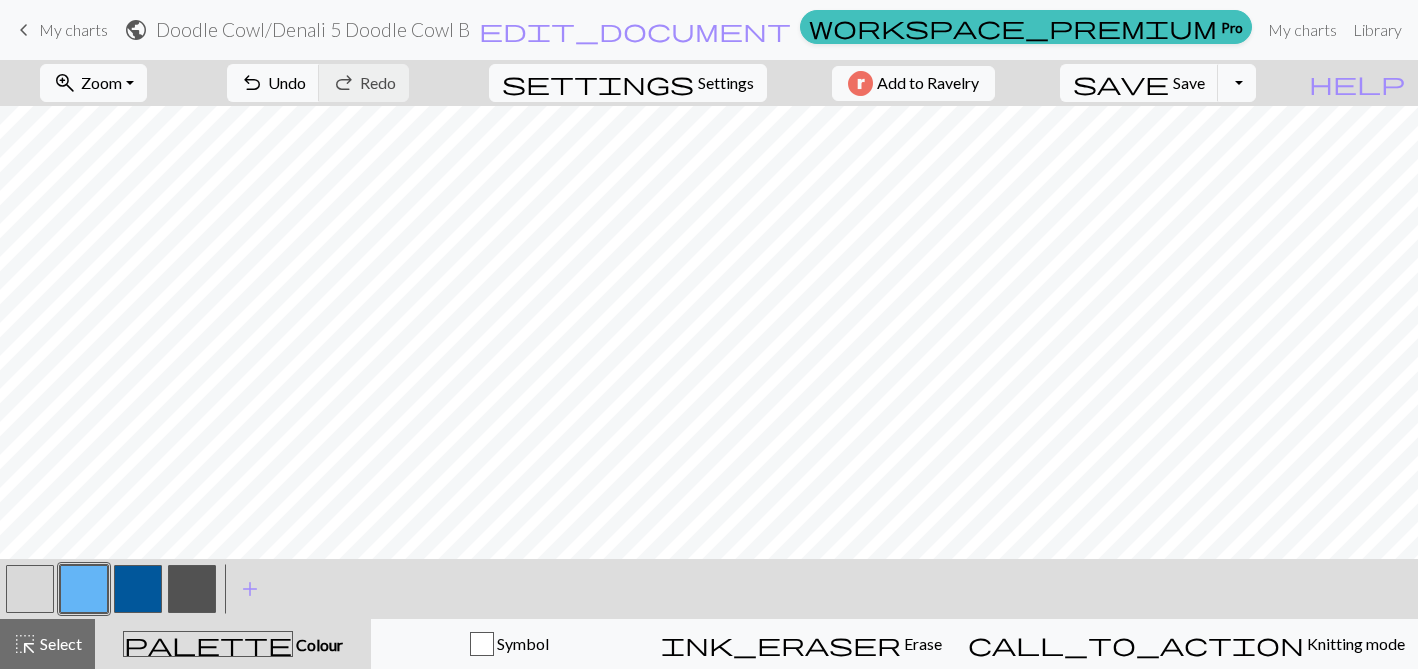 click at bounding box center (138, 589) 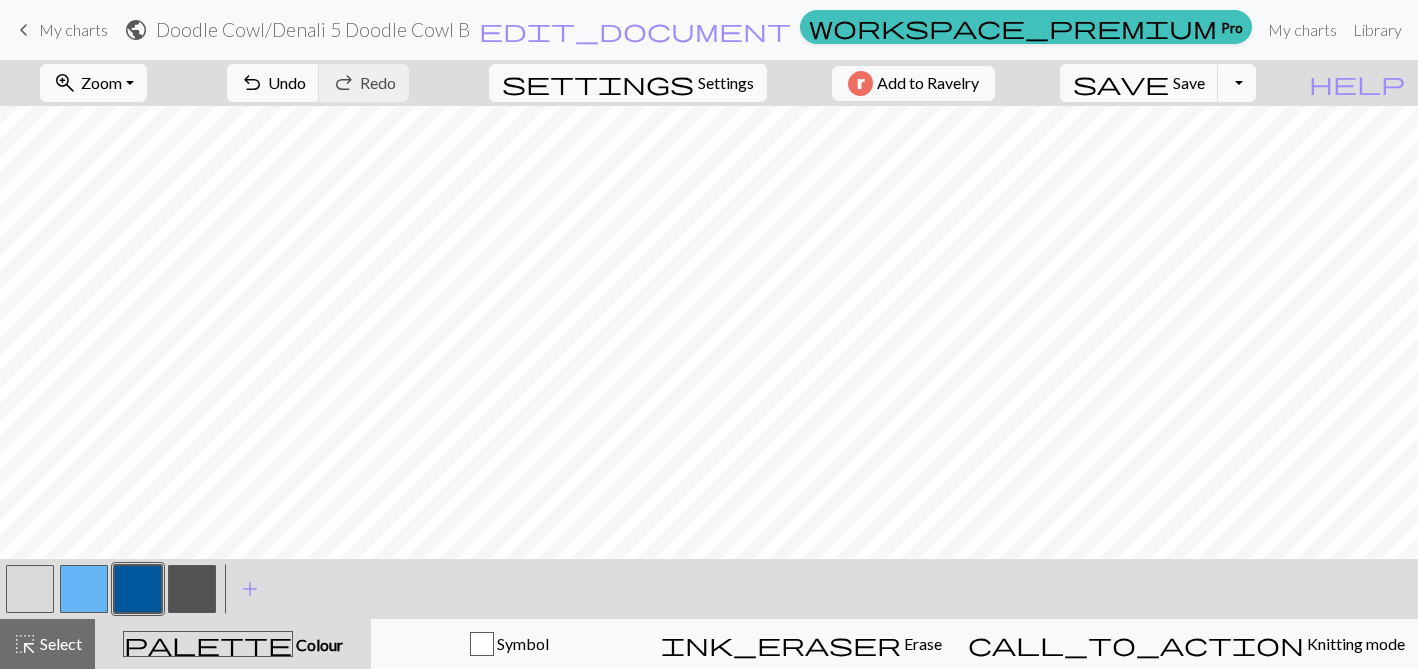 click at bounding box center (84, 589) 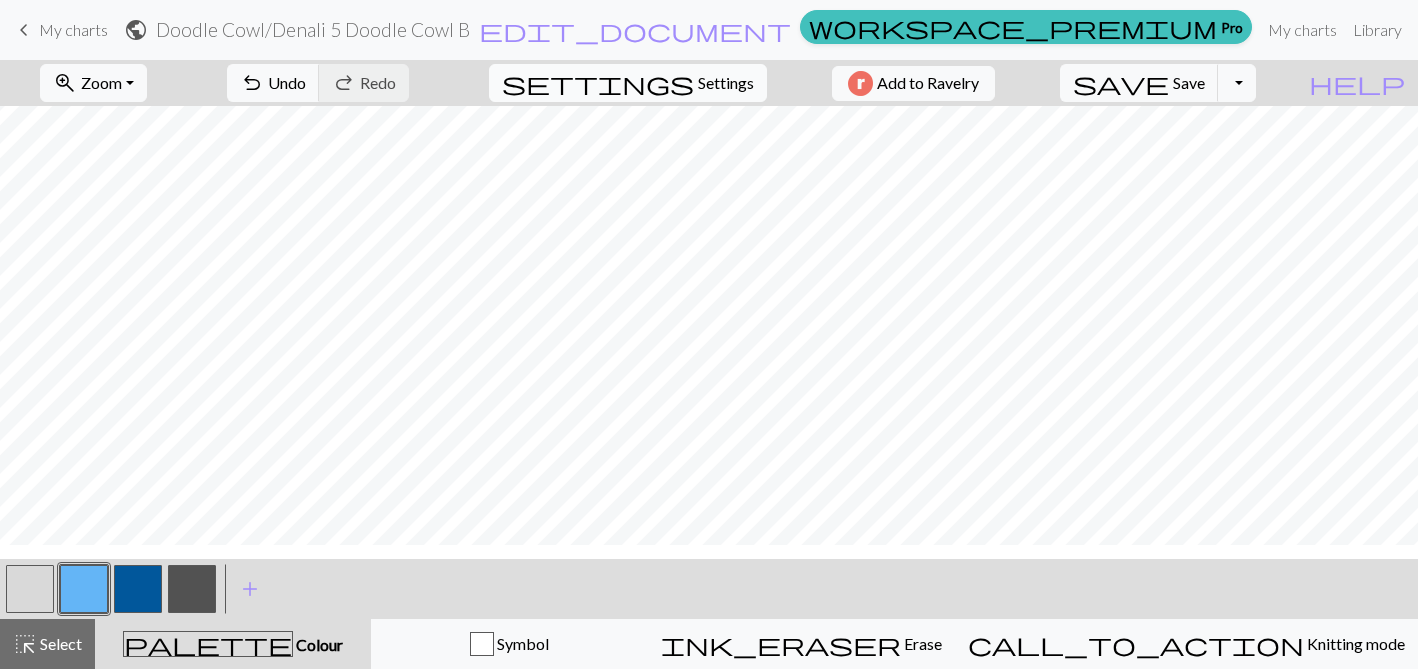 scroll, scrollTop: 0, scrollLeft: 0, axis: both 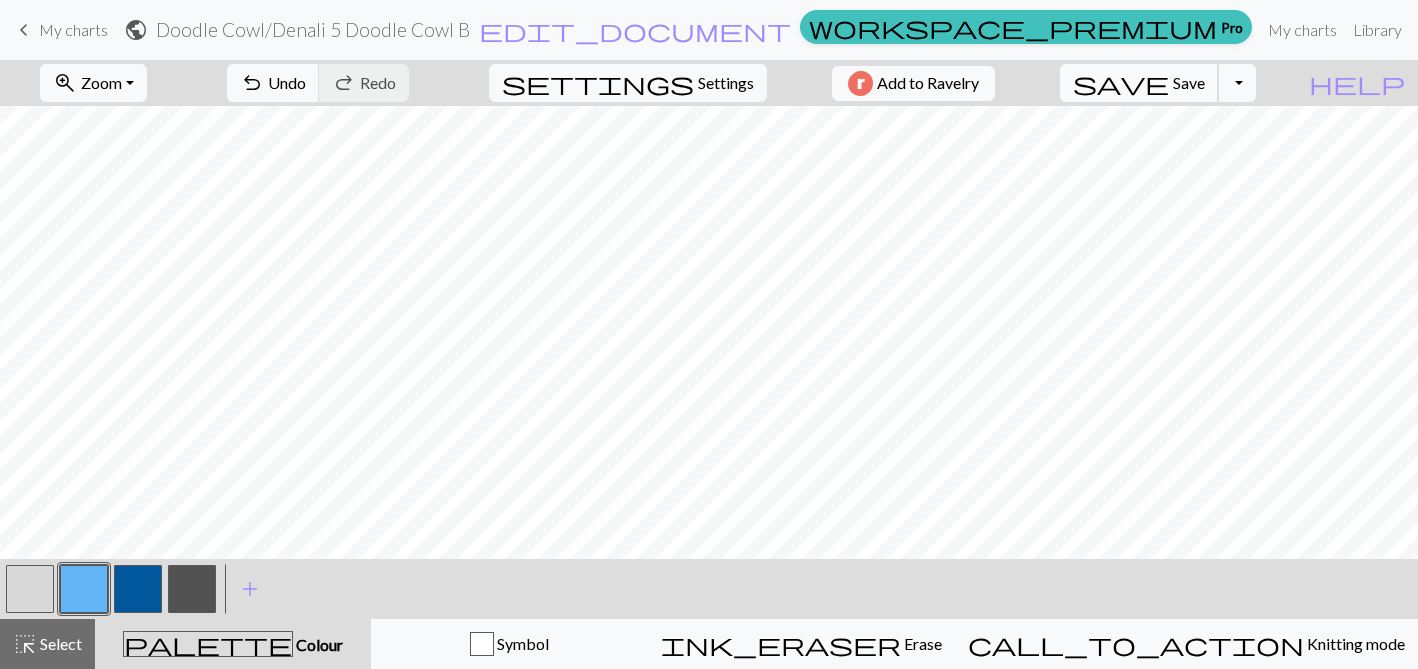 click on "save" at bounding box center (1121, 83) 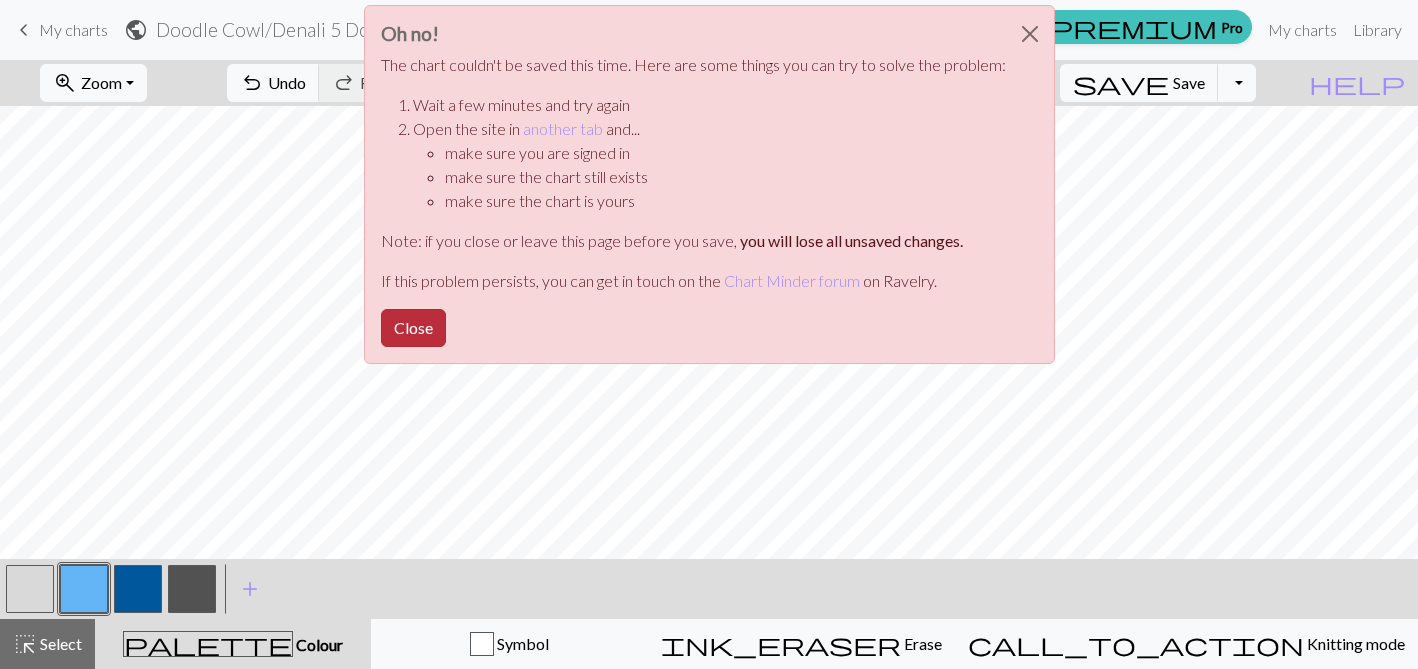 click on "Close" at bounding box center [413, 328] 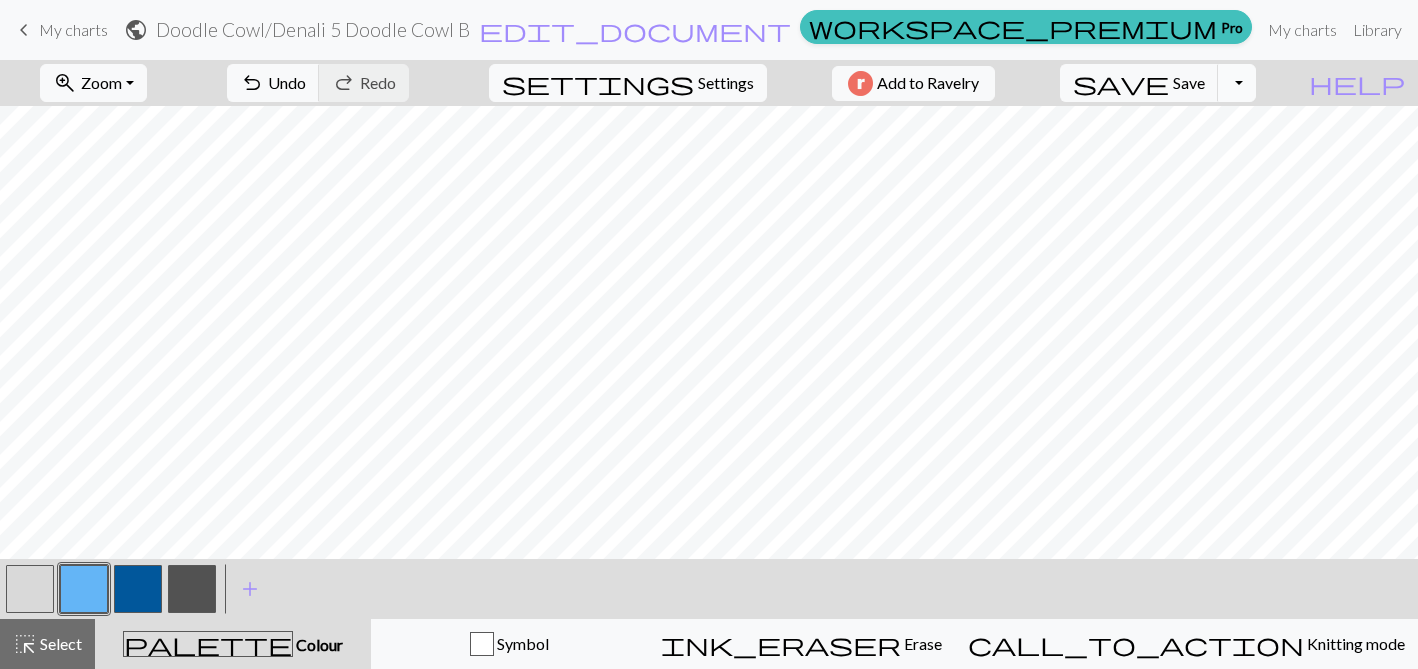 click on "Toggle Dropdown" at bounding box center (1237, 83) 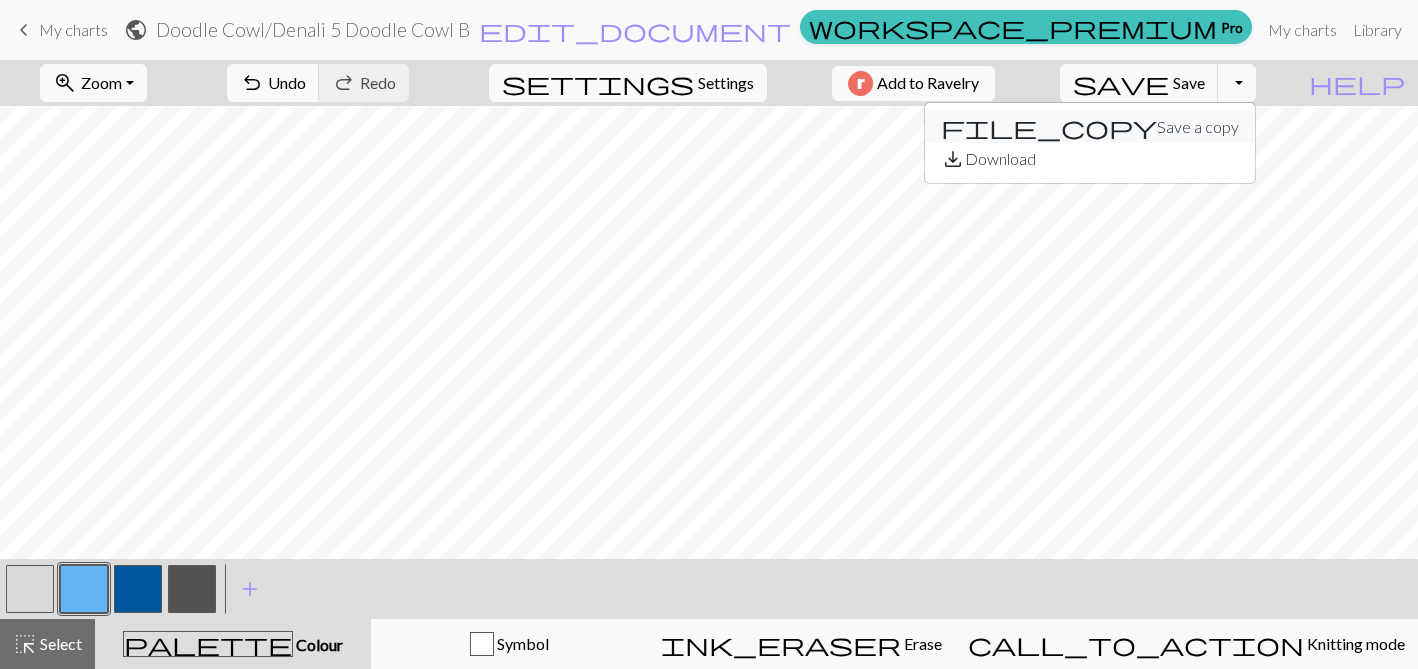 click on "file_copy  Save a copy" at bounding box center (1090, 127) 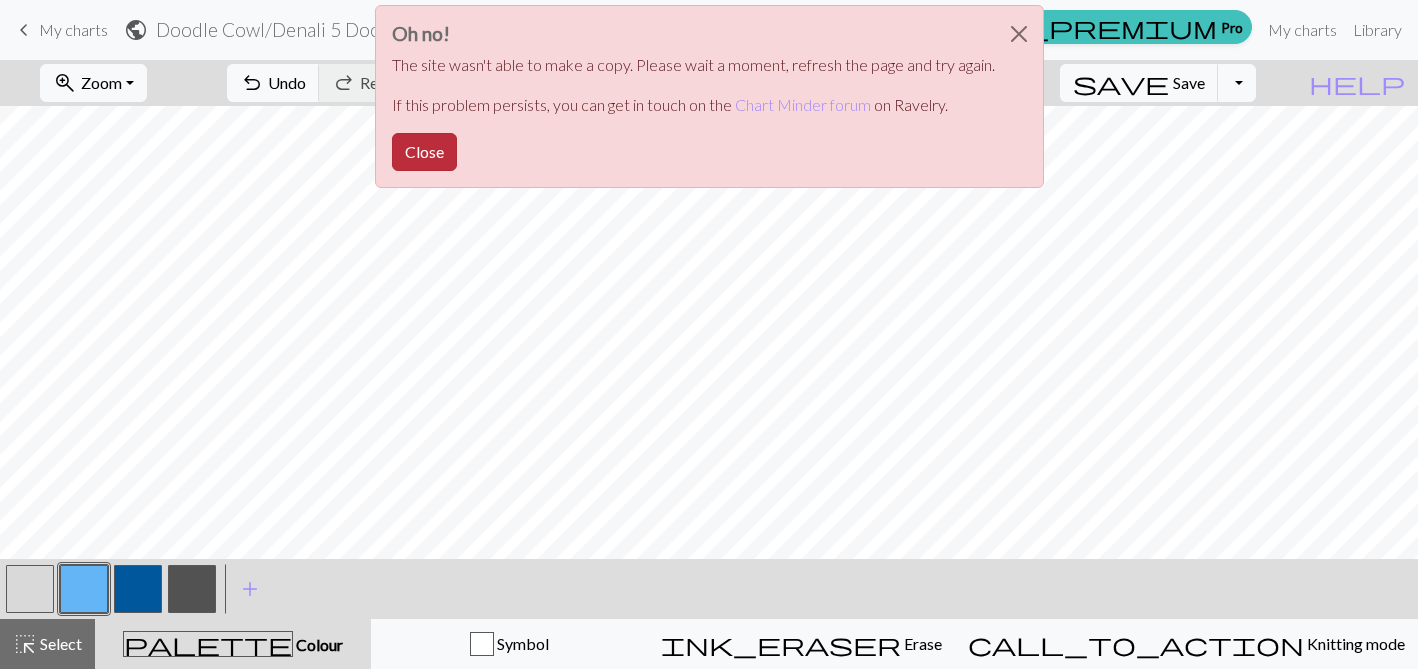 click on "Close" at bounding box center (424, 152) 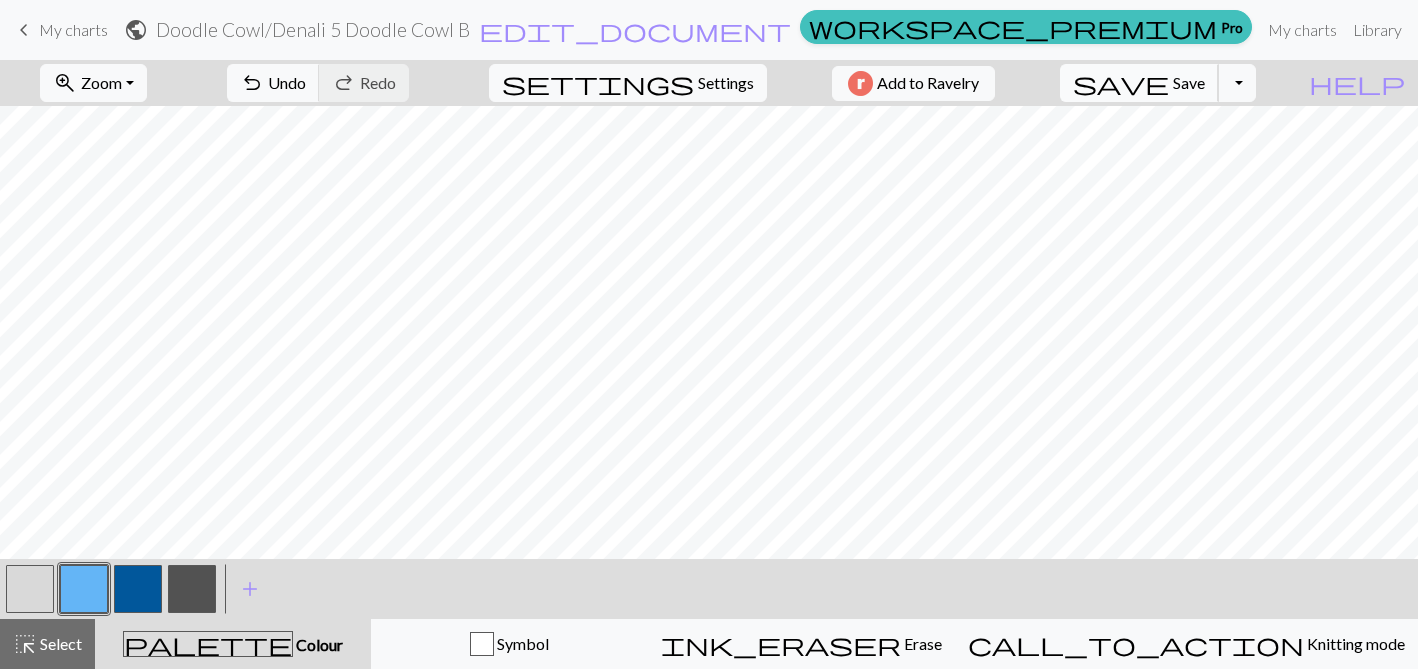 click on "Save" at bounding box center [1189, 82] 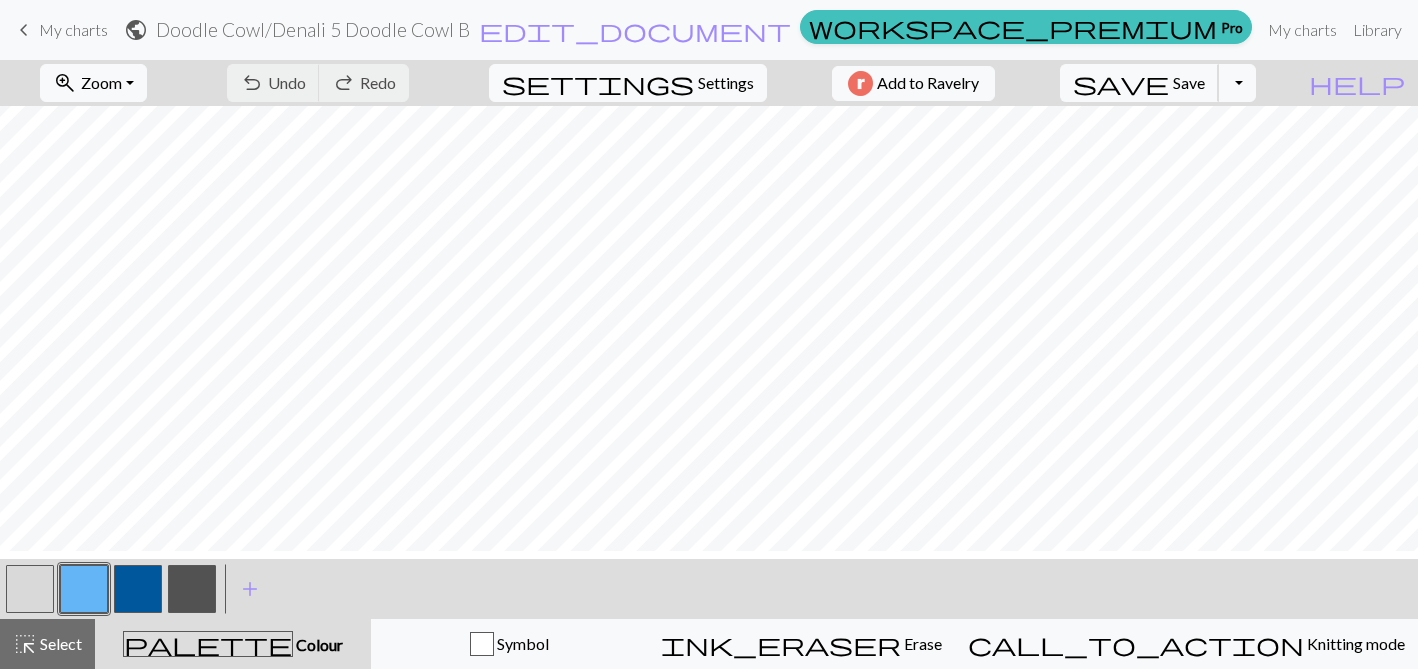 scroll, scrollTop: 0, scrollLeft: 0, axis: both 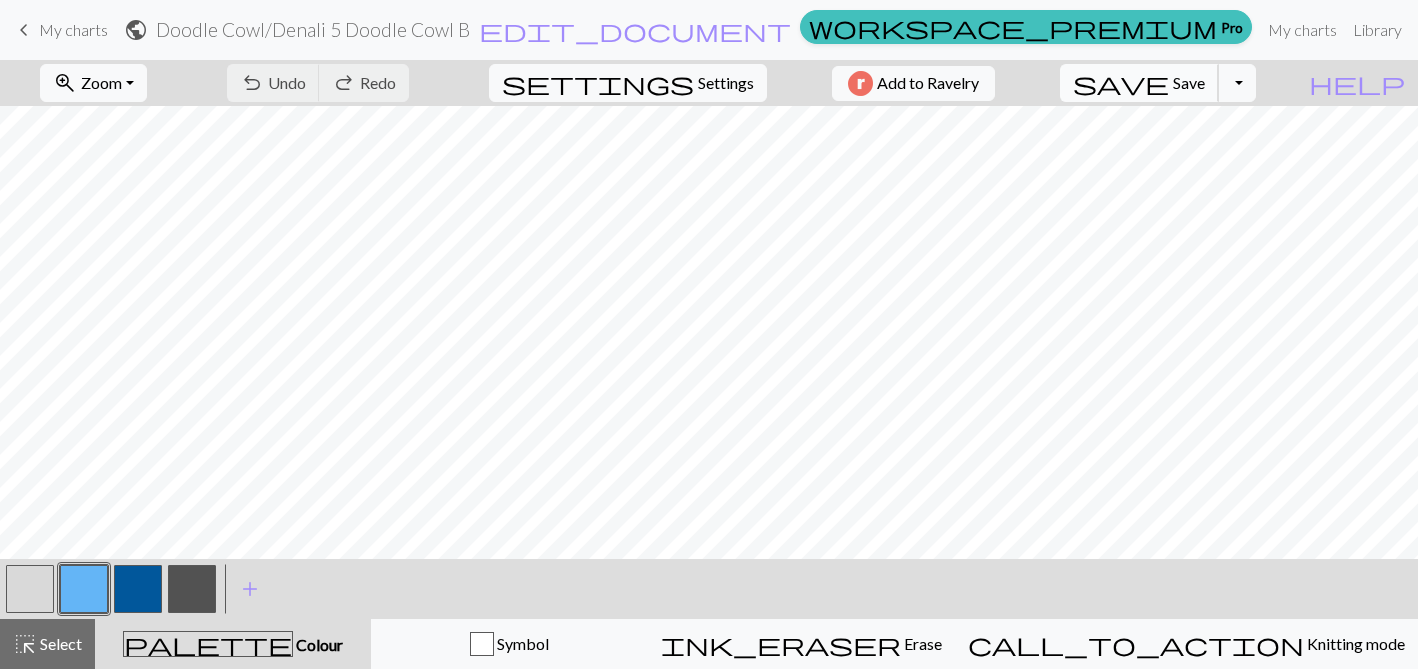 click on "save" at bounding box center (1121, 83) 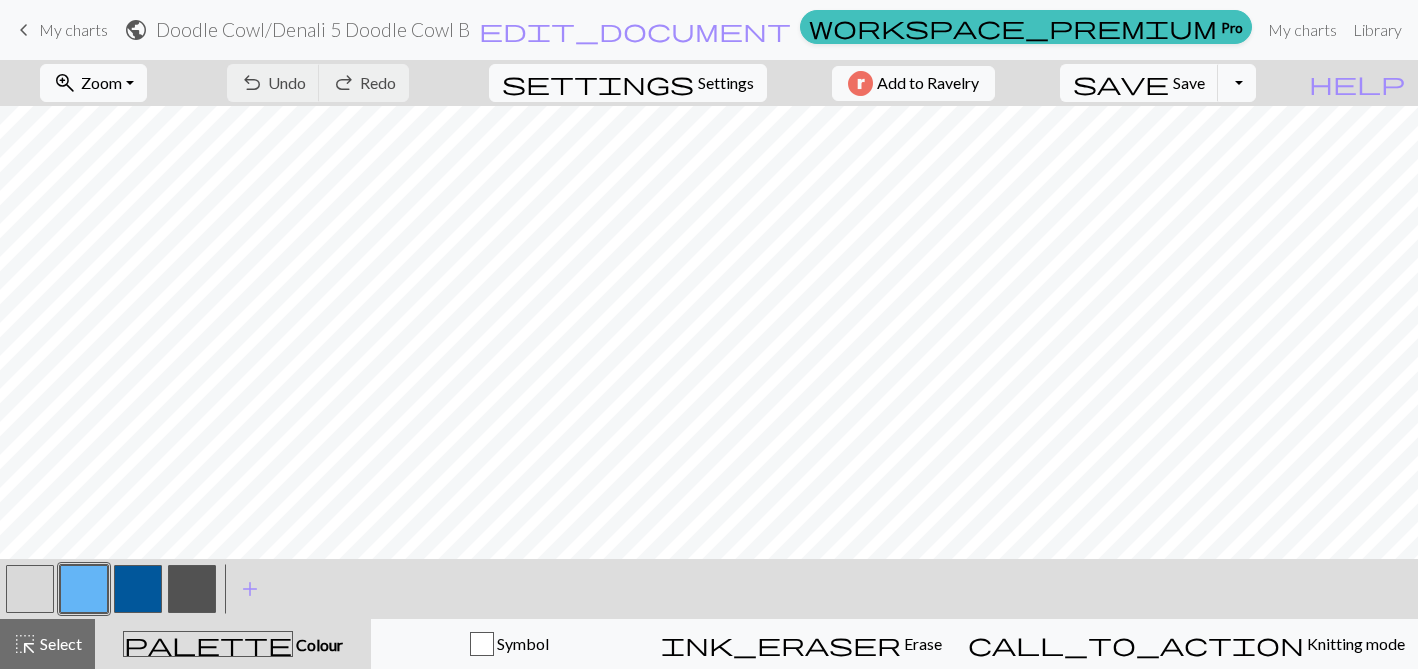 click on "My charts" at bounding box center [73, 29] 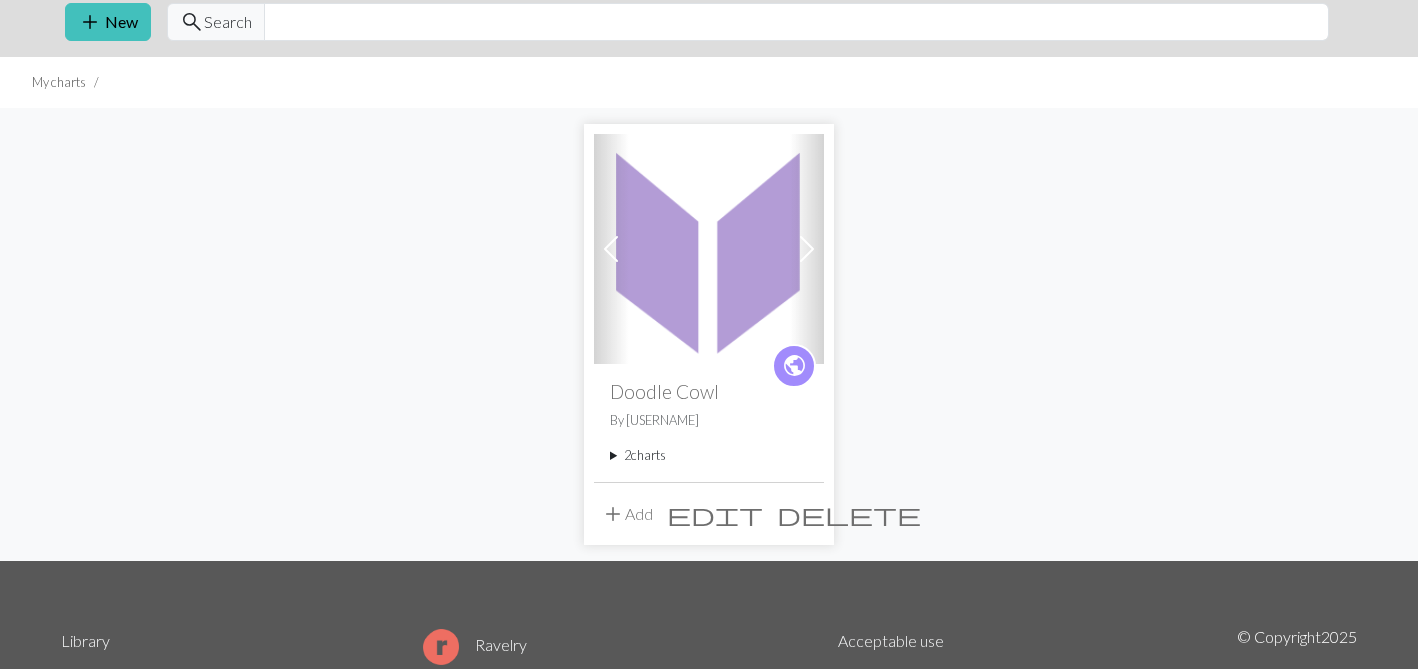 scroll, scrollTop: 0, scrollLeft: 0, axis: both 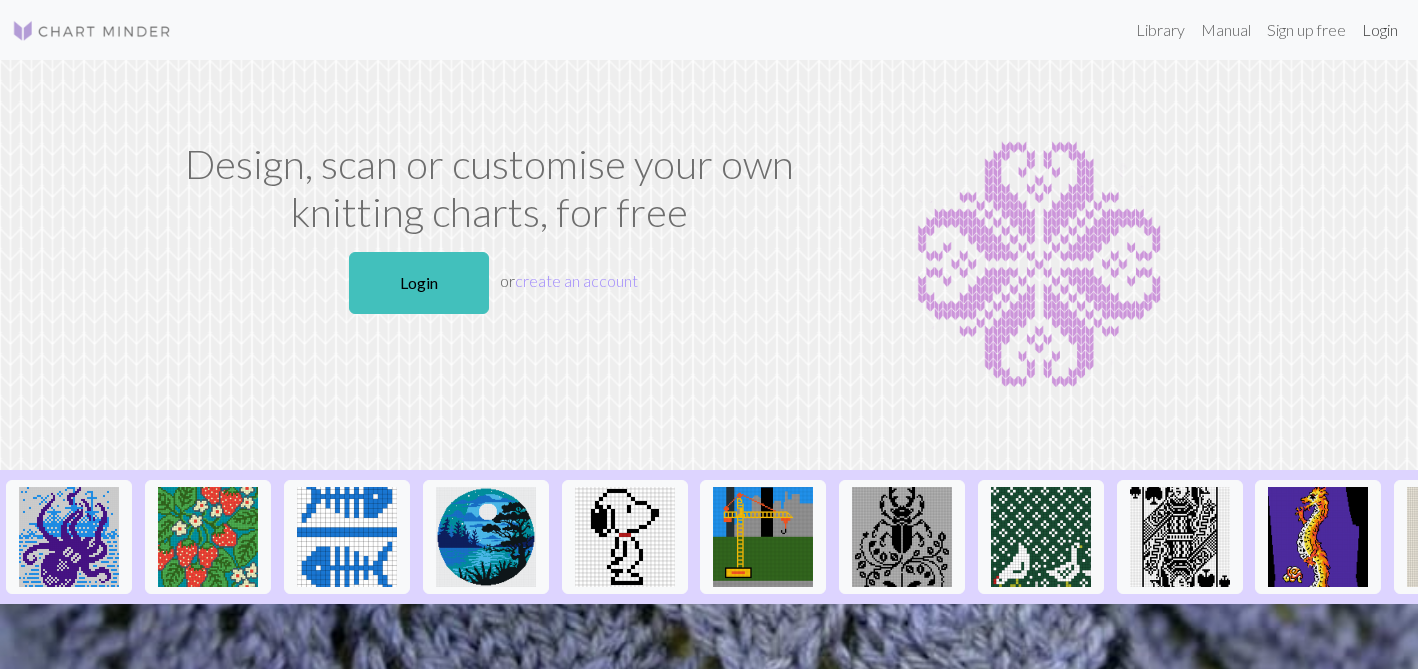 click on "Login" at bounding box center [1380, 30] 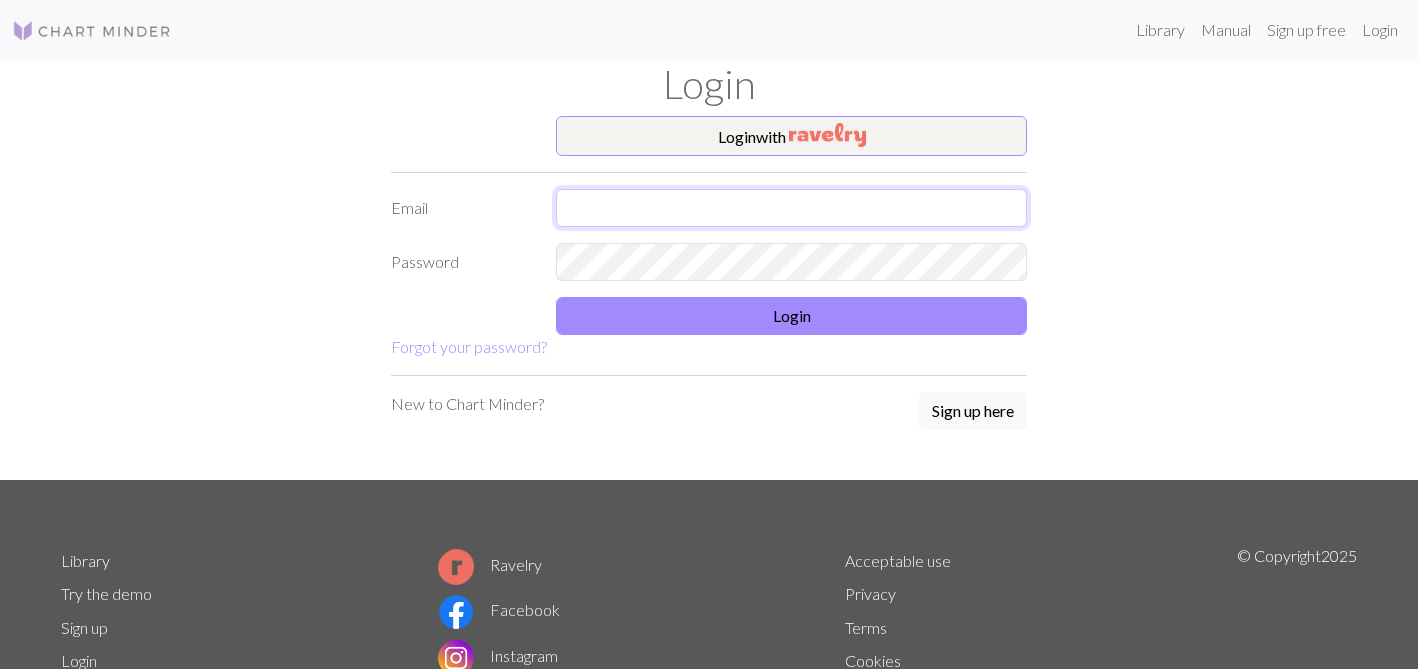 click at bounding box center [791, 208] 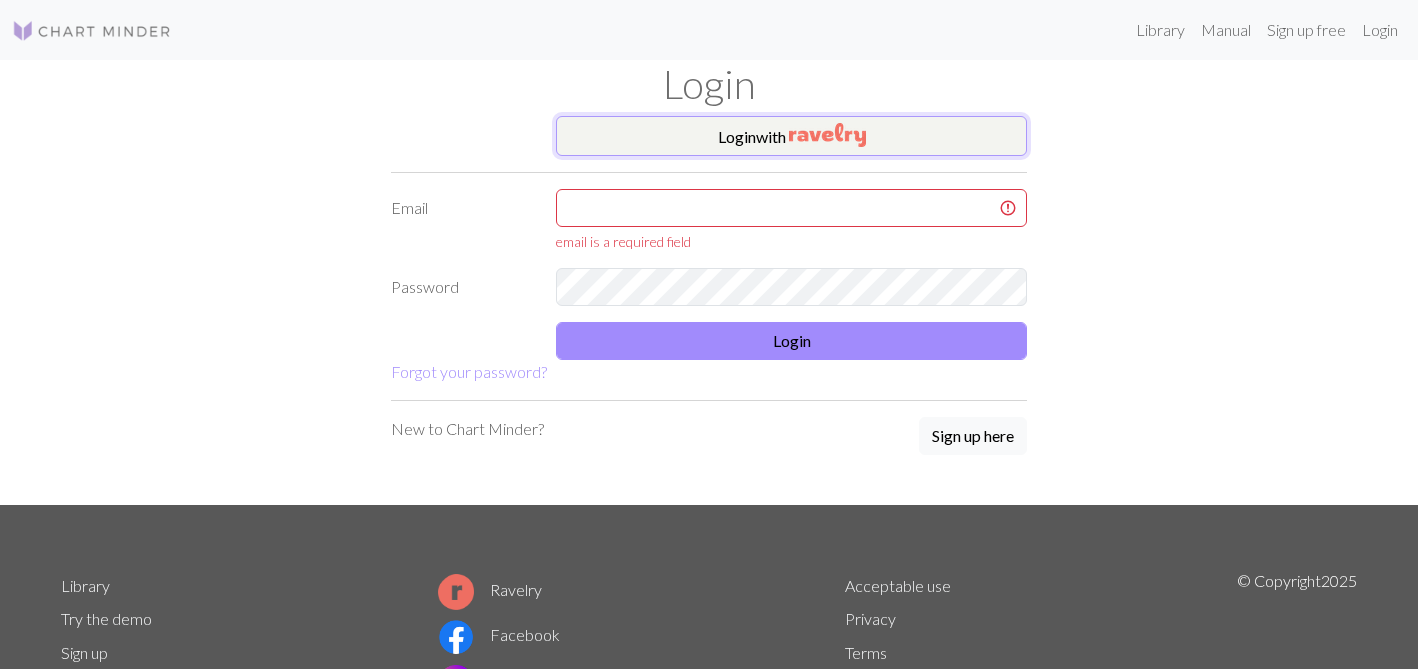 click at bounding box center [827, 135] 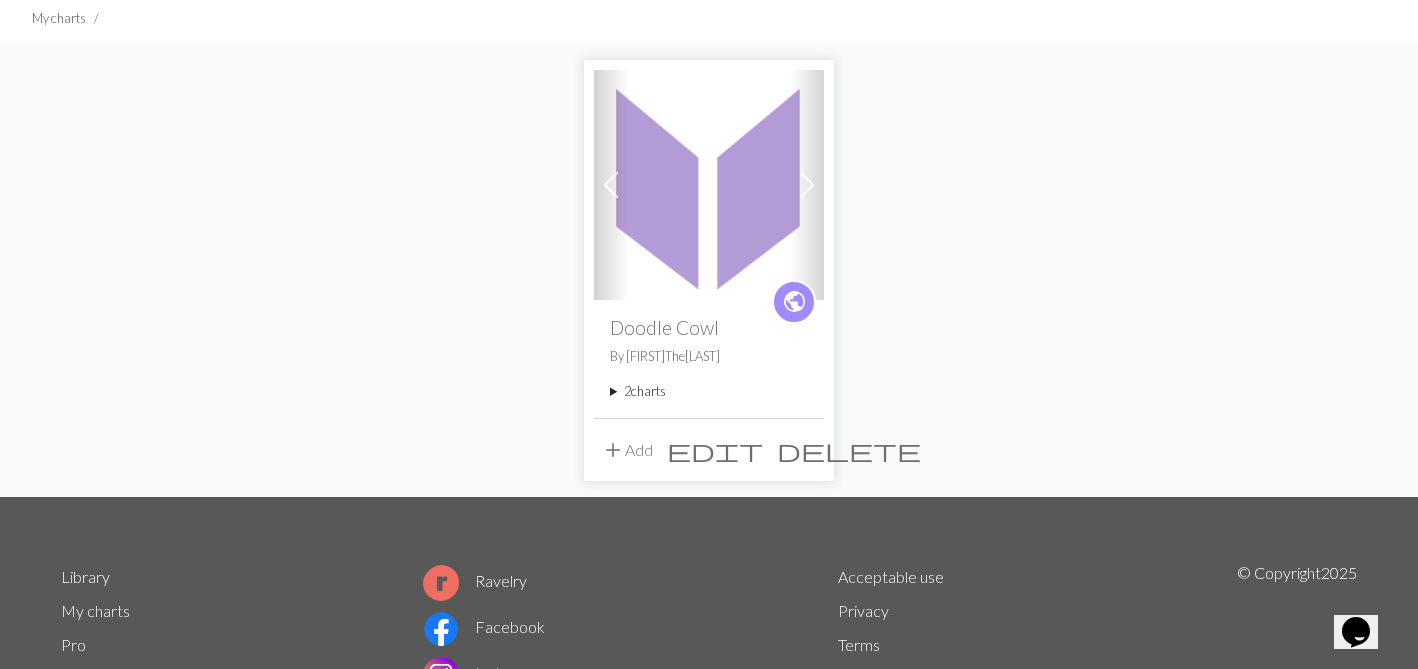 scroll, scrollTop: 139, scrollLeft: 0, axis: vertical 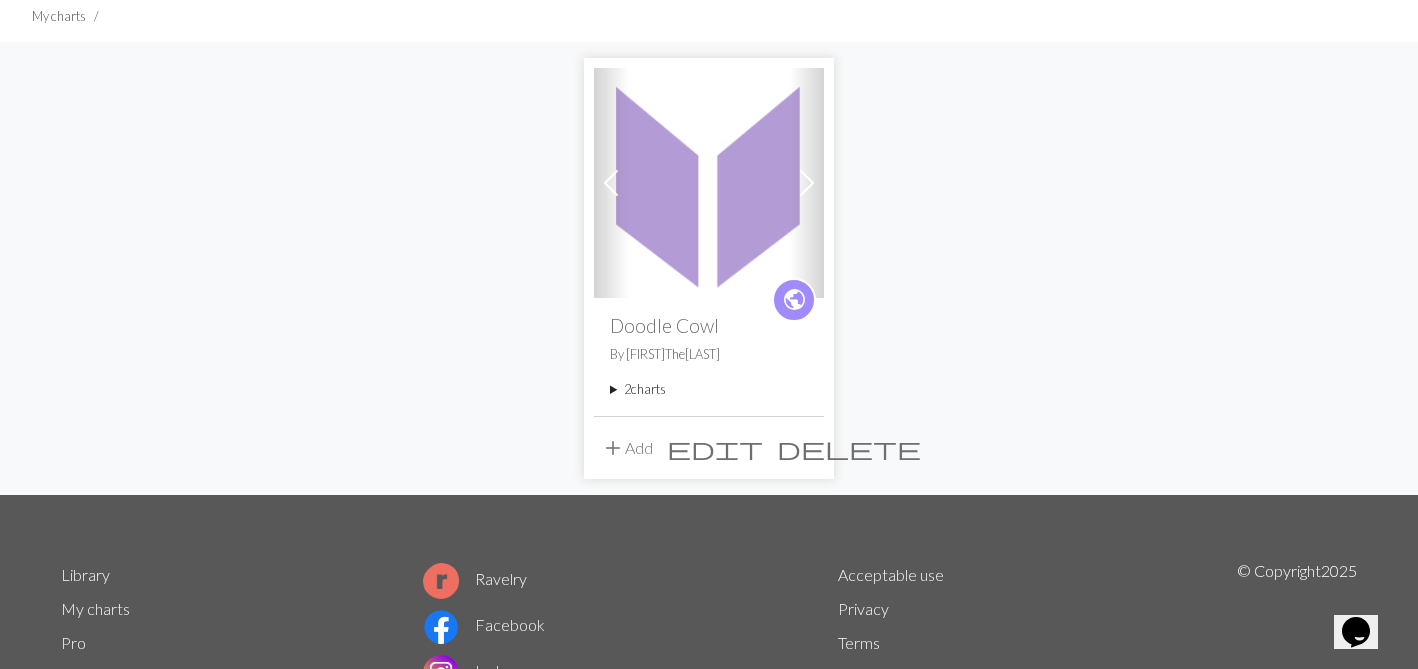 click on "2  charts" at bounding box center [709, 389] 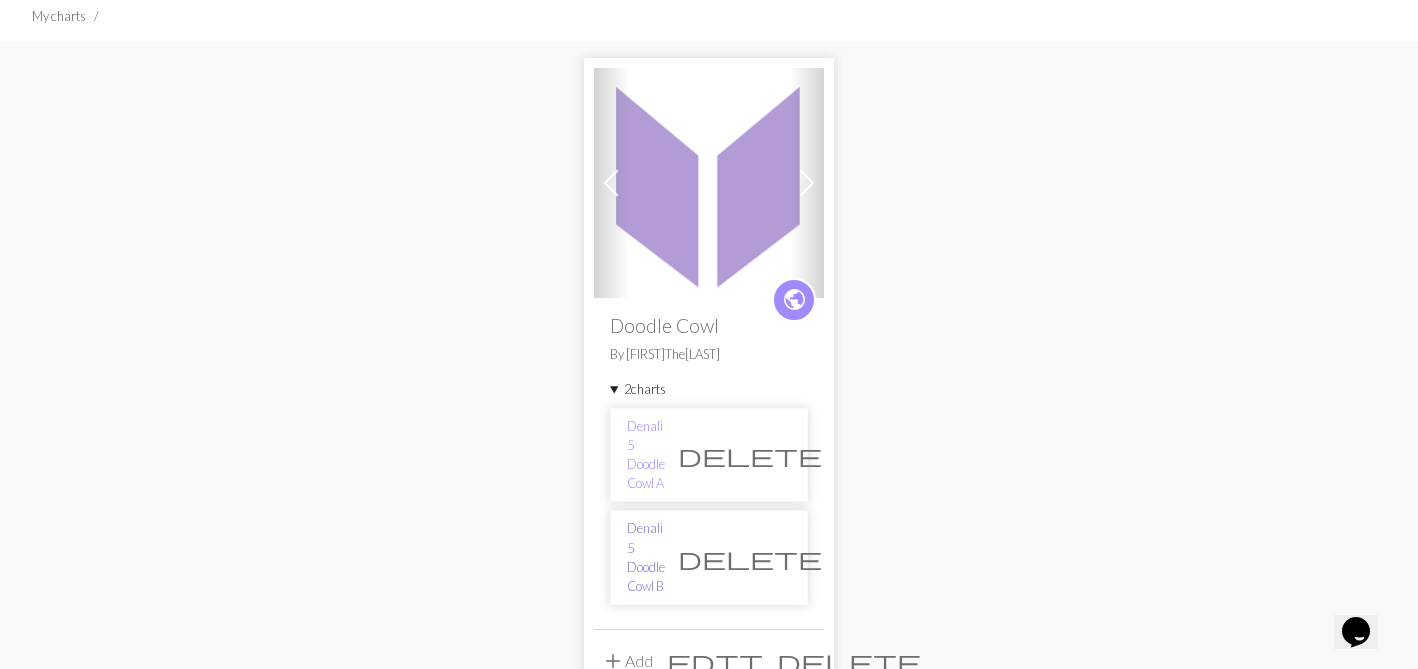 click on "Denali 5 Doodle Cowl B" at bounding box center [646, 557] 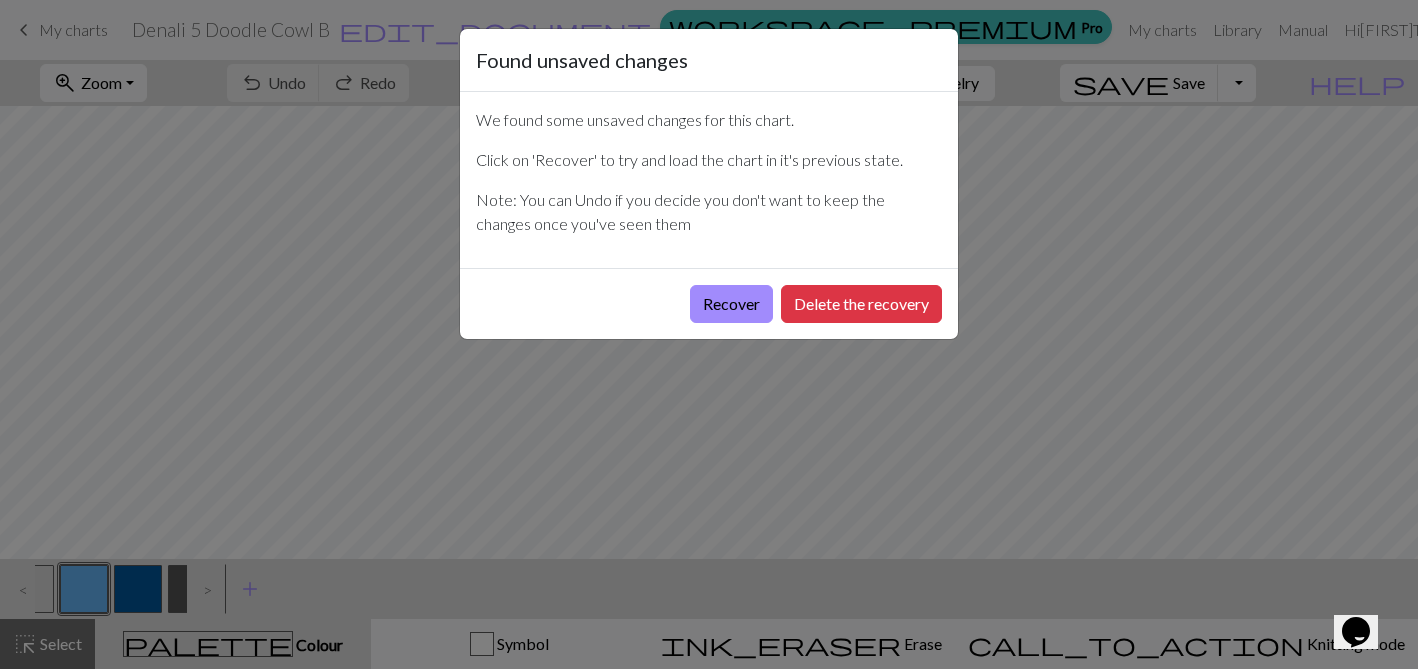 scroll, scrollTop: 0, scrollLeft: 0, axis: both 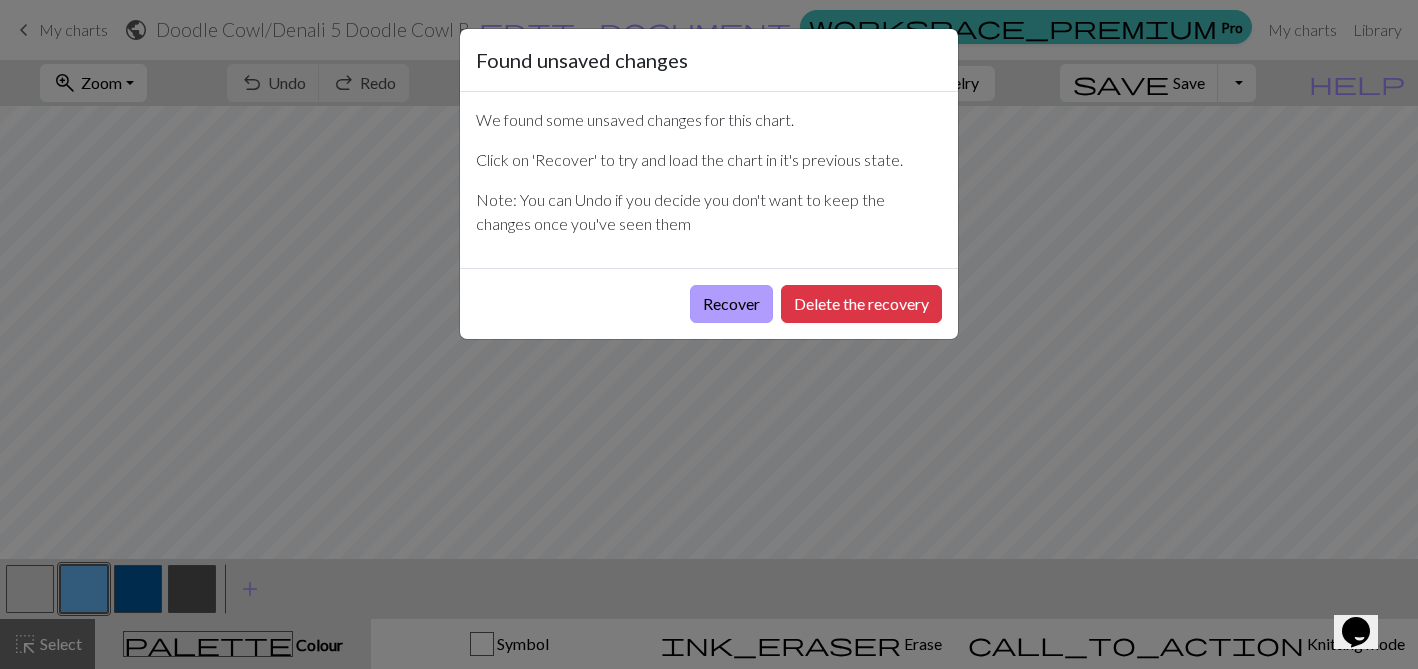 click on "Recover" at bounding box center [731, 304] 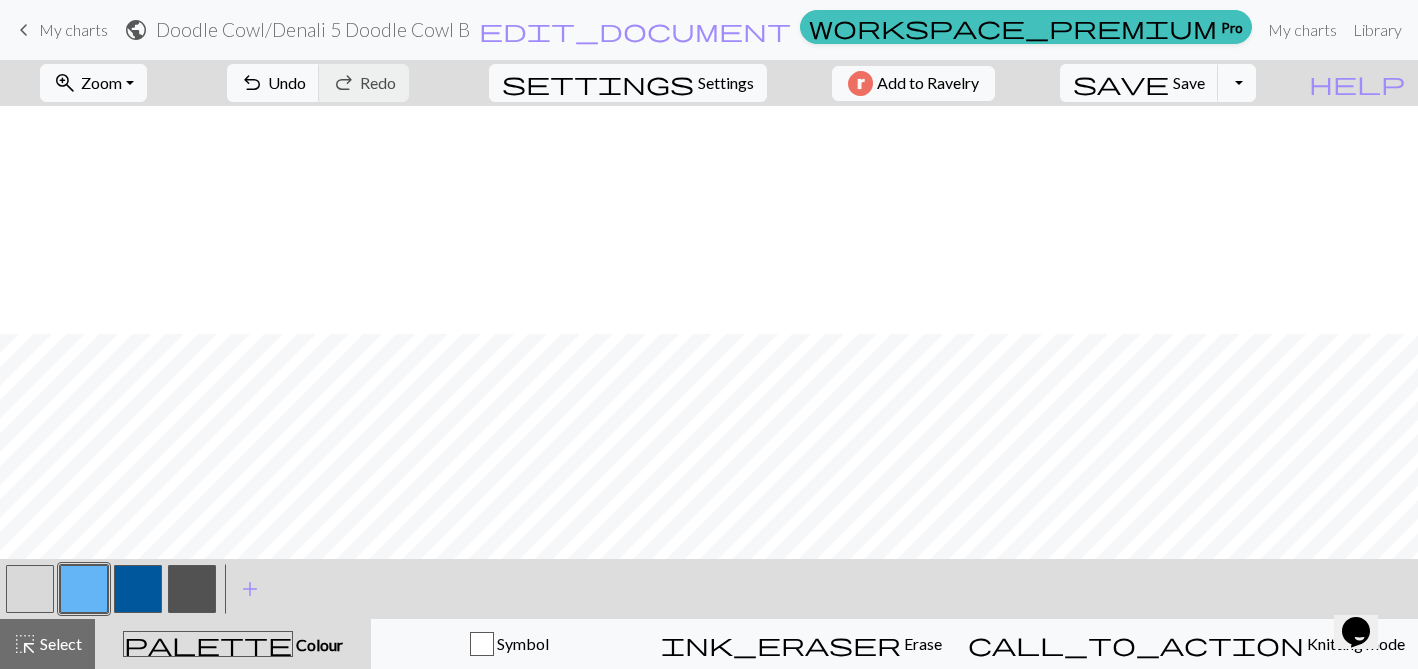 scroll, scrollTop: 837, scrollLeft: 0, axis: vertical 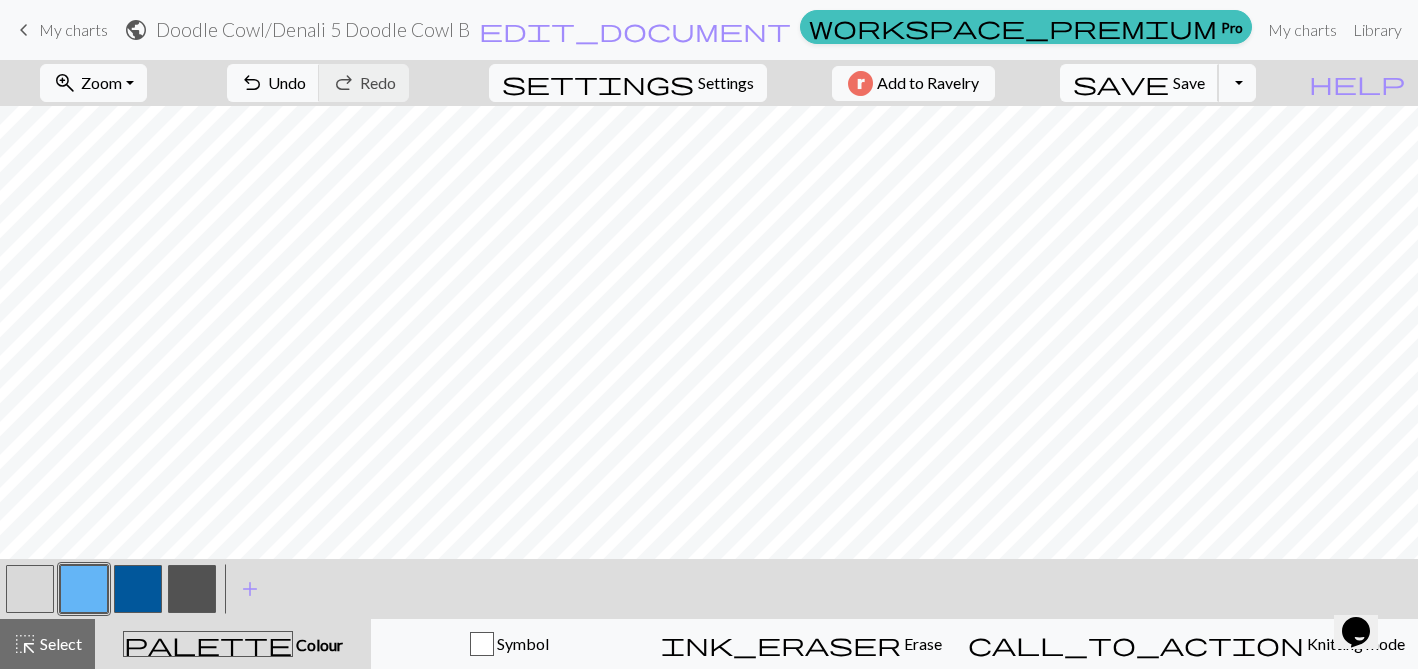 click on "Save" at bounding box center (1189, 82) 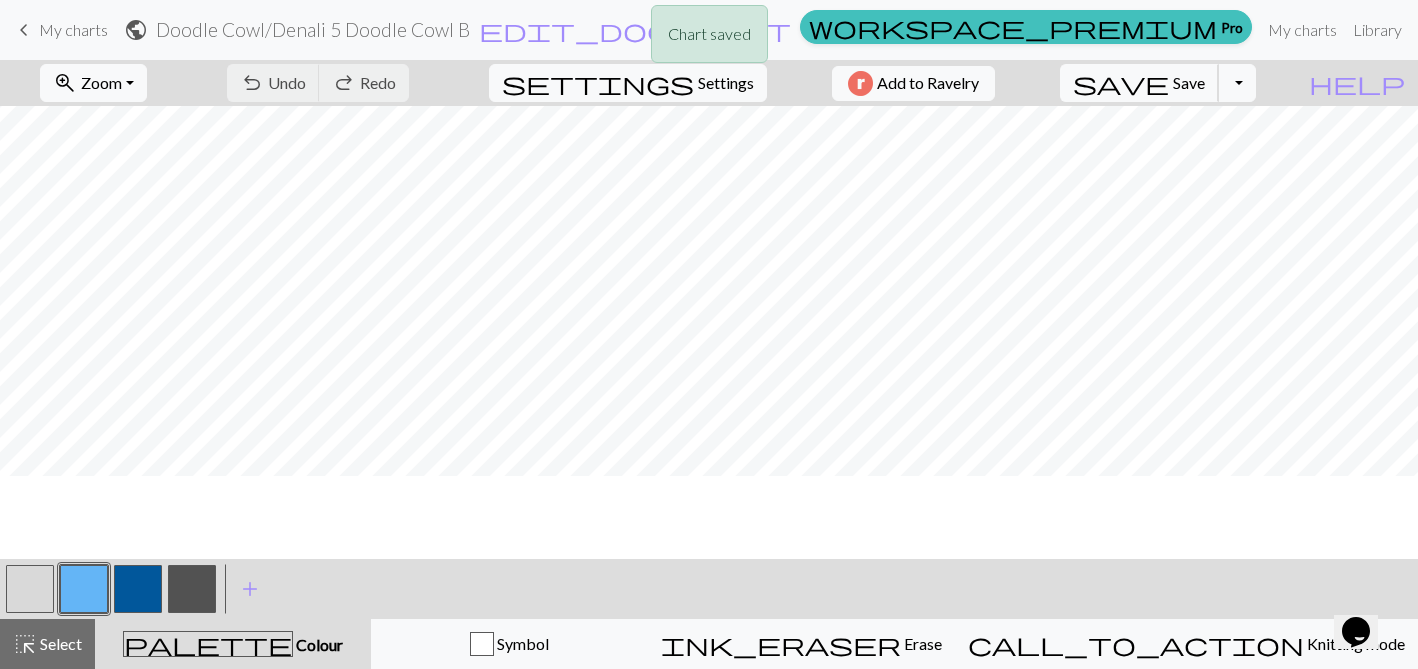 scroll, scrollTop: 0, scrollLeft: 0, axis: both 